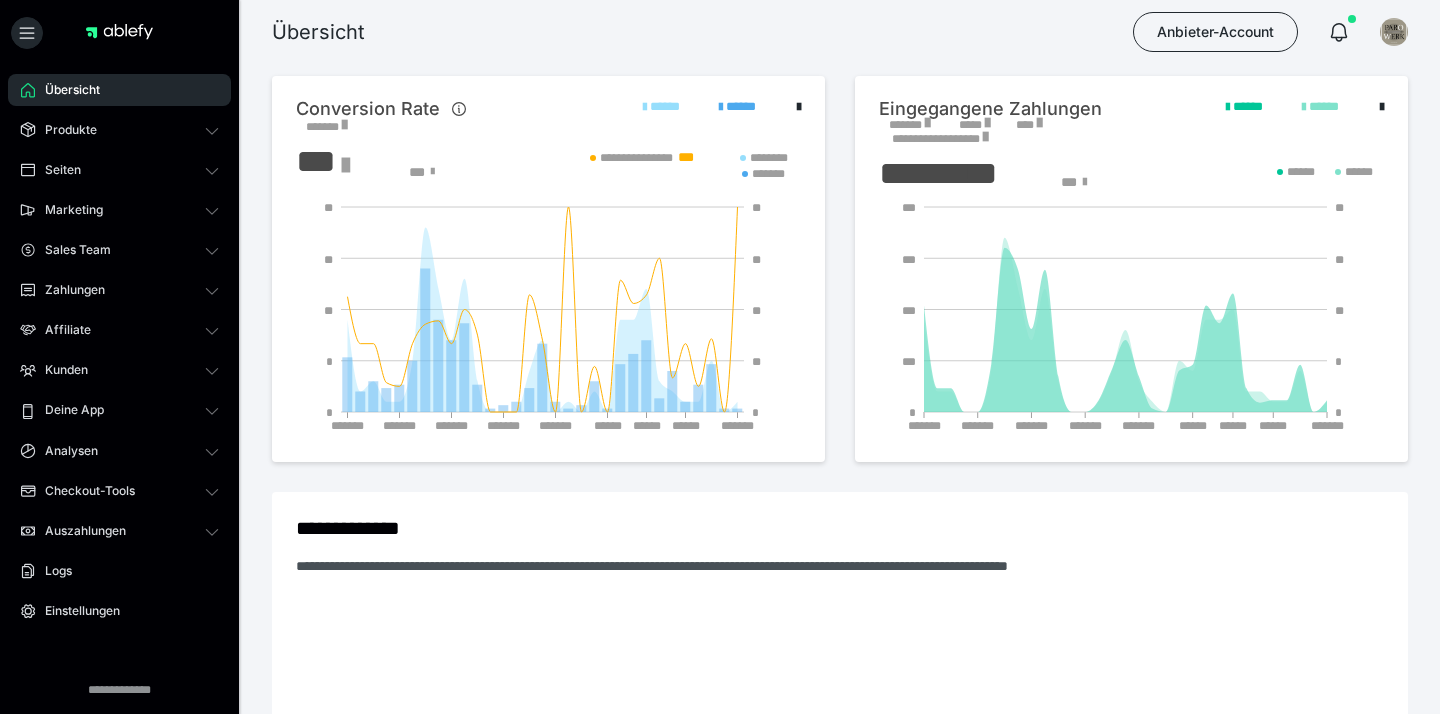 scroll, scrollTop: 0, scrollLeft: 0, axis: both 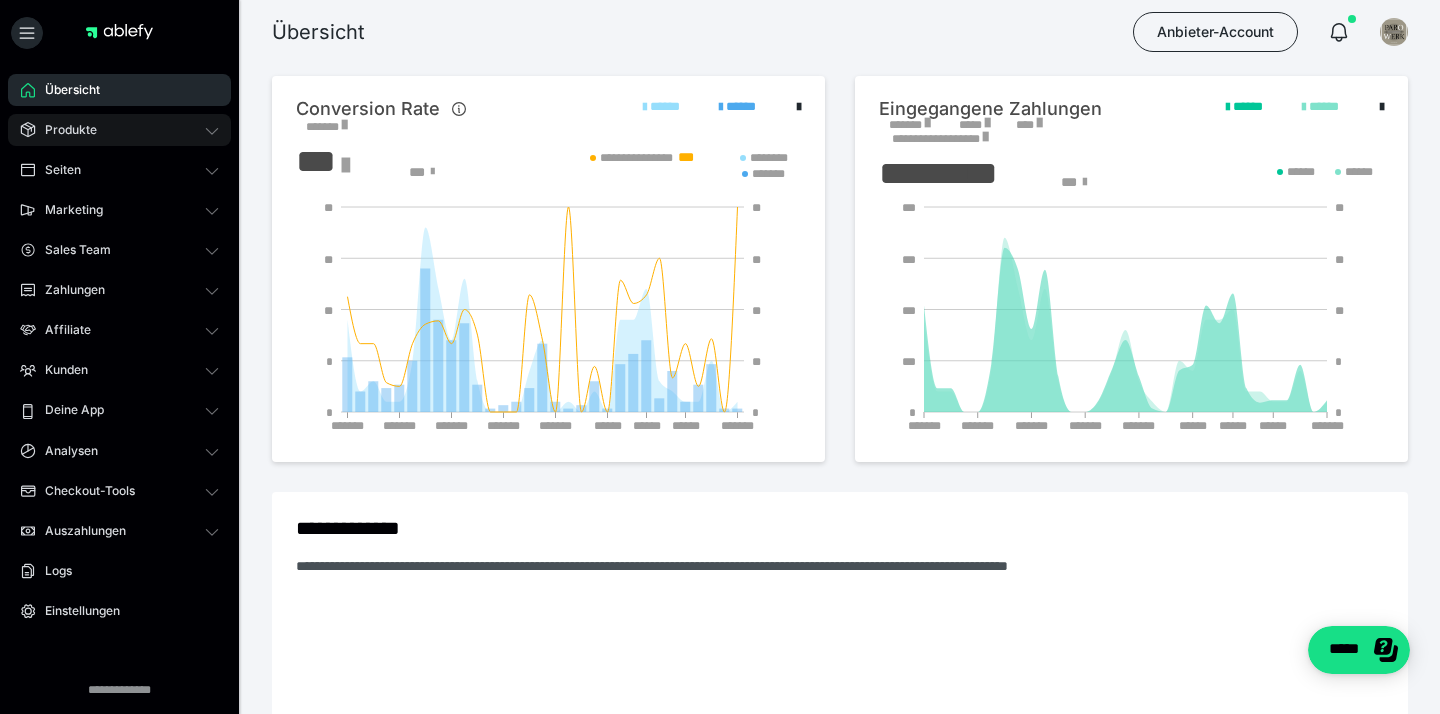 click on "Produkte" at bounding box center (119, 130) 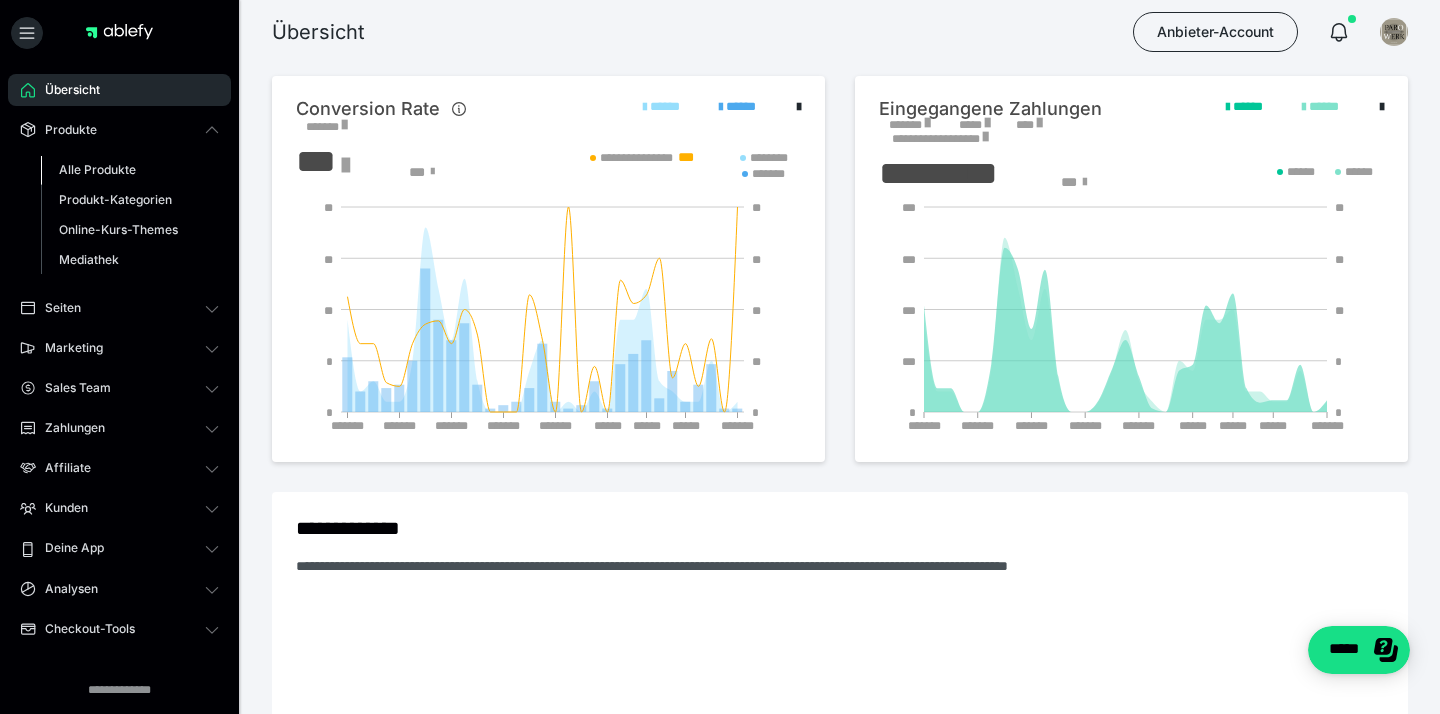 click on "Alle Produkte" at bounding box center (97, 169) 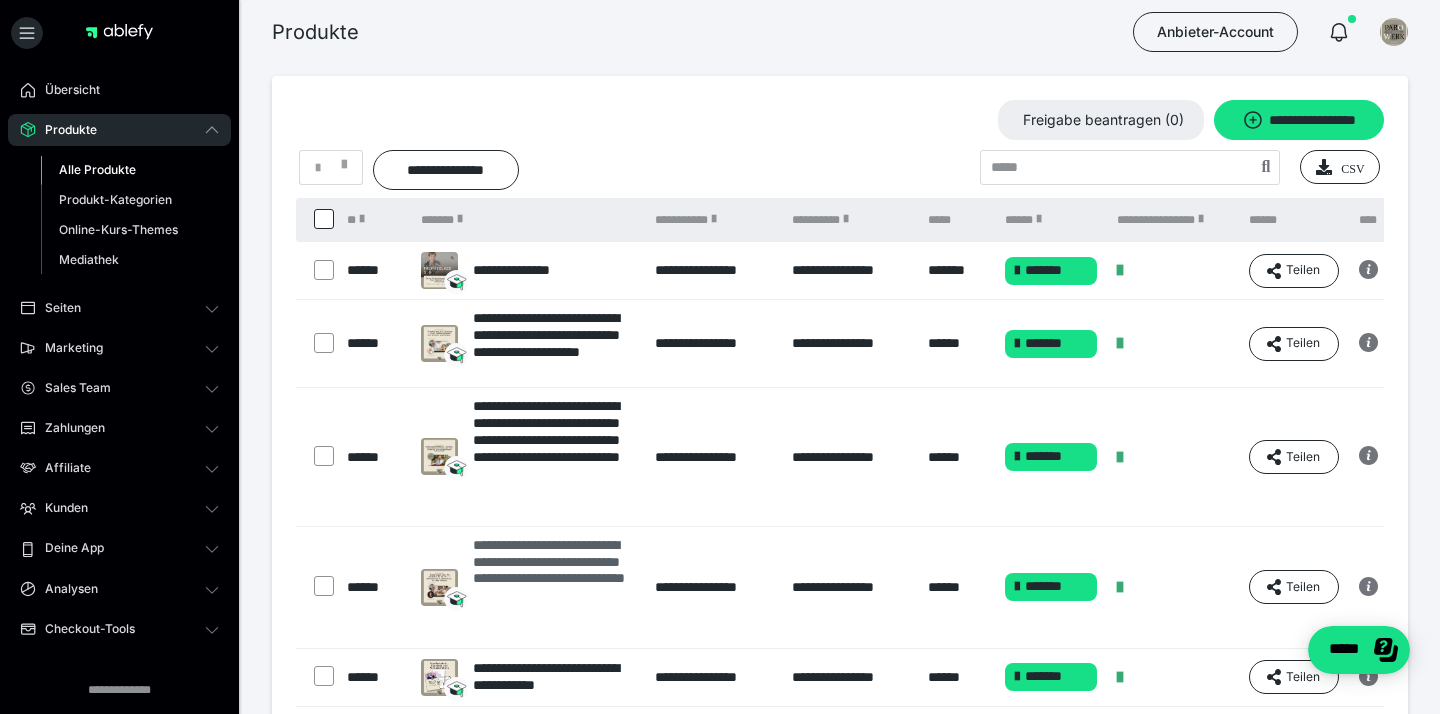 click on "**********" at bounding box center [554, 587] 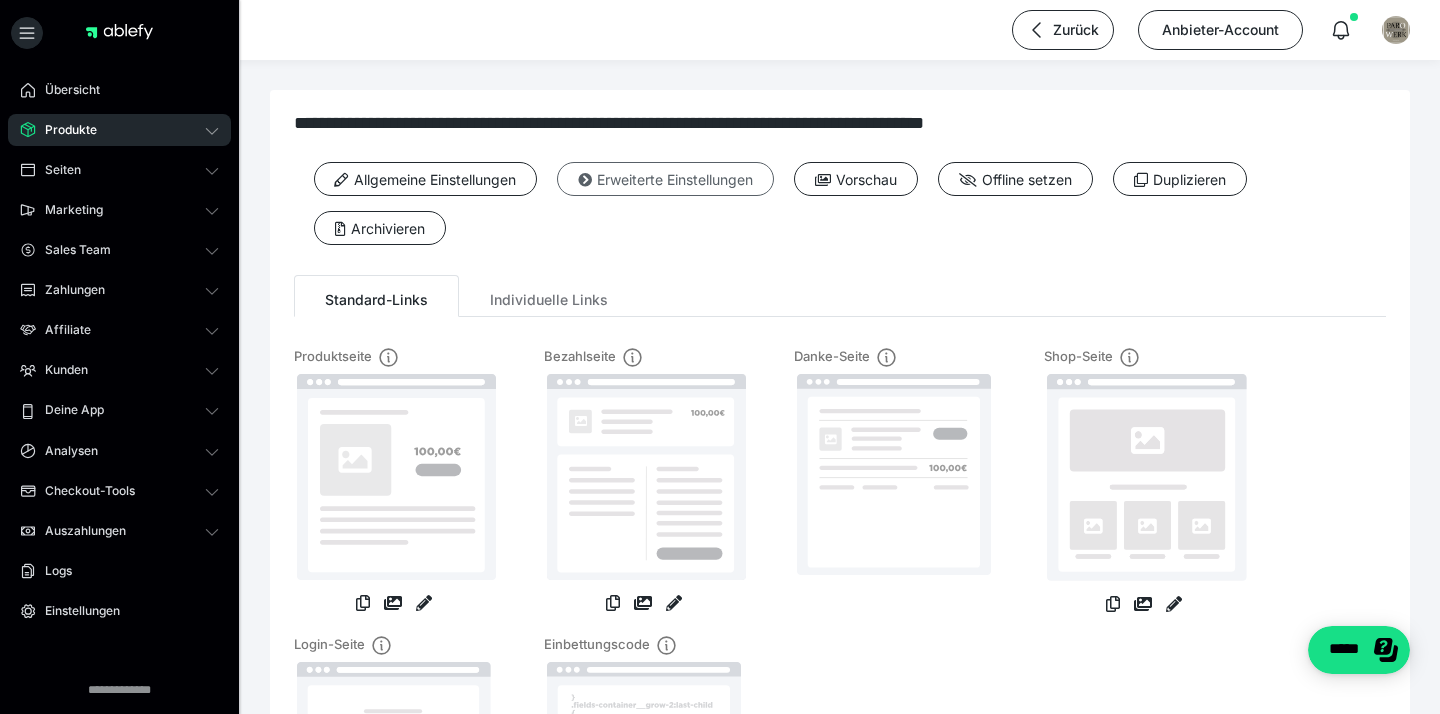 click on "Erweiterte Einstellungen" at bounding box center (665, 179) 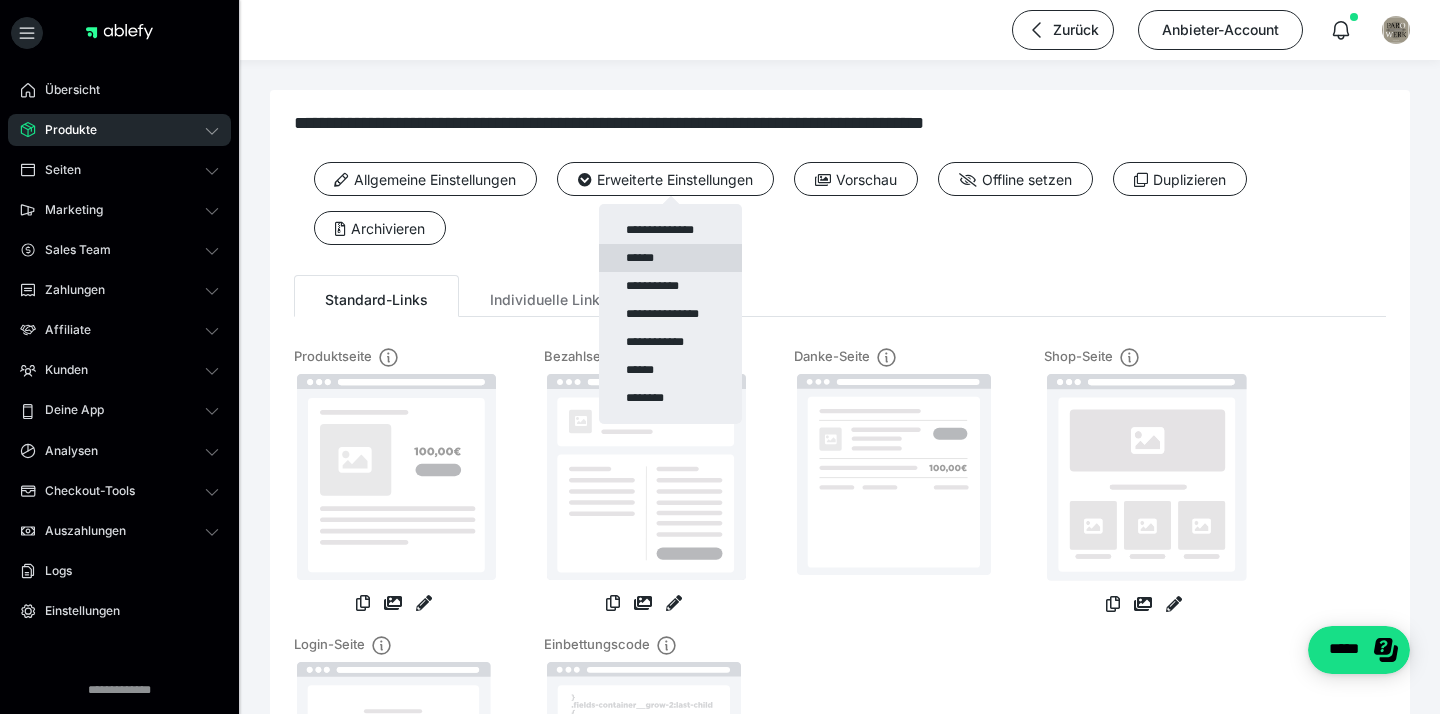 click on "******" at bounding box center (670, 258) 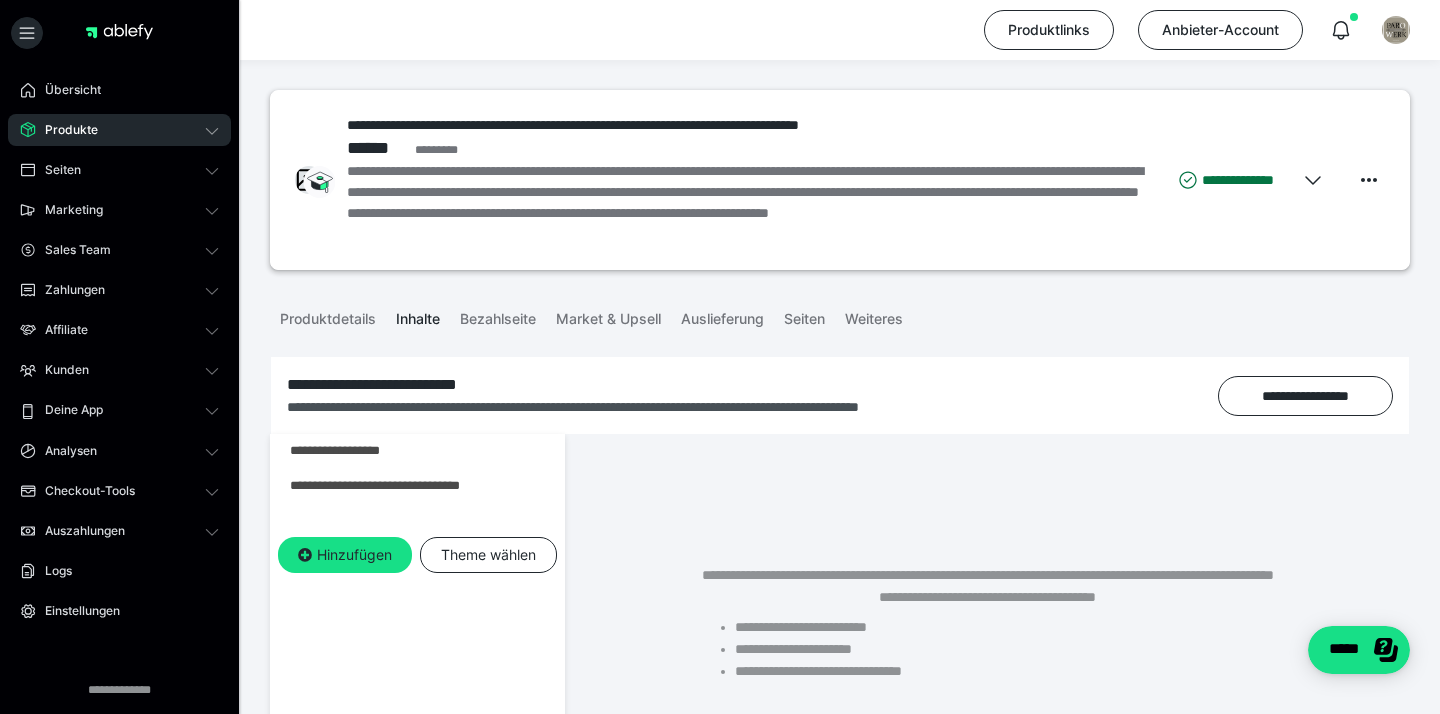 click on "Produkte" at bounding box center (119, 130) 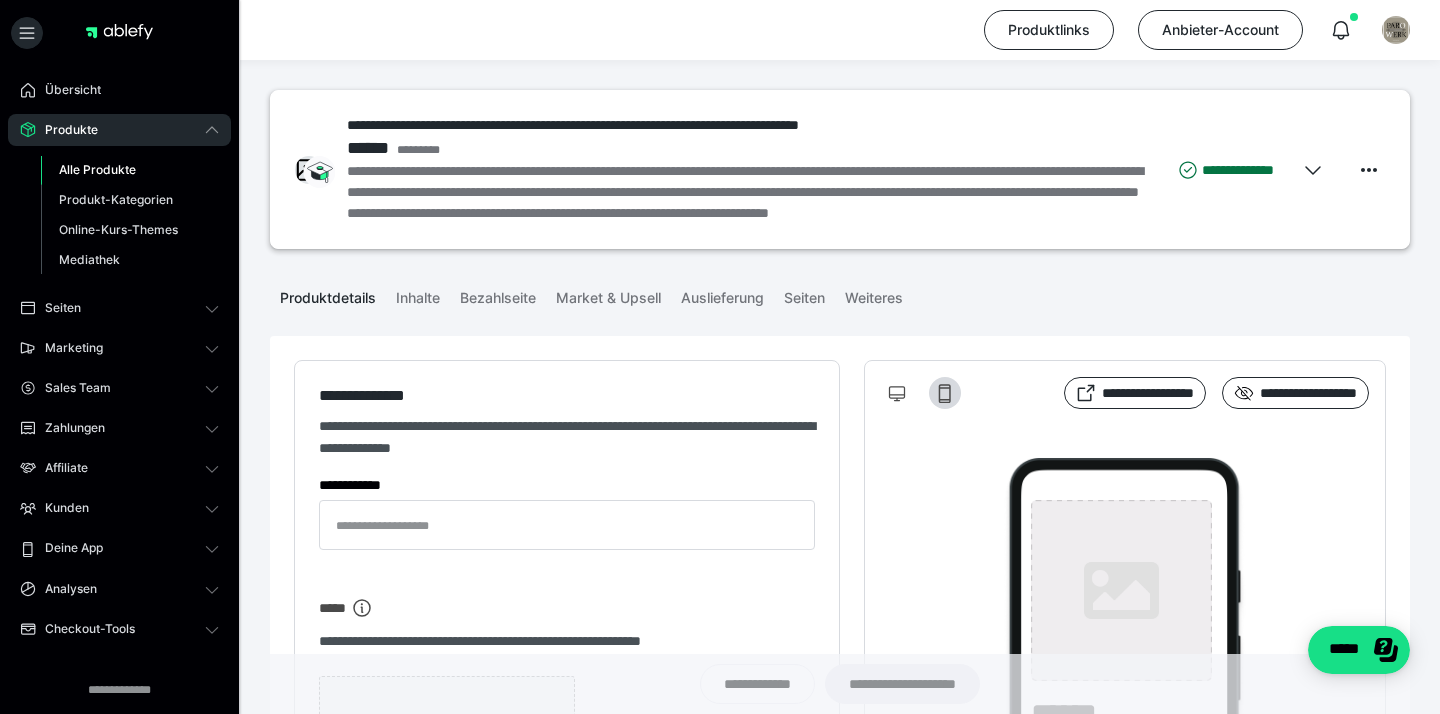 type on "**********" 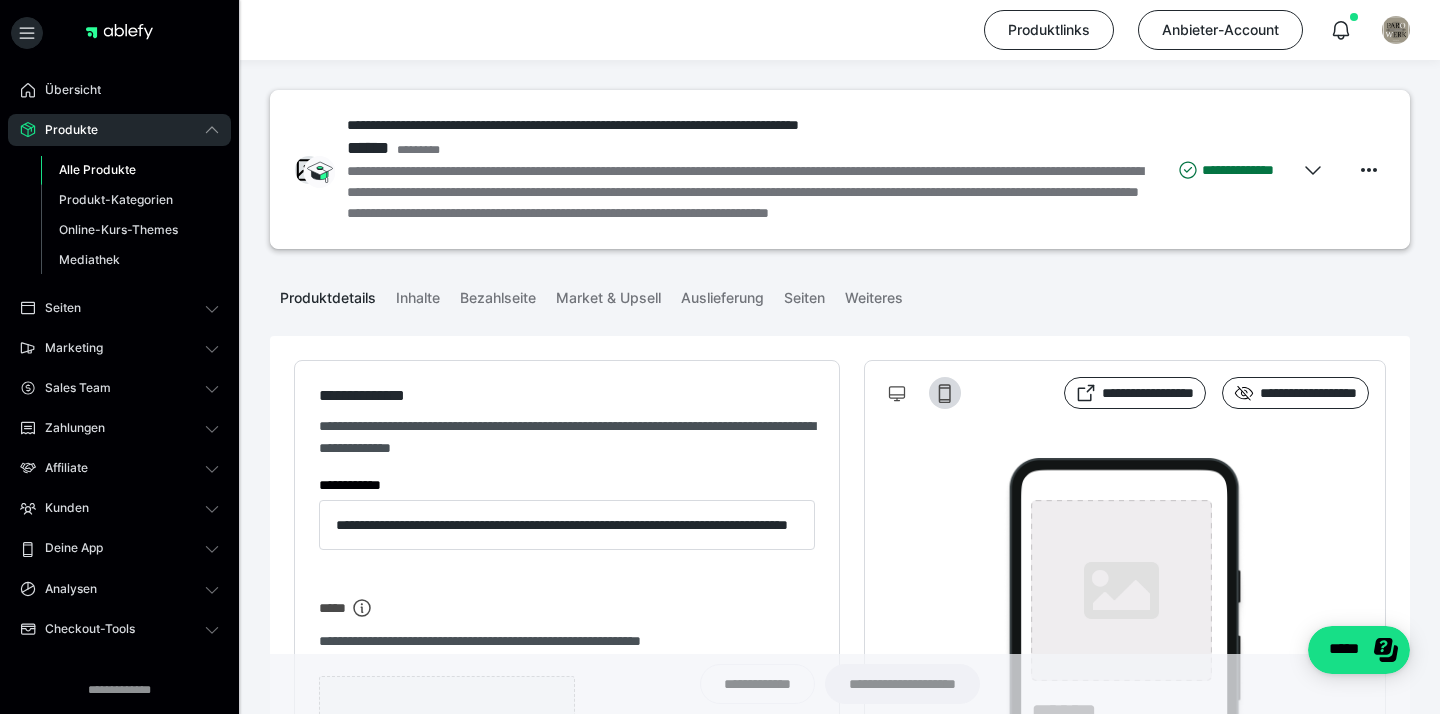 type on "**********" 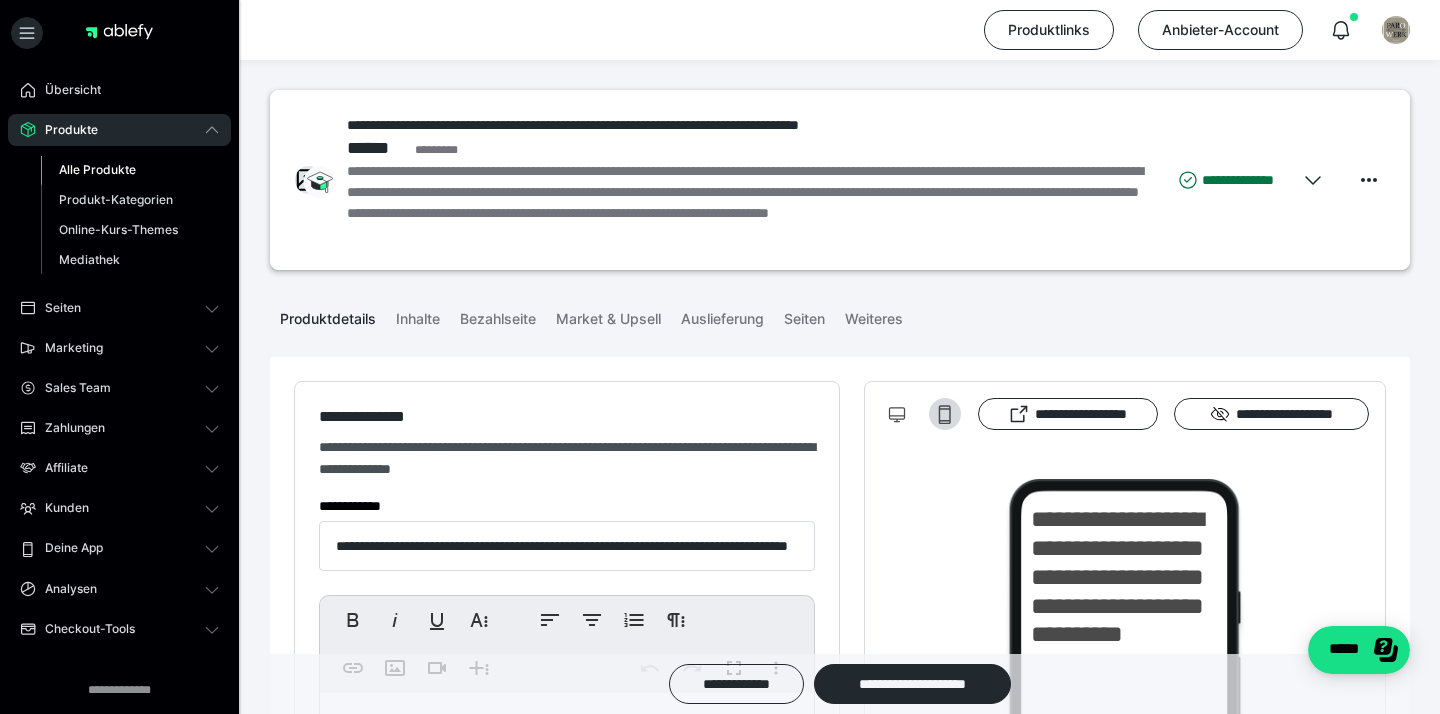 click on "Alle Produkte" at bounding box center [97, 169] 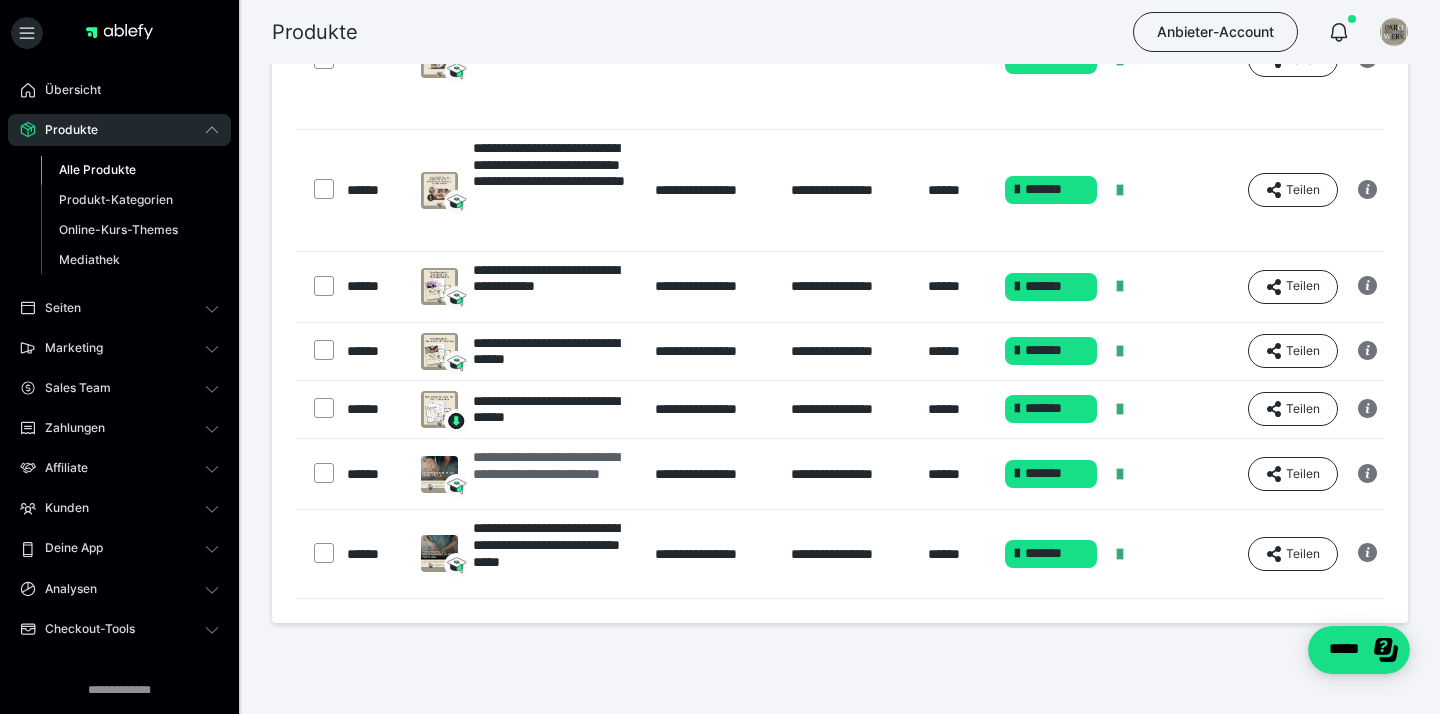 scroll, scrollTop: 436, scrollLeft: 0, axis: vertical 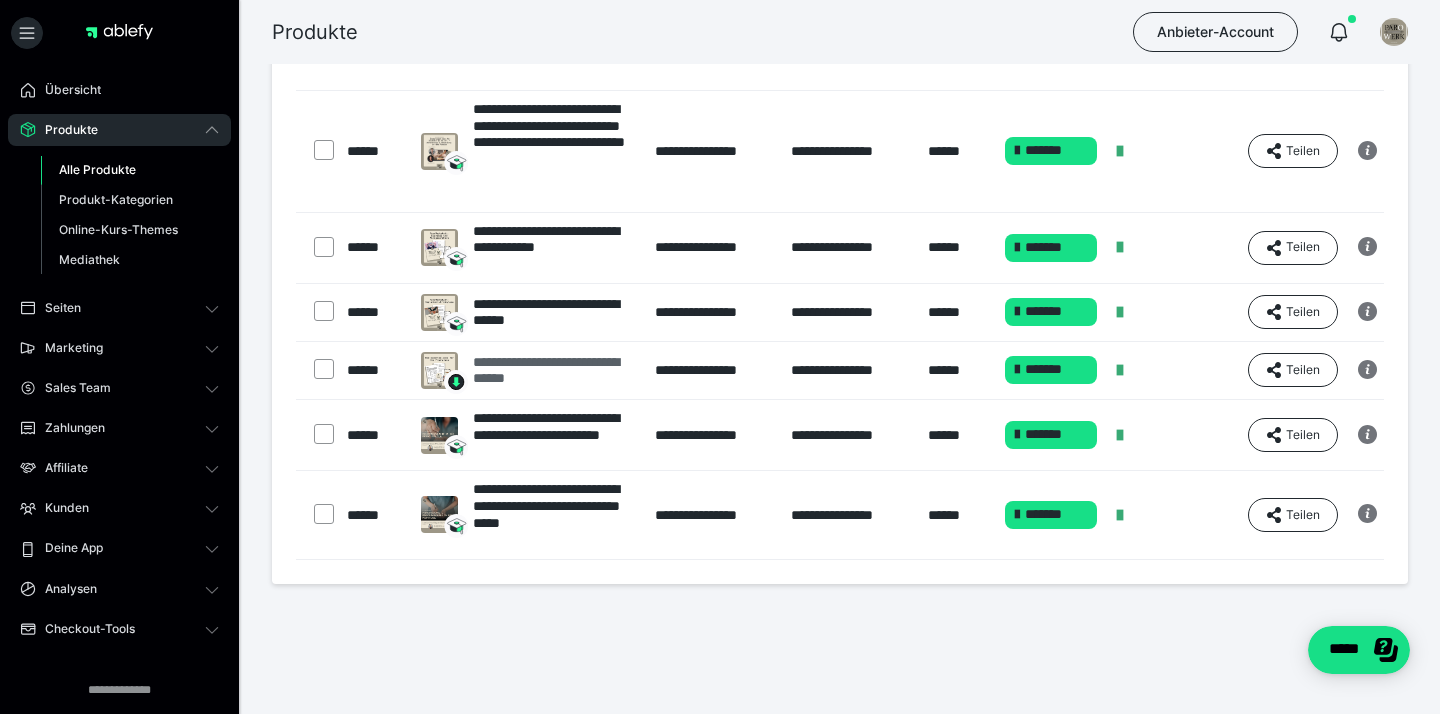 click on "**********" at bounding box center (554, 371) 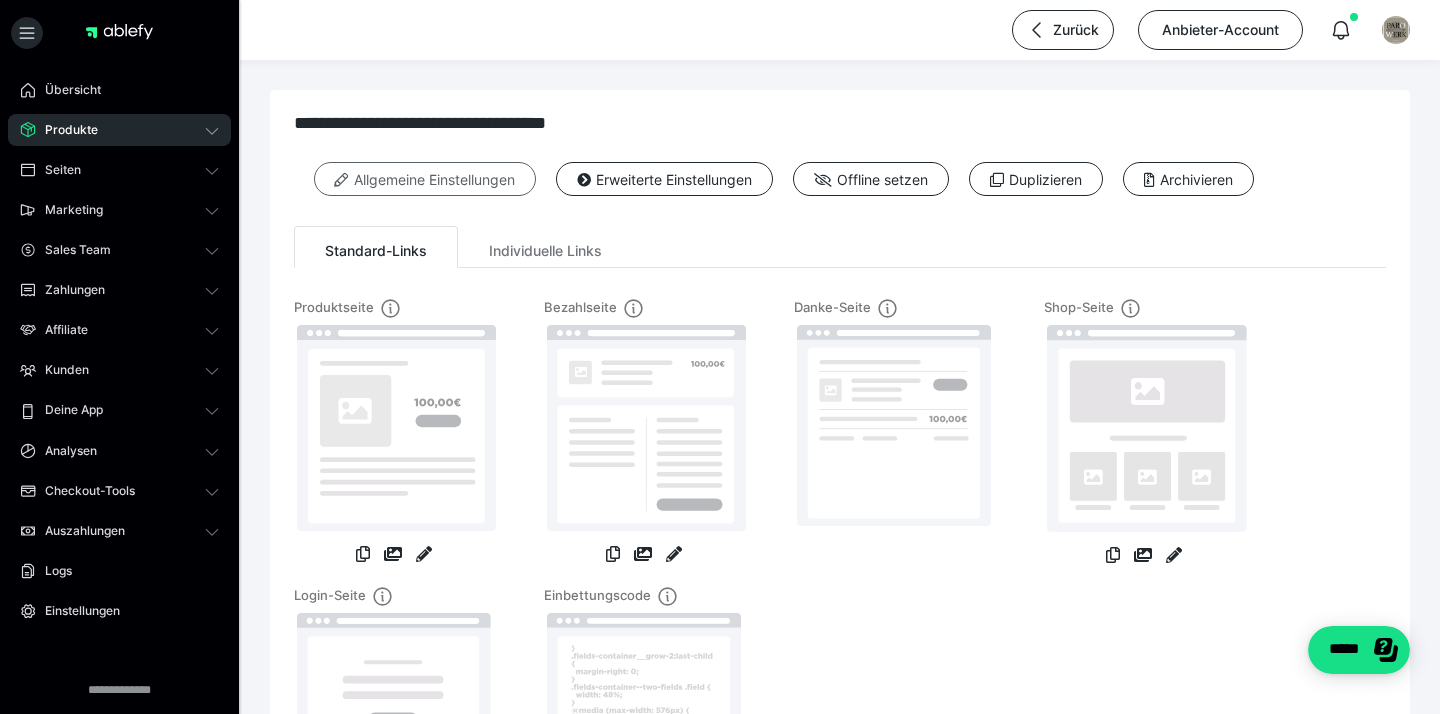 click on "Allgemeine Einstellungen" at bounding box center [425, 179] 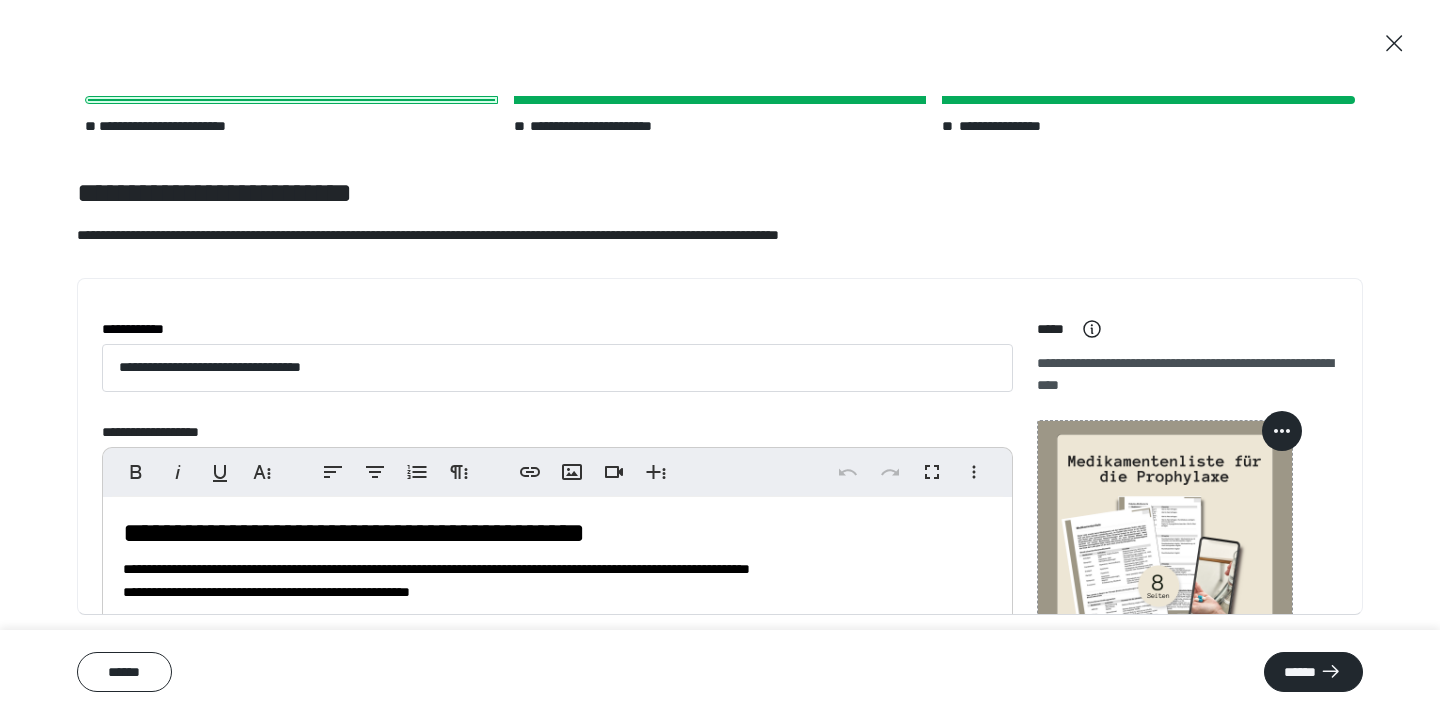 scroll, scrollTop: 436, scrollLeft: 0, axis: vertical 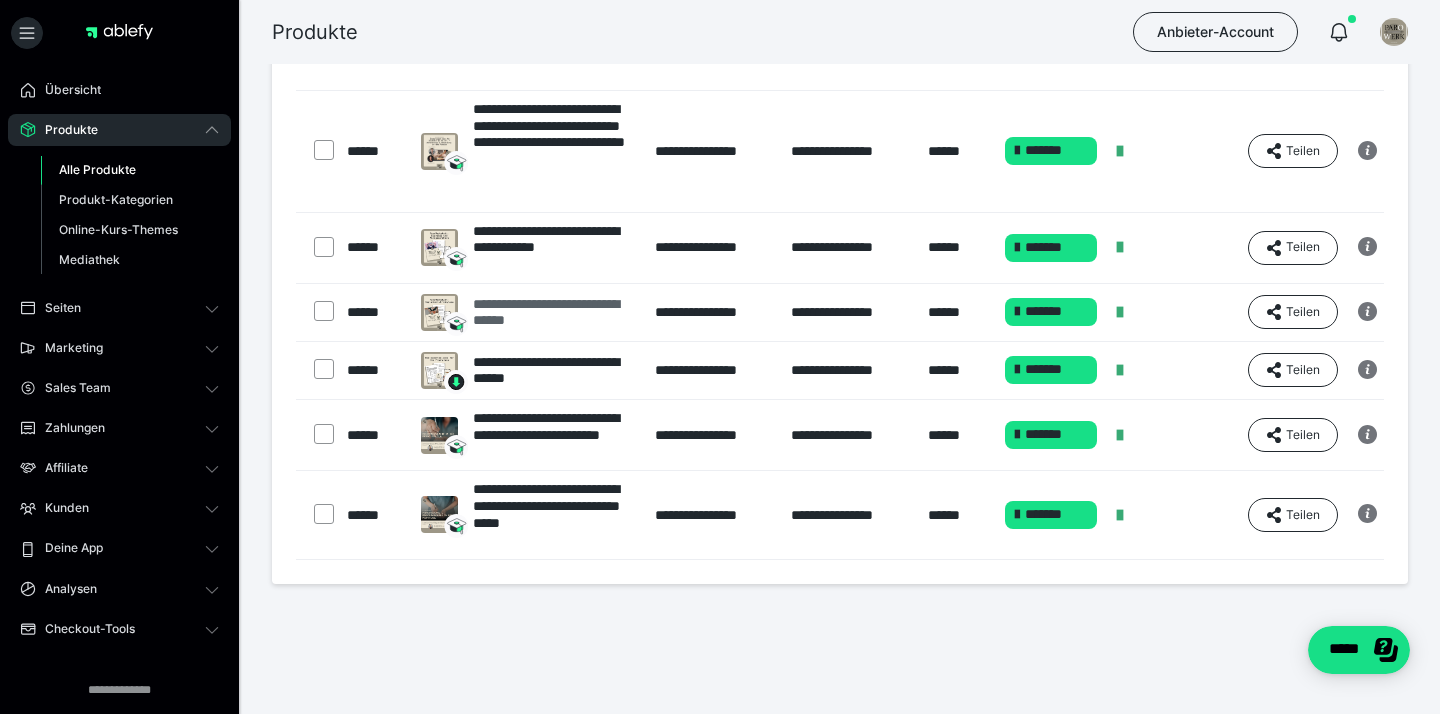 click on "**********" at bounding box center [554, 313] 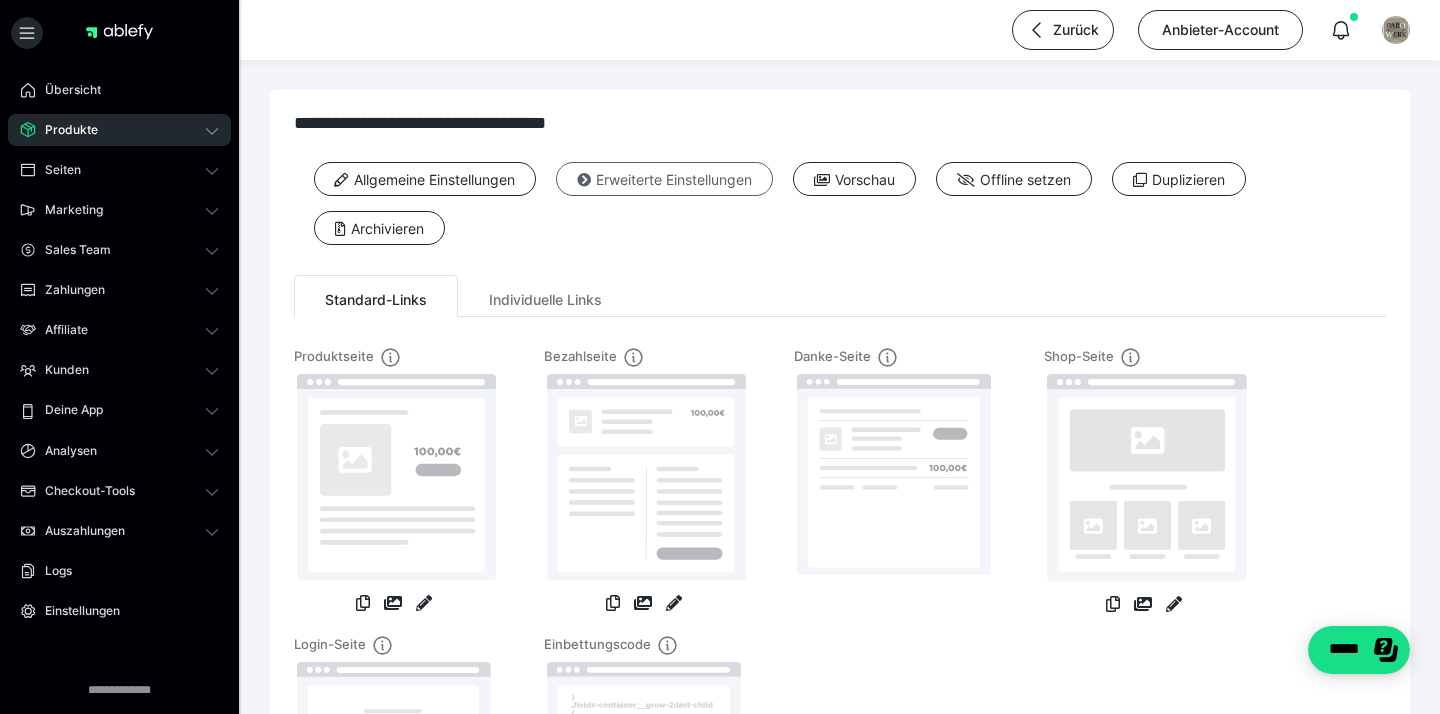 click on "Erweiterte Einstellungen" at bounding box center [664, 179] 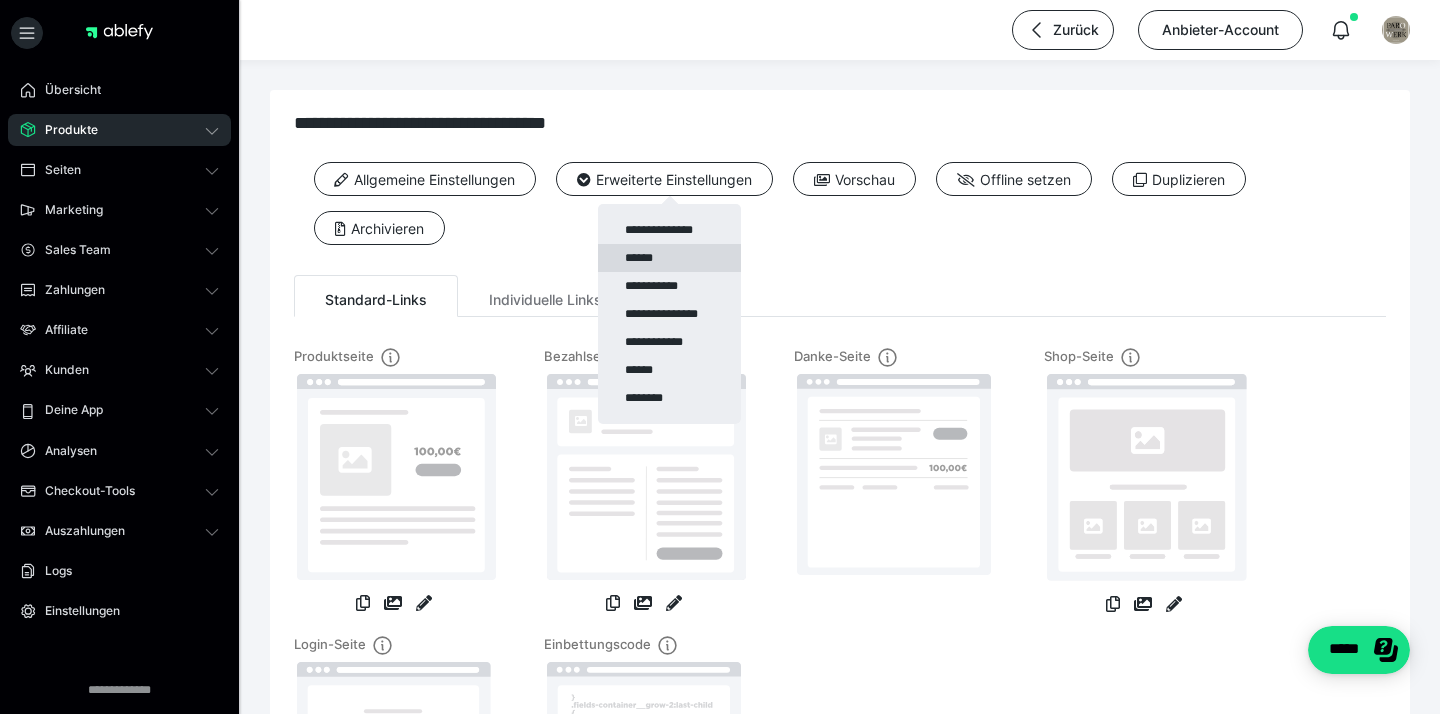 click on "******" at bounding box center (669, 258) 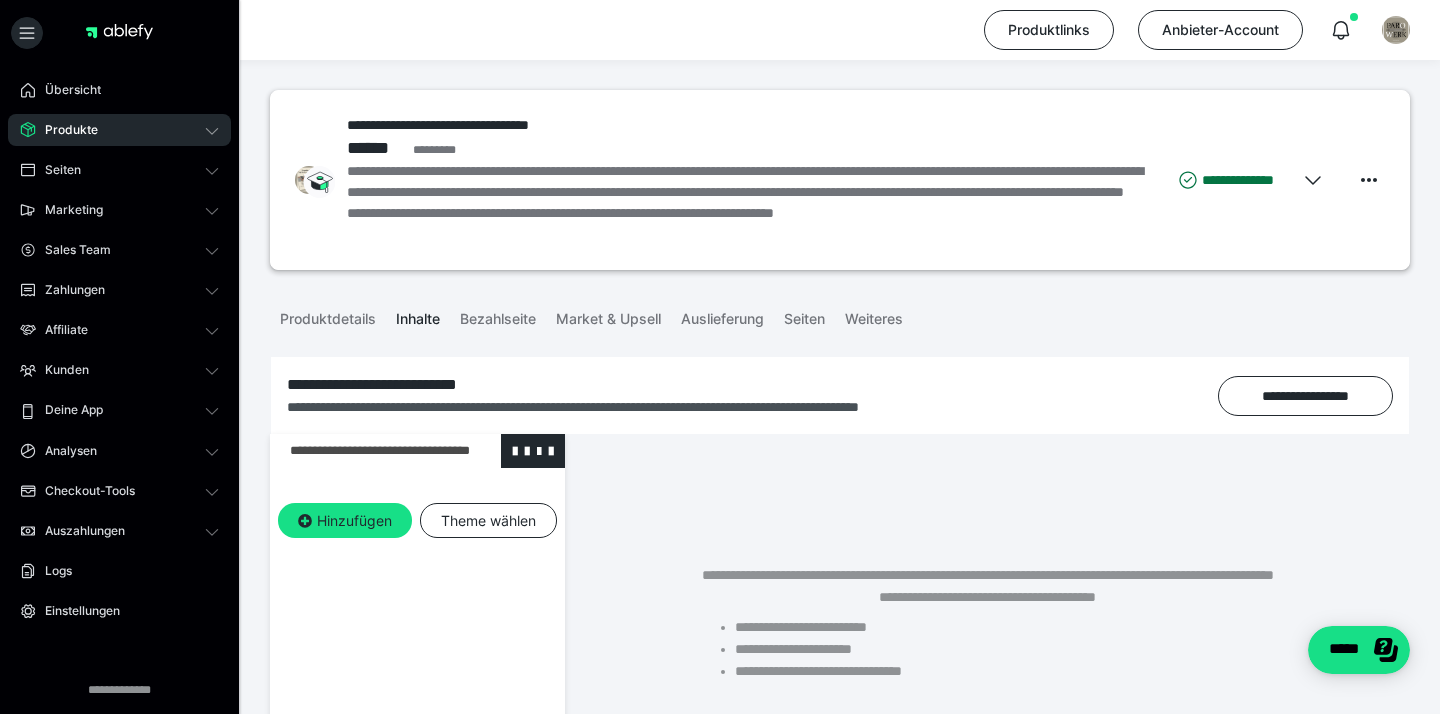 click at bounding box center (365, 451) 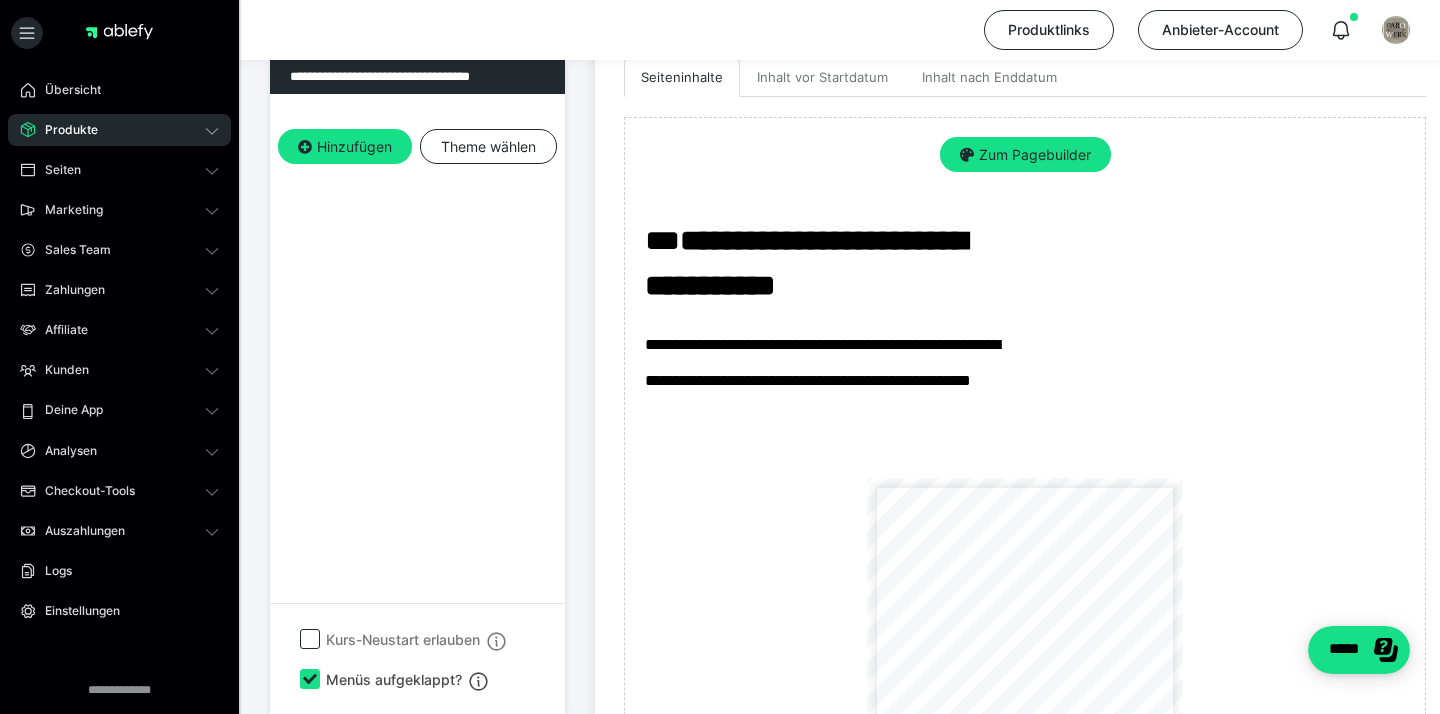 scroll, scrollTop: 622, scrollLeft: 0, axis: vertical 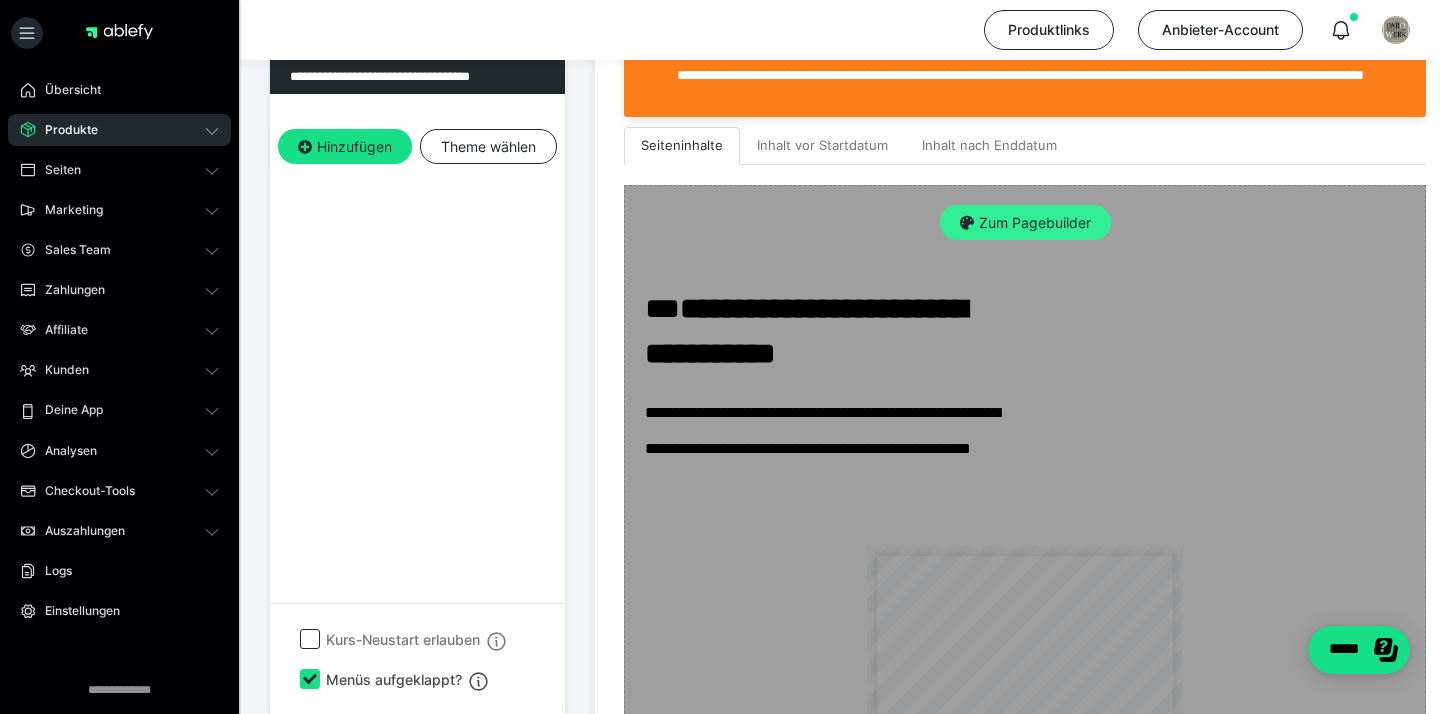 click on "Zum Pagebuilder" at bounding box center (1025, 223) 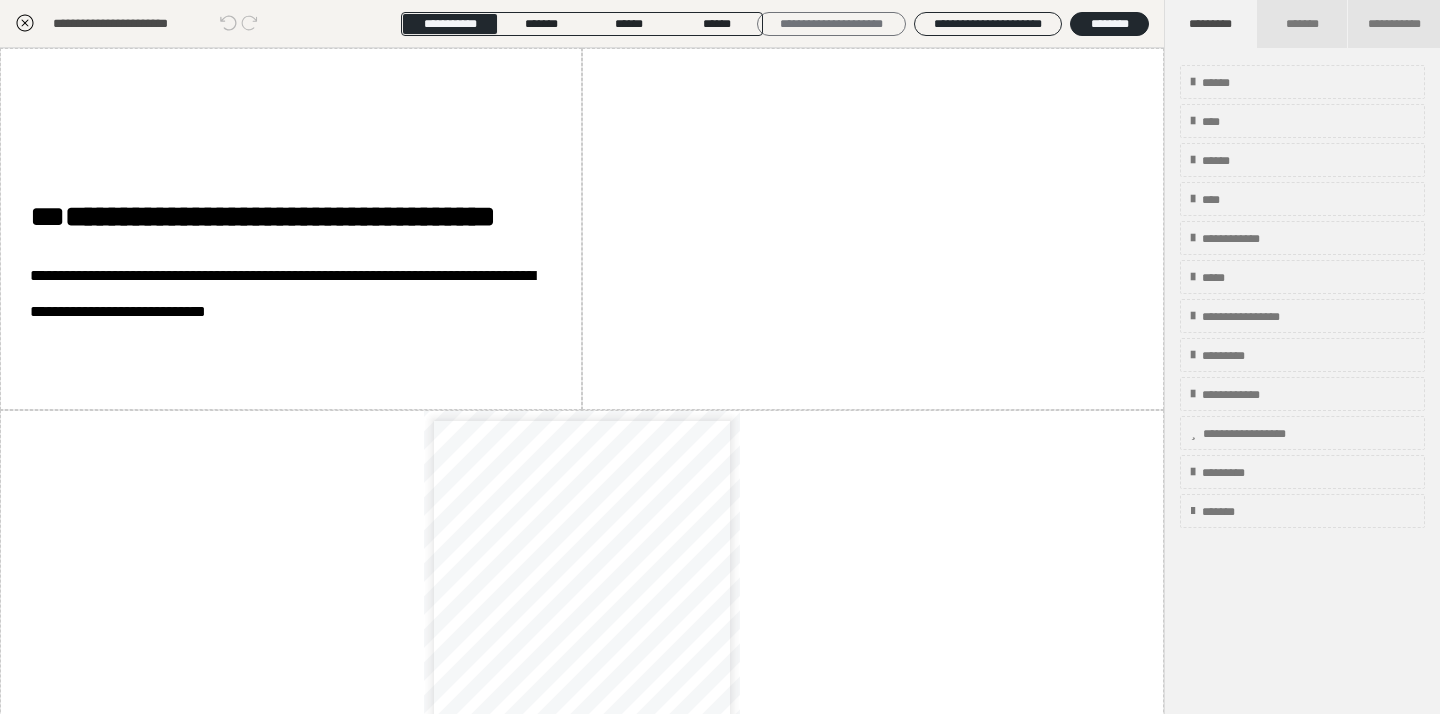 click on "**********" at bounding box center (831, 24) 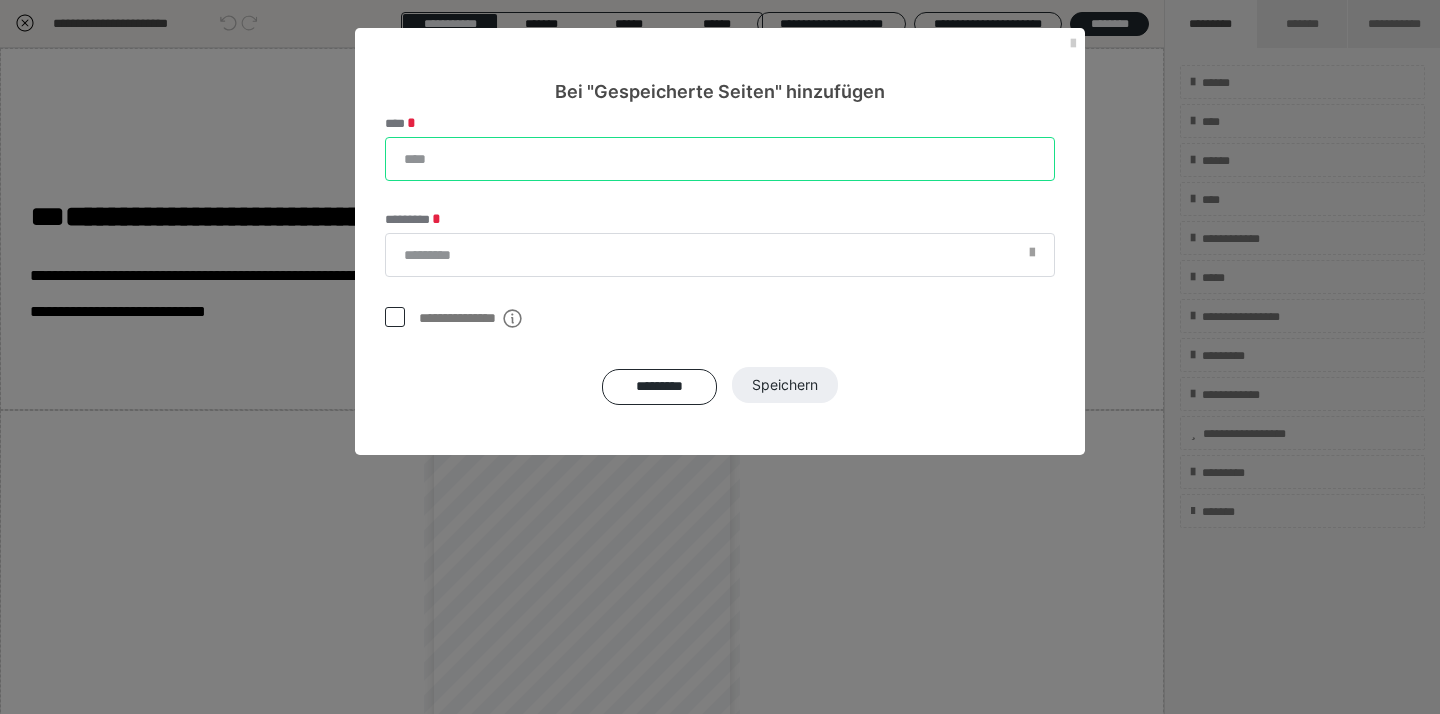 click on "****" at bounding box center [720, 159] 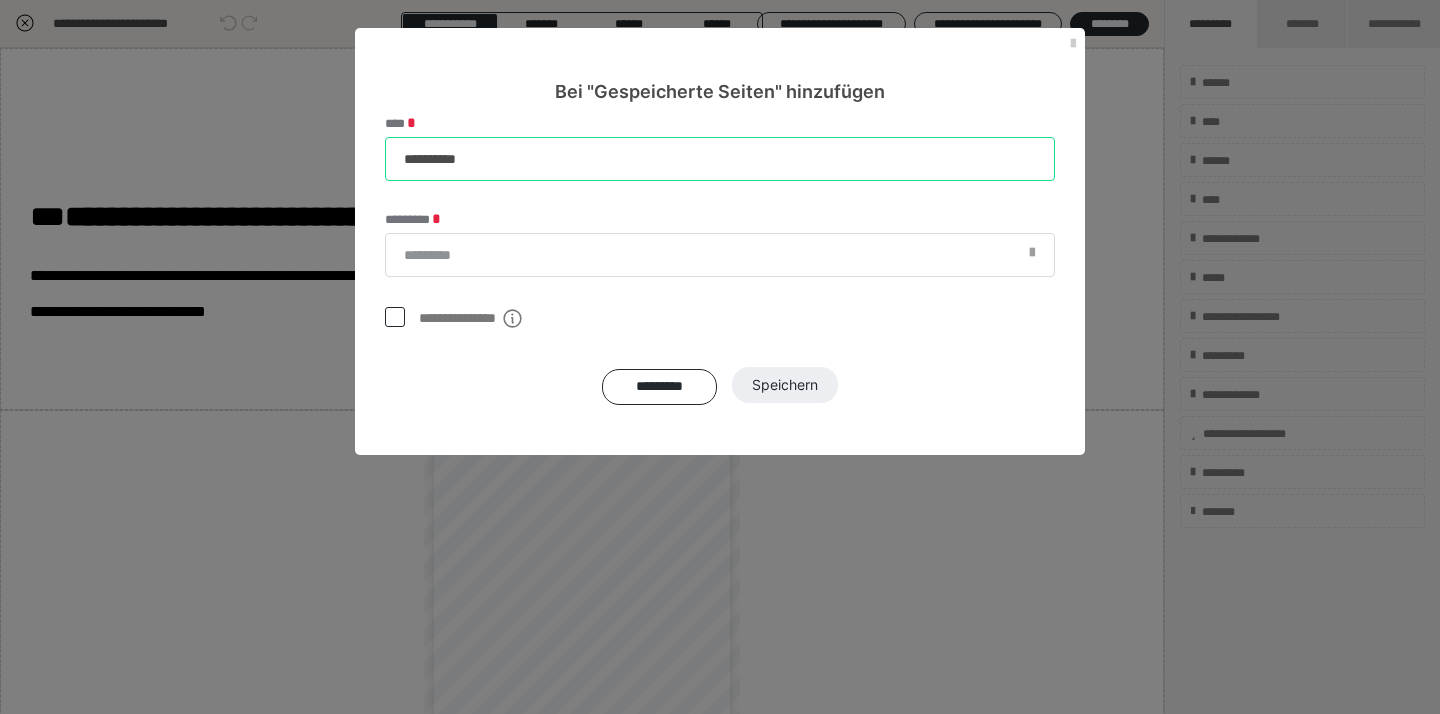 type on "**********" 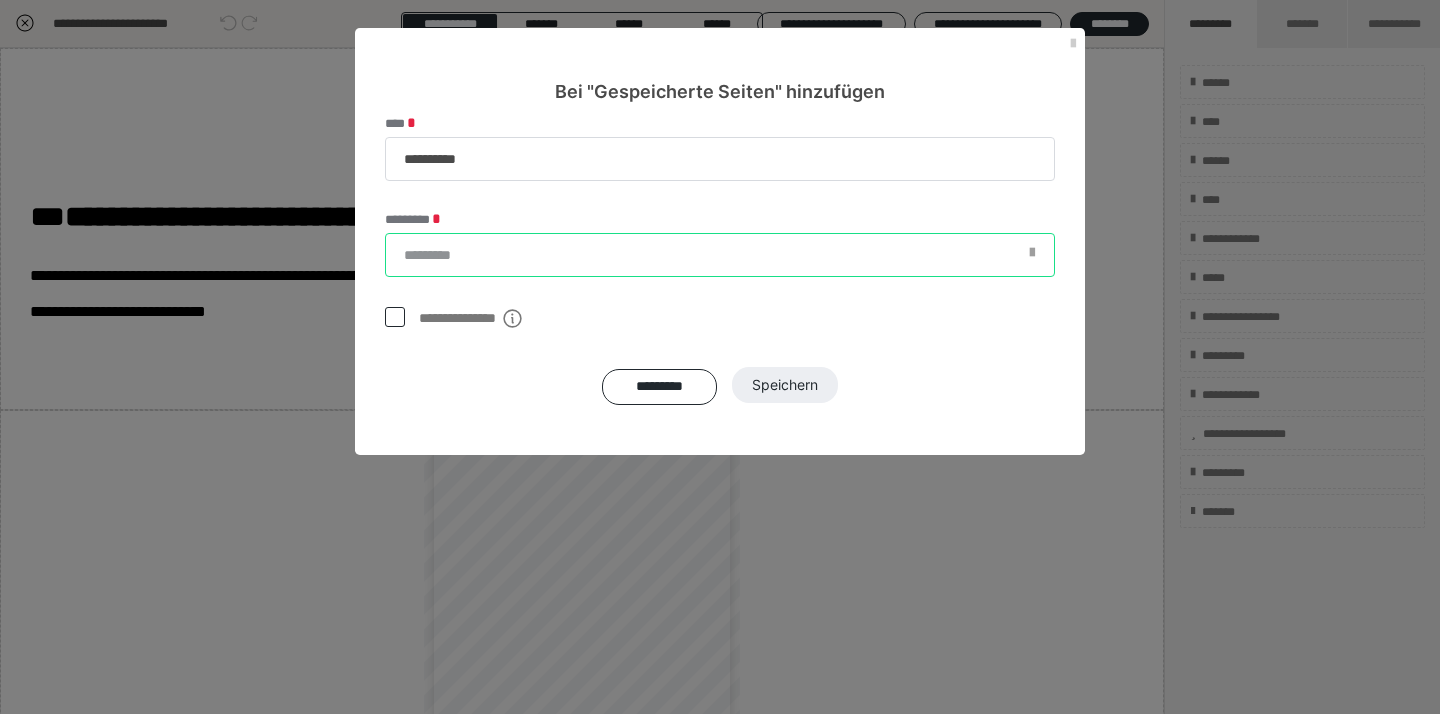 click on "*********" at bounding box center [720, 255] 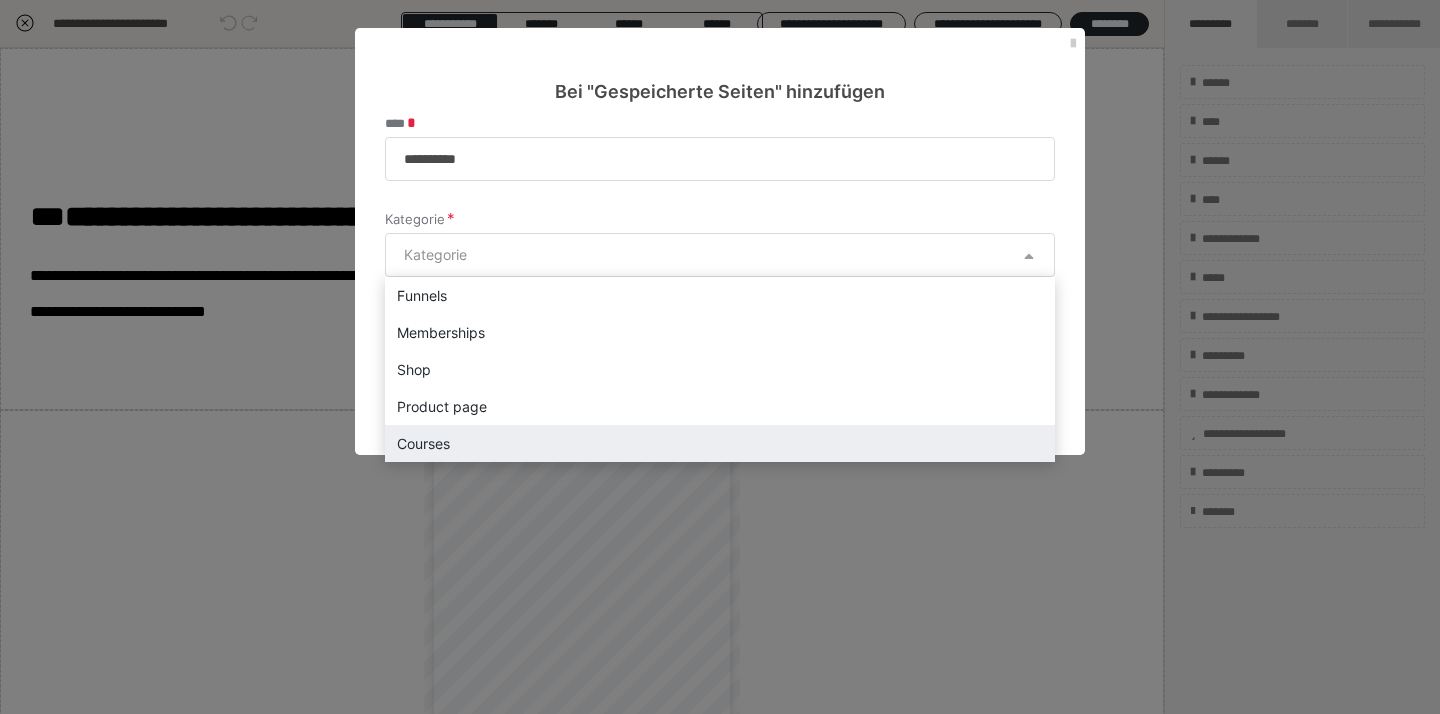 click on "Courses" at bounding box center [720, 443] 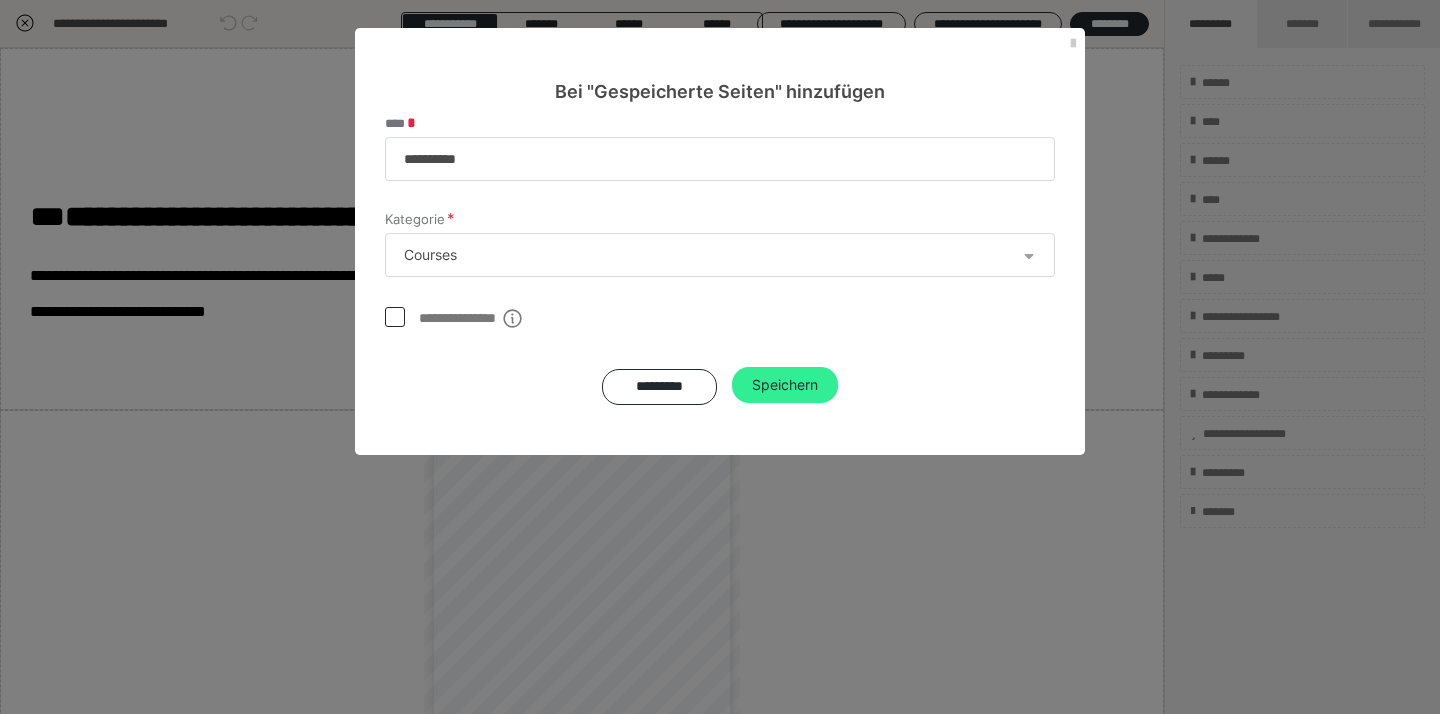 click on "Speichern" at bounding box center [785, 385] 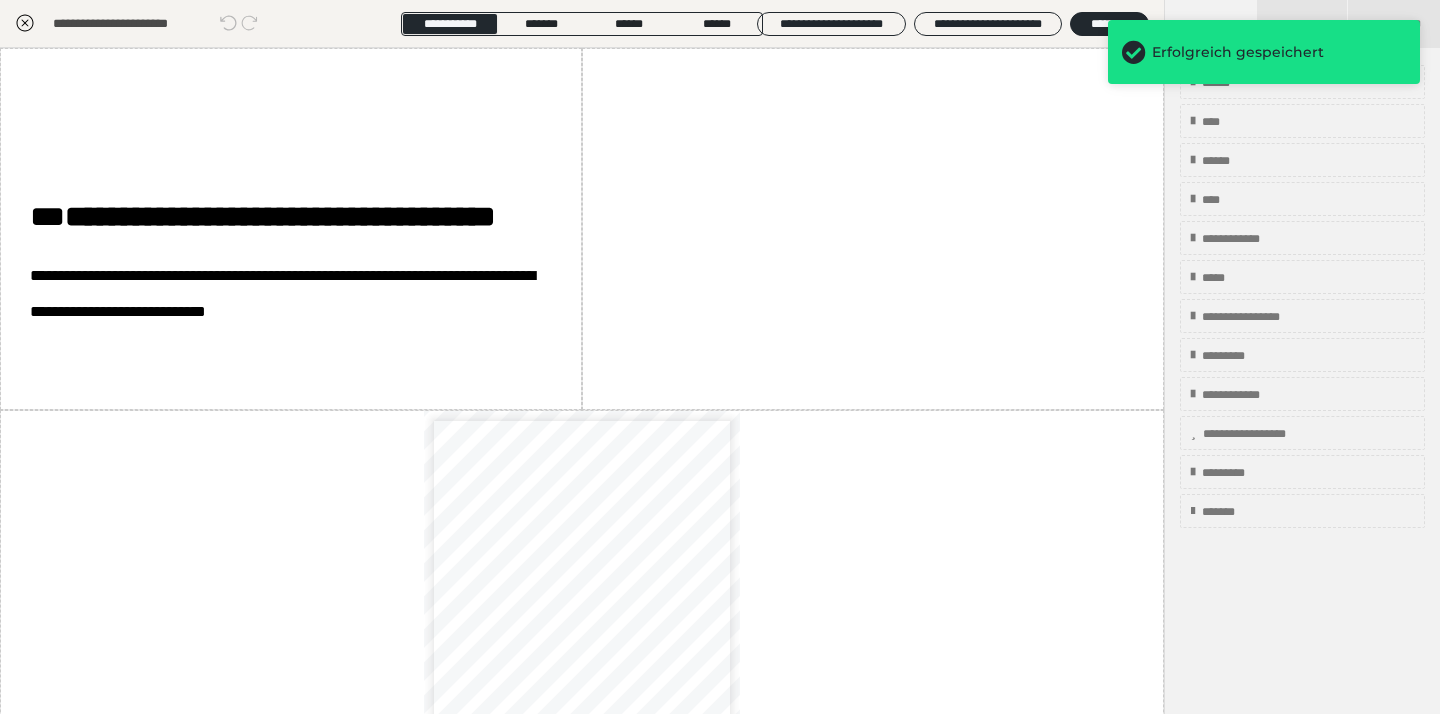 click 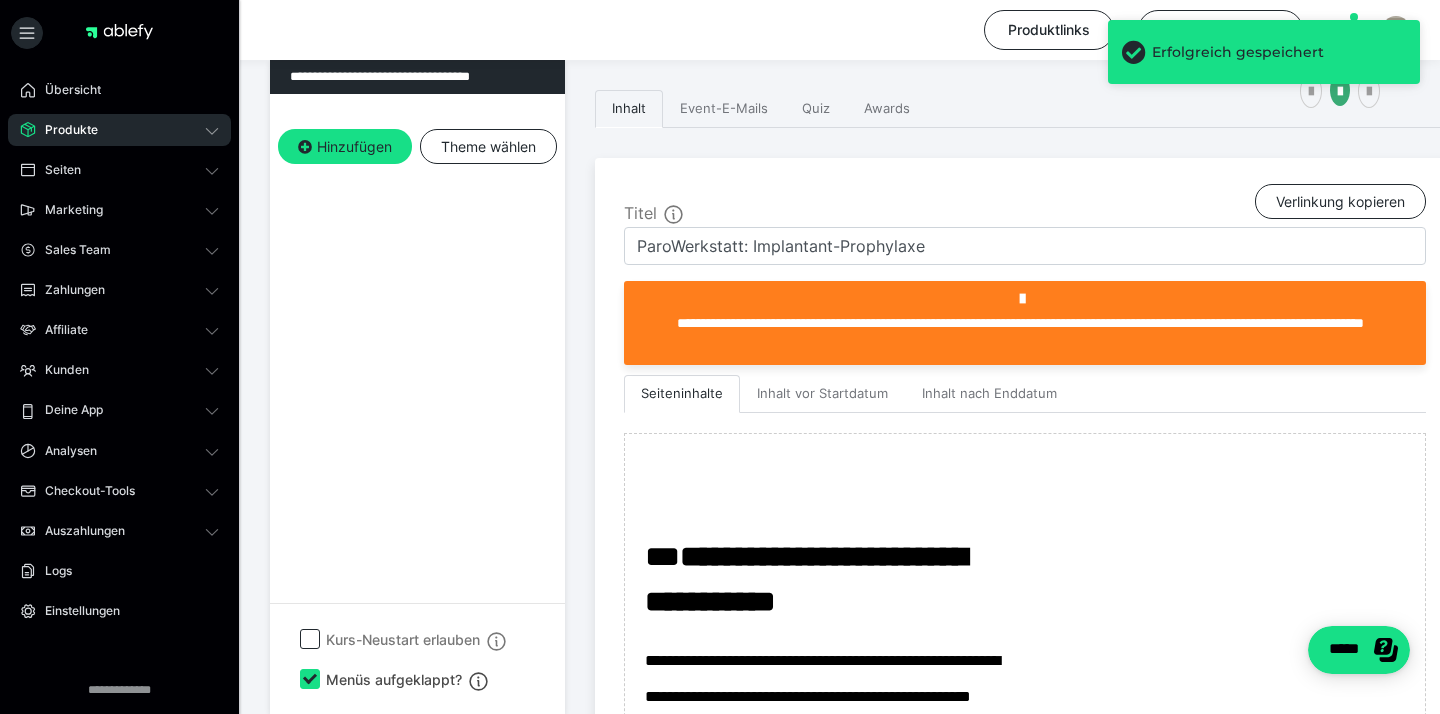 click on "Produkte" at bounding box center (119, 130) 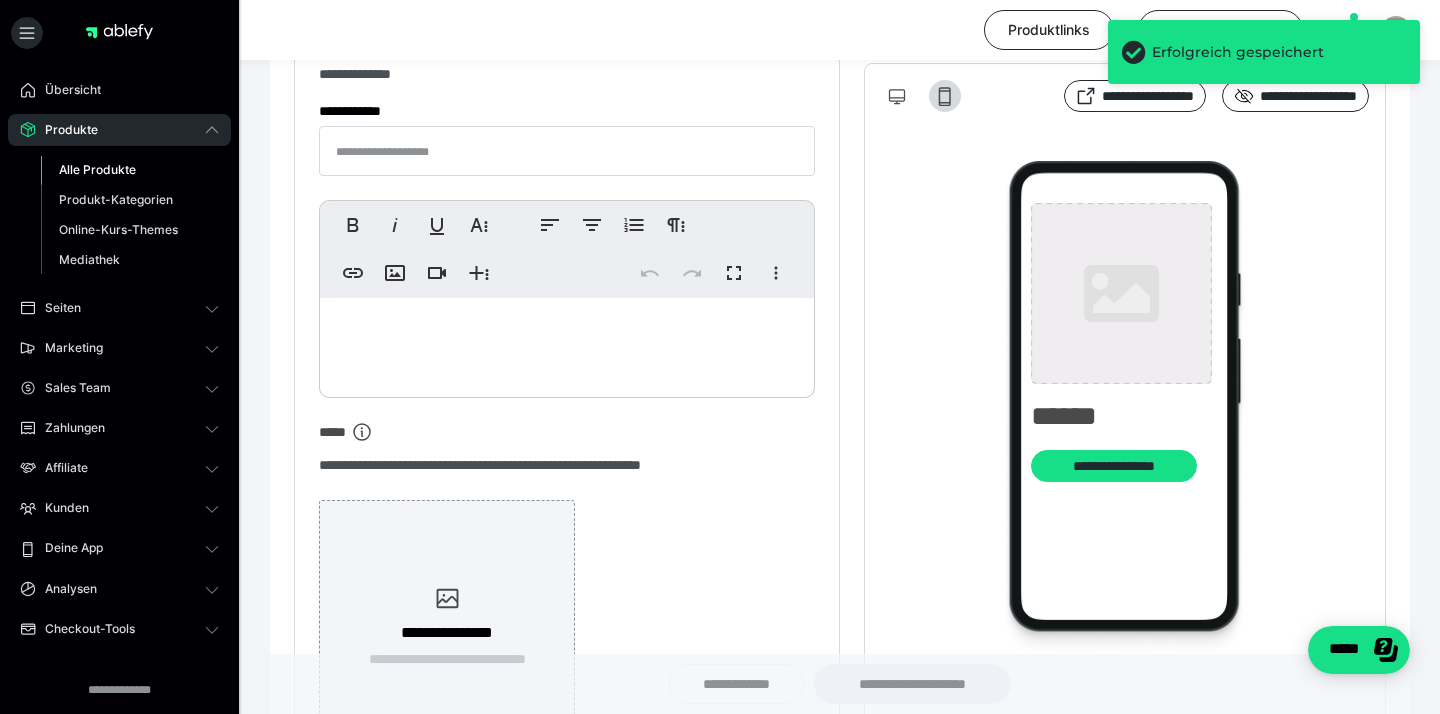 type on "**********" 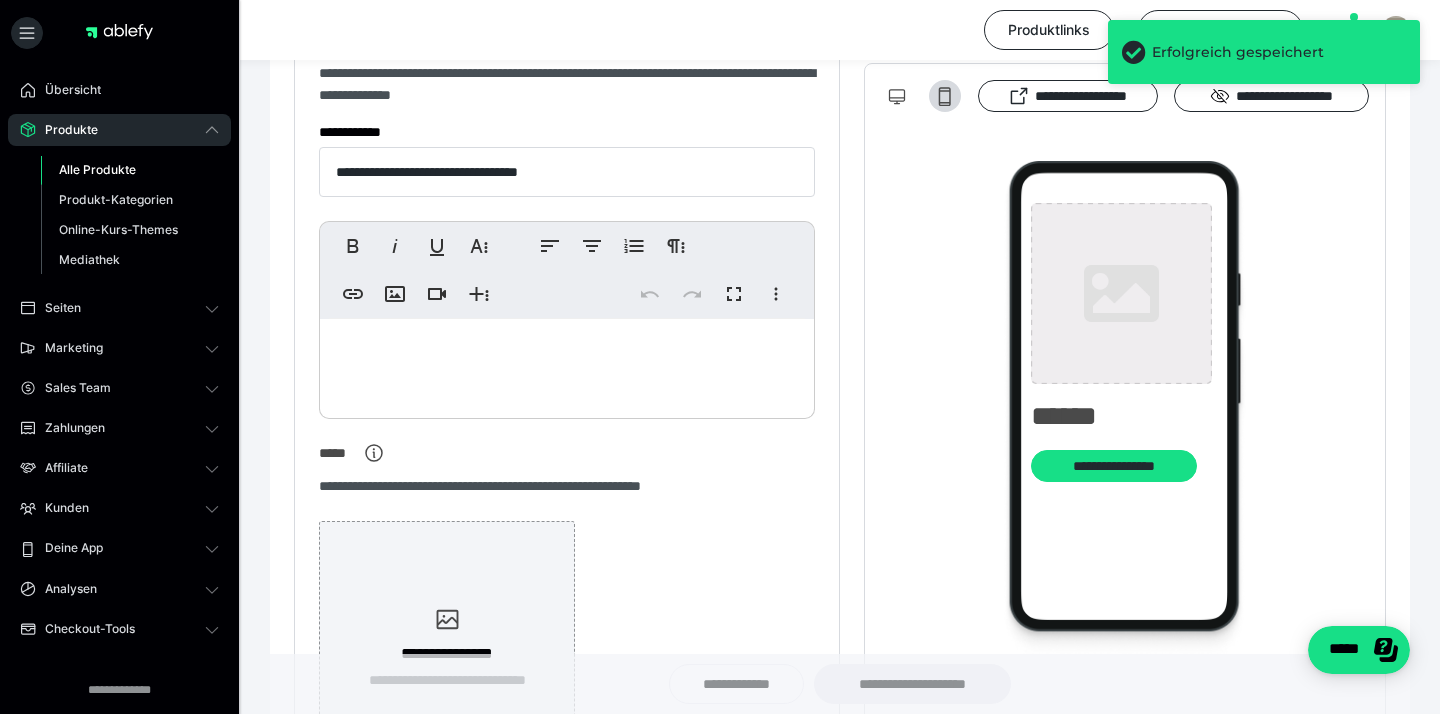 type on "**********" 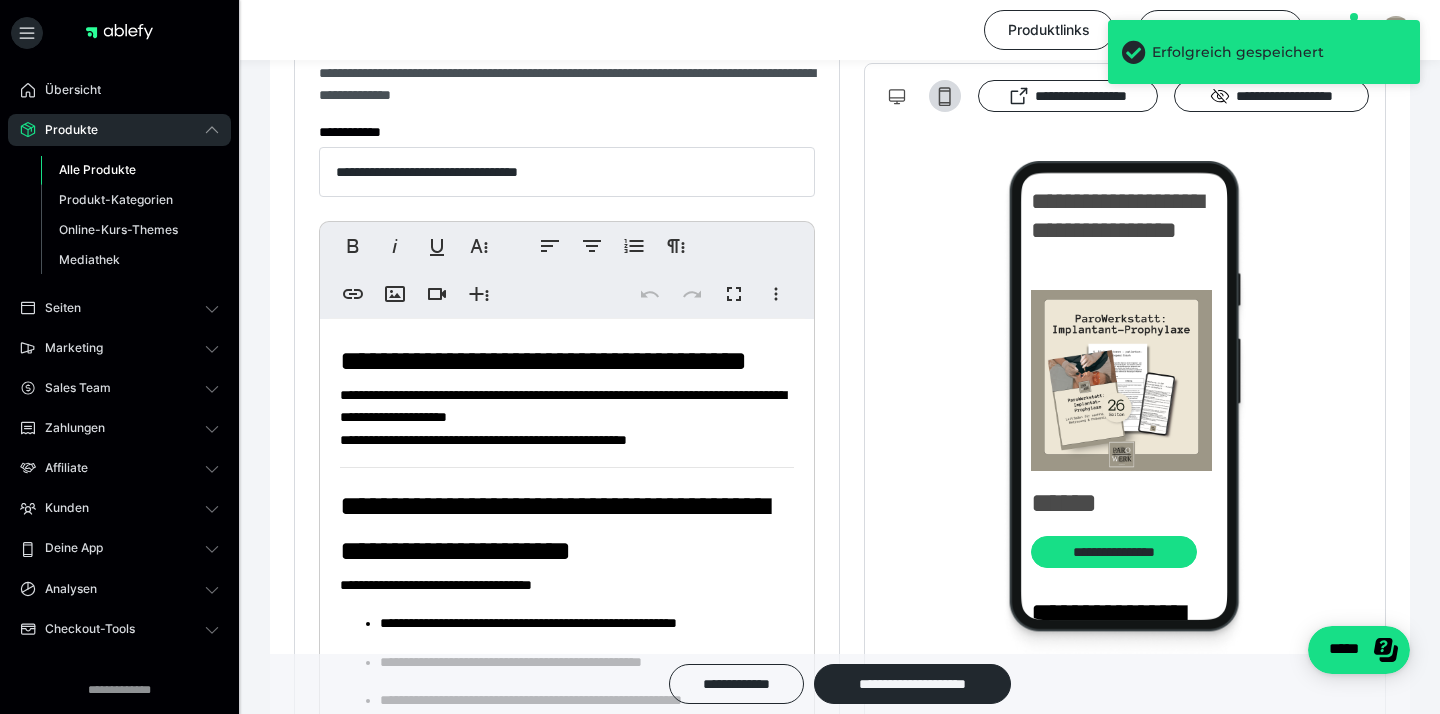 click on "Alle Produkte" at bounding box center [130, 170] 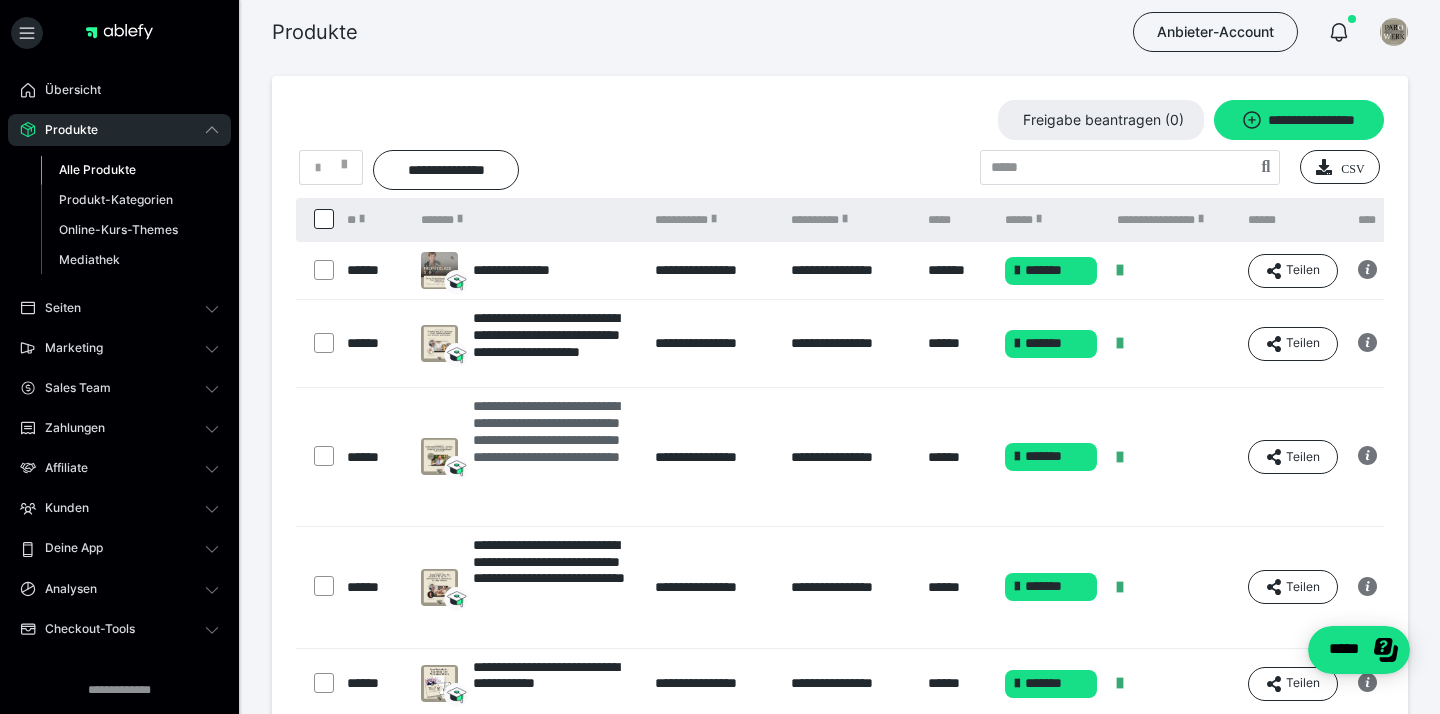 click on "**********" at bounding box center [554, 457] 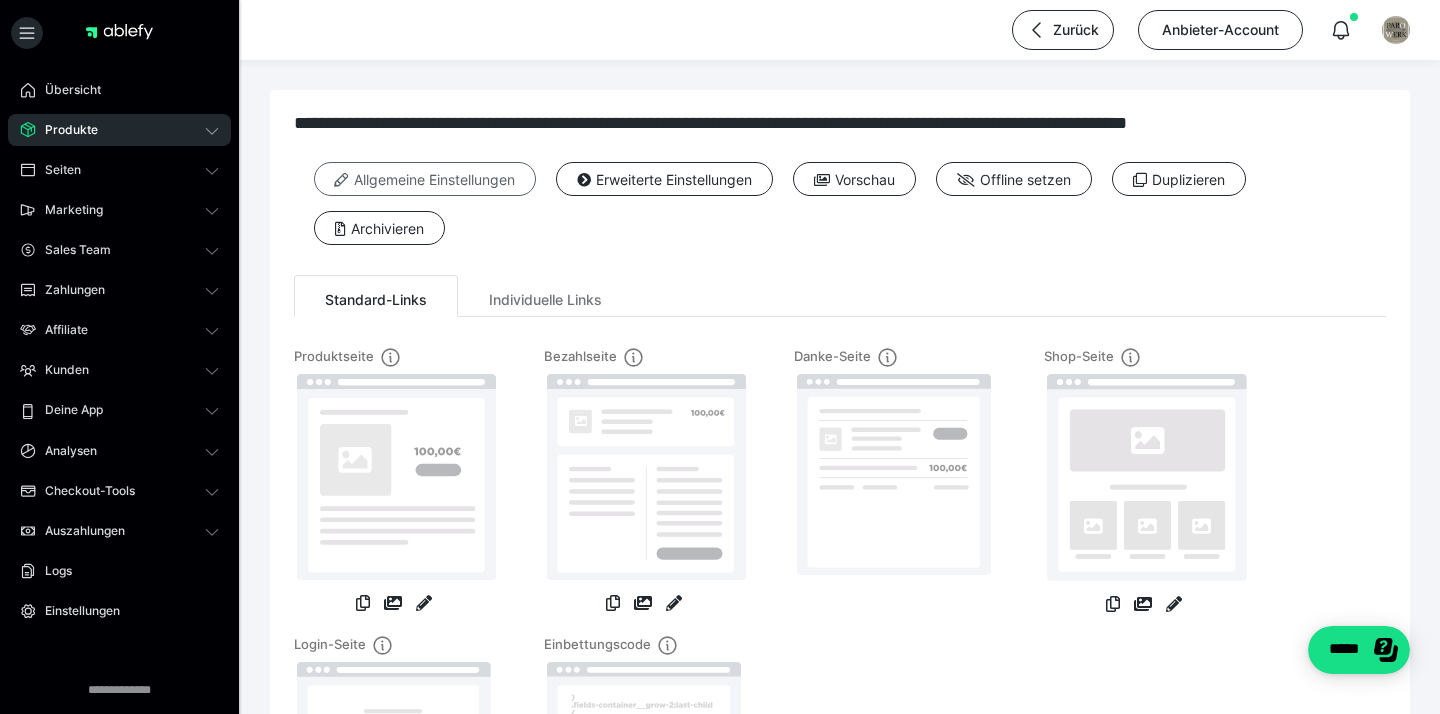 click on "Allgemeine Einstellungen" at bounding box center (425, 179) 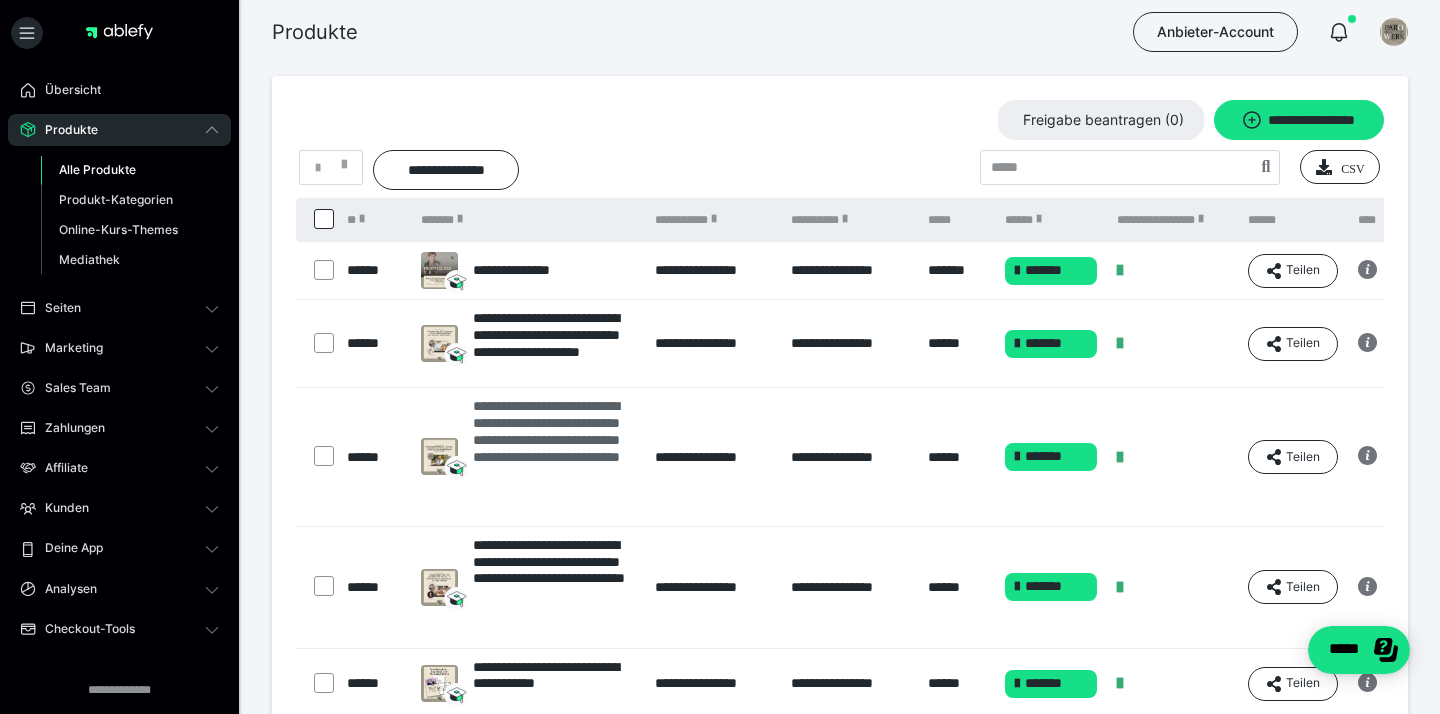 click on "**********" at bounding box center (554, 457) 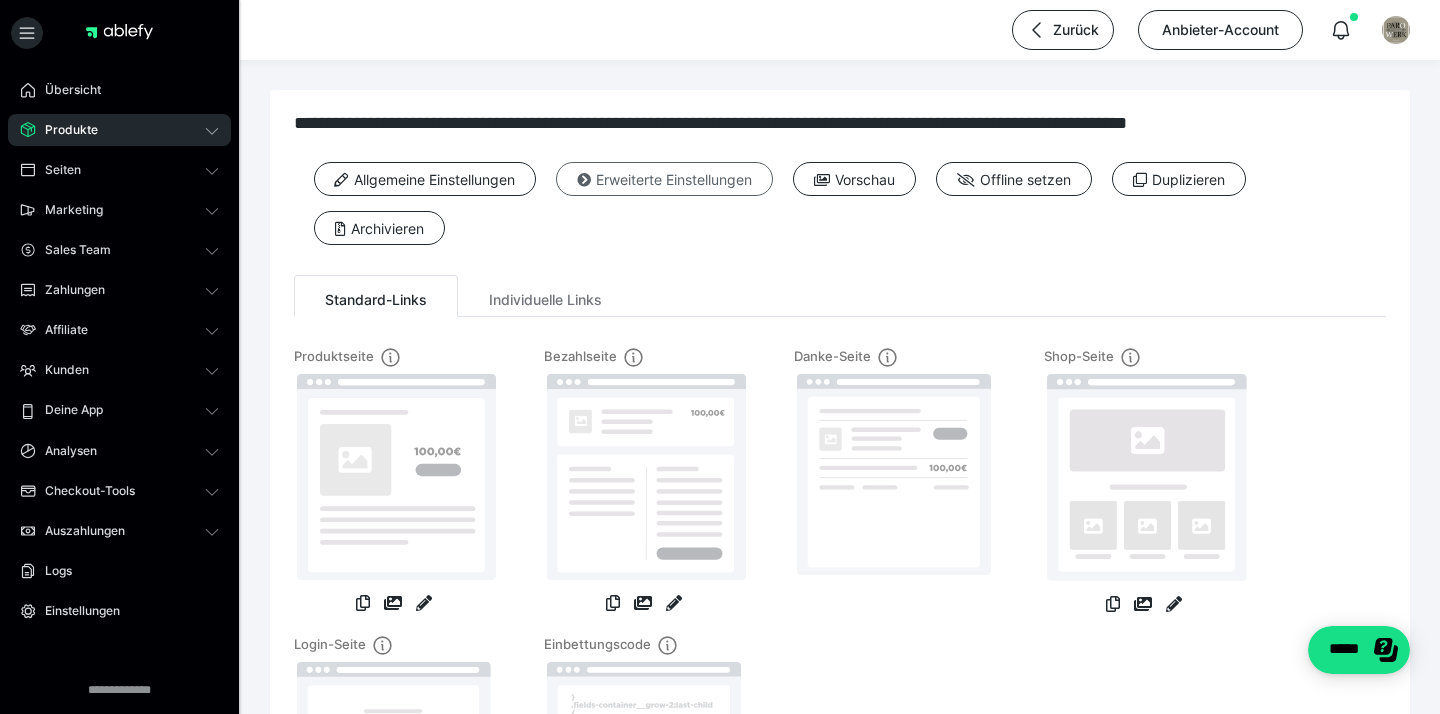 click on "Erweiterte Einstellungen" at bounding box center (664, 179) 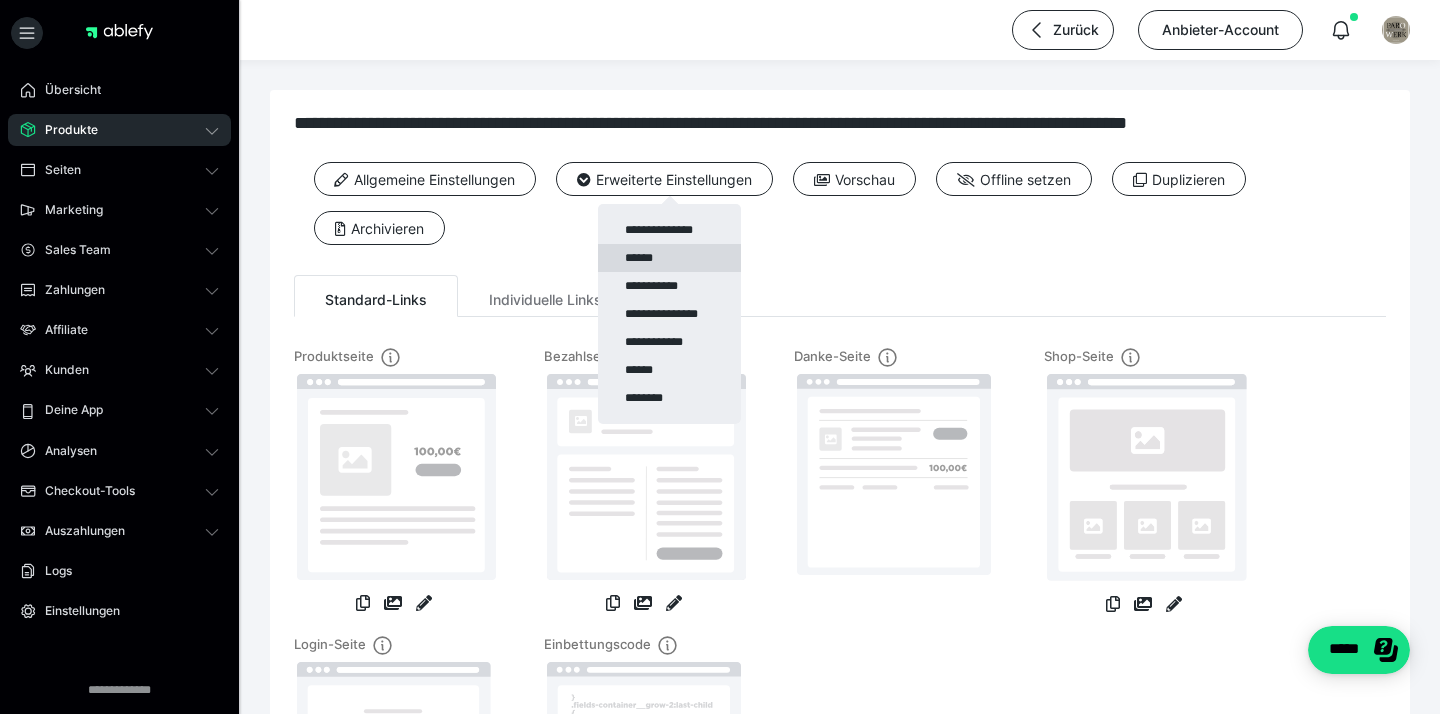click on "******" at bounding box center (669, 258) 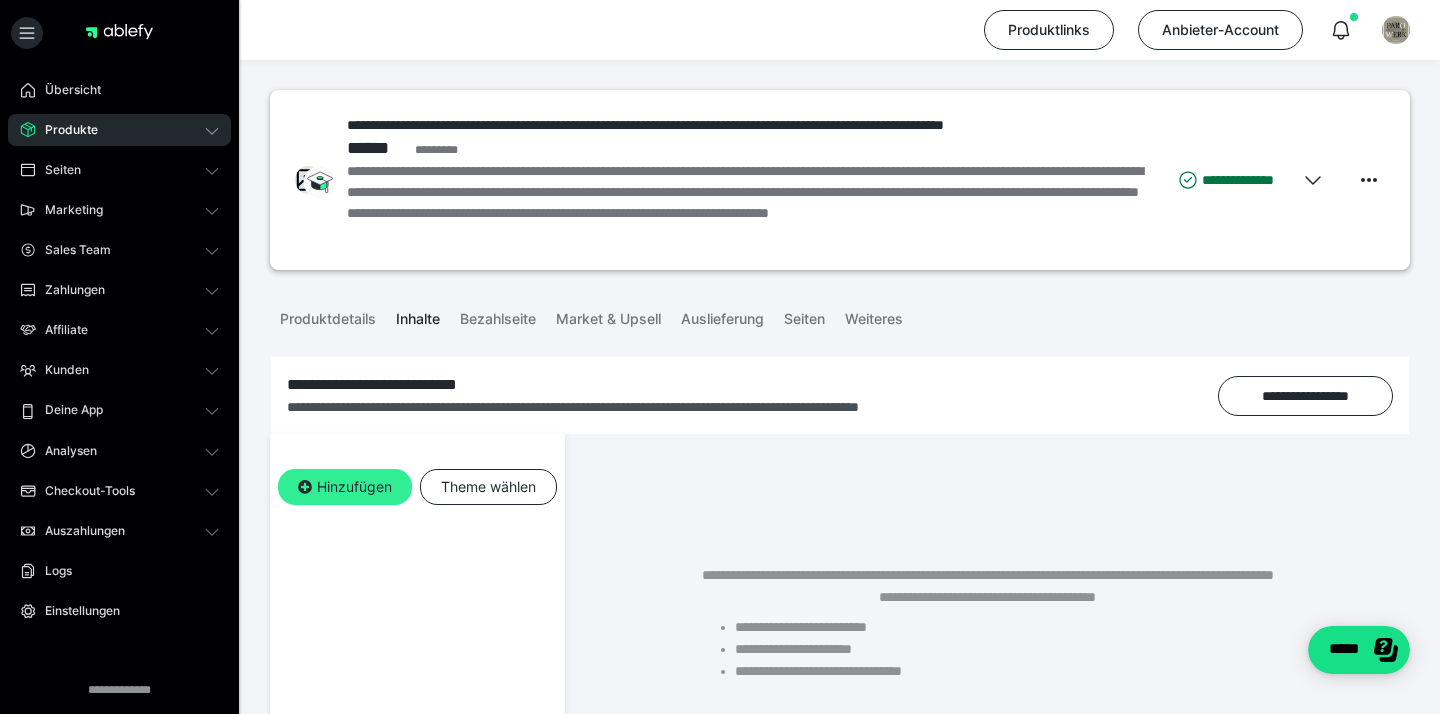 click on "Hinzufügen" at bounding box center (345, 487) 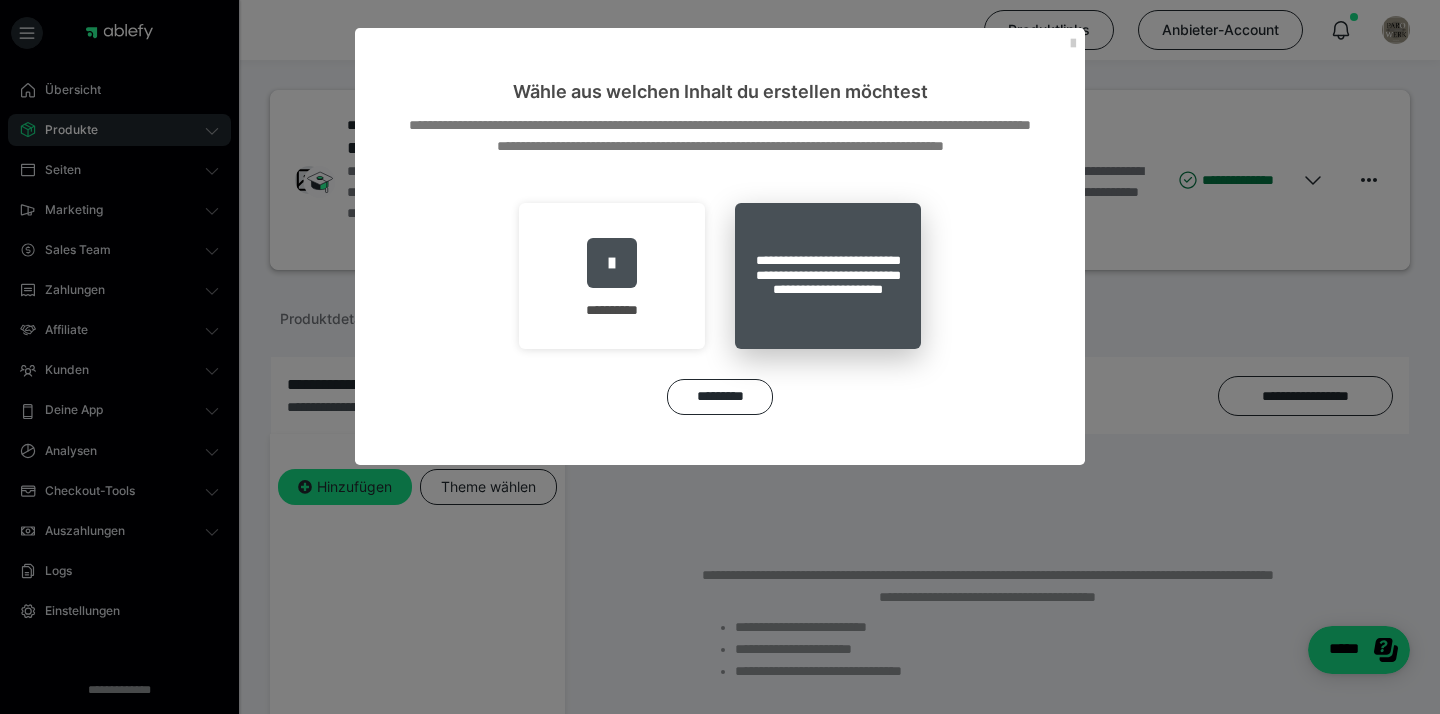 click on "**********" at bounding box center (828, 276) 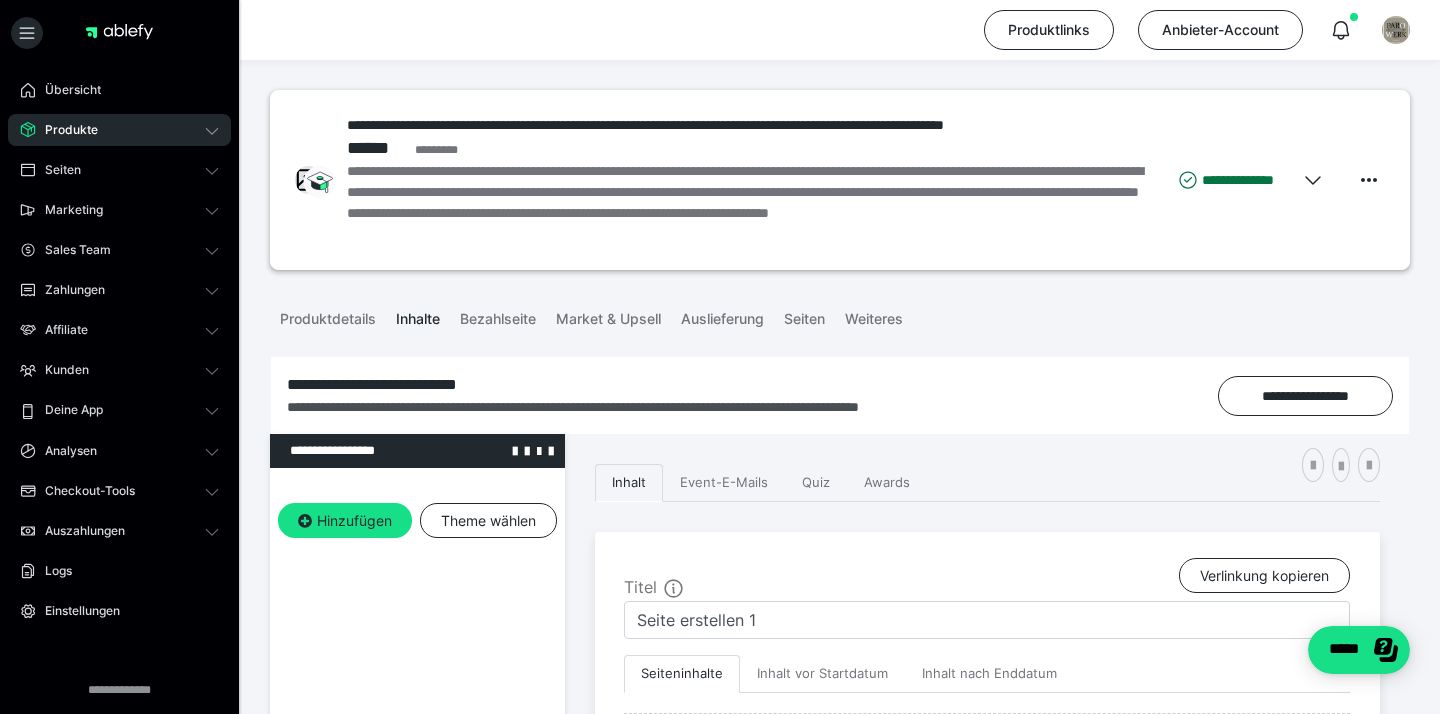 click at bounding box center [365, 451] 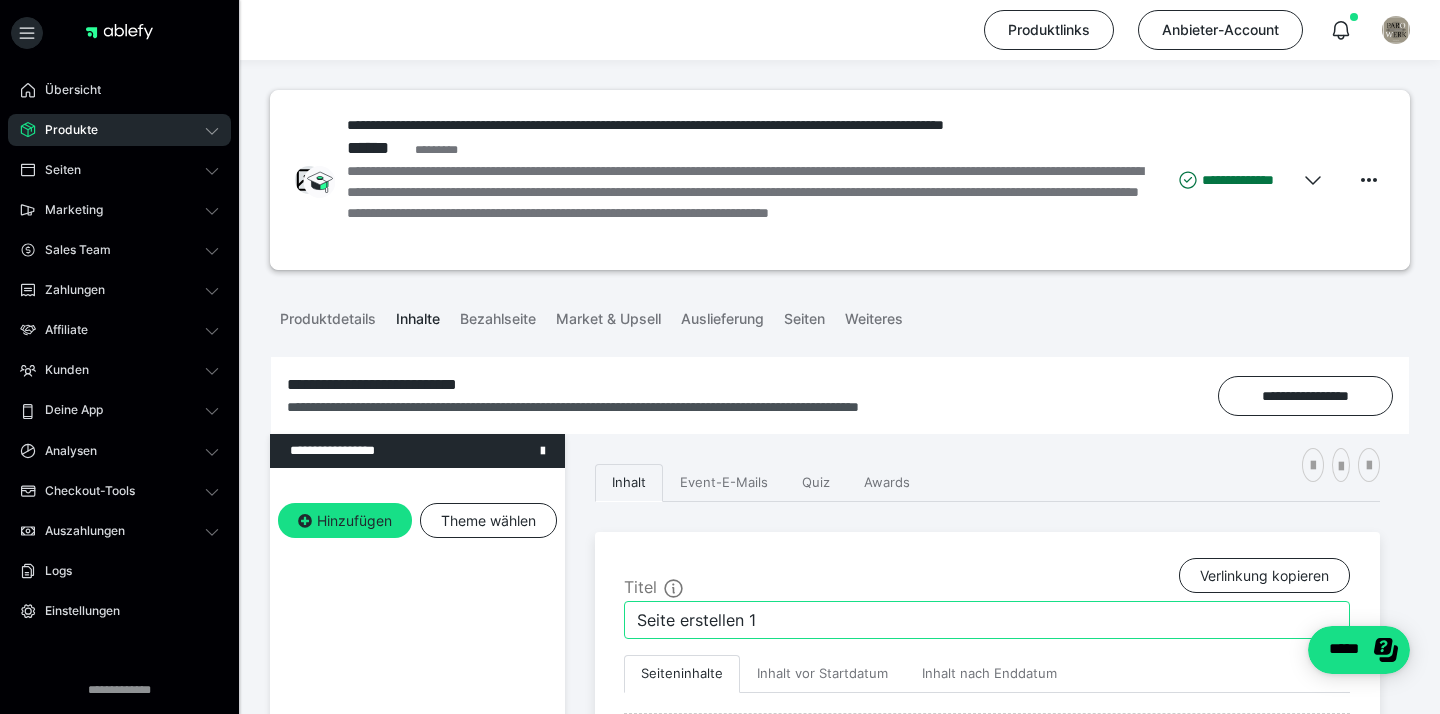 drag, startPoint x: 813, startPoint y: 627, endPoint x: 604, endPoint y: 609, distance: 209.77368 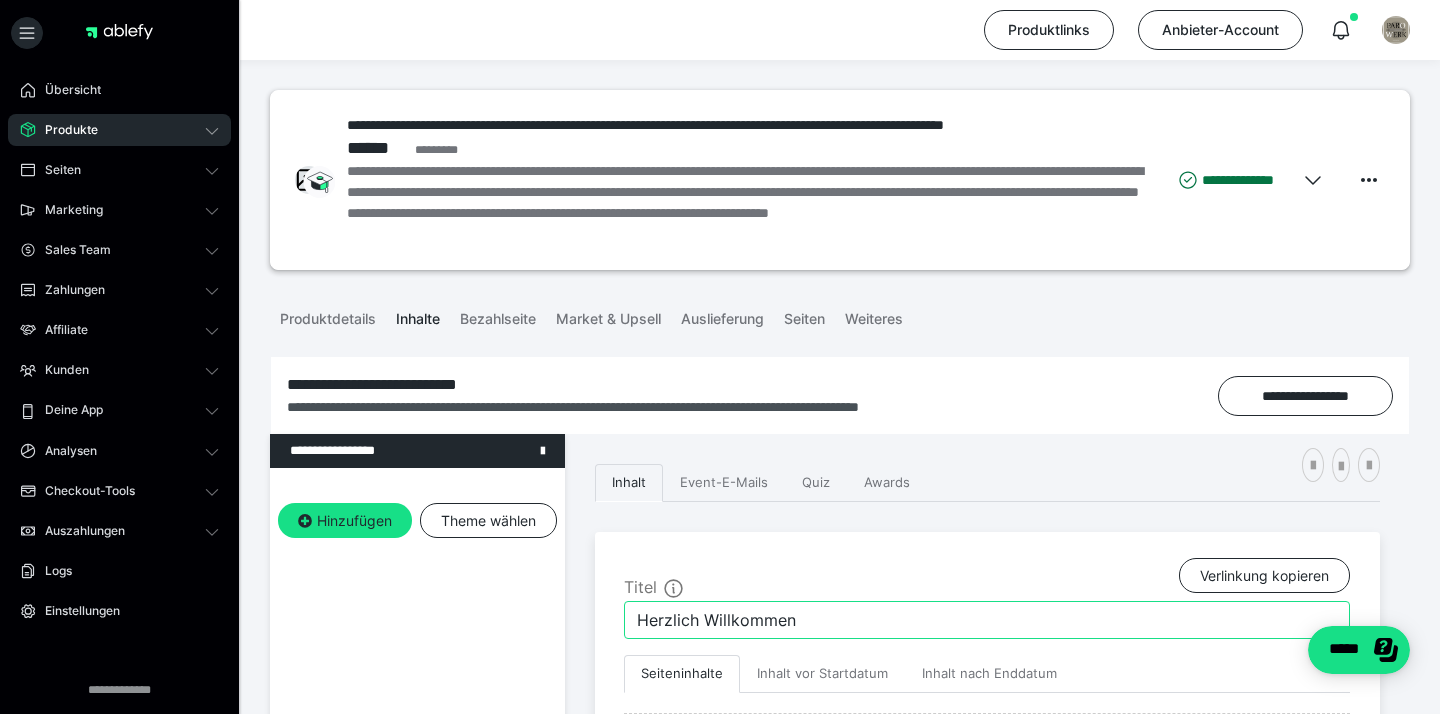 scroll, scrollTop: 147, scrollLeft: 0, axis: vertical 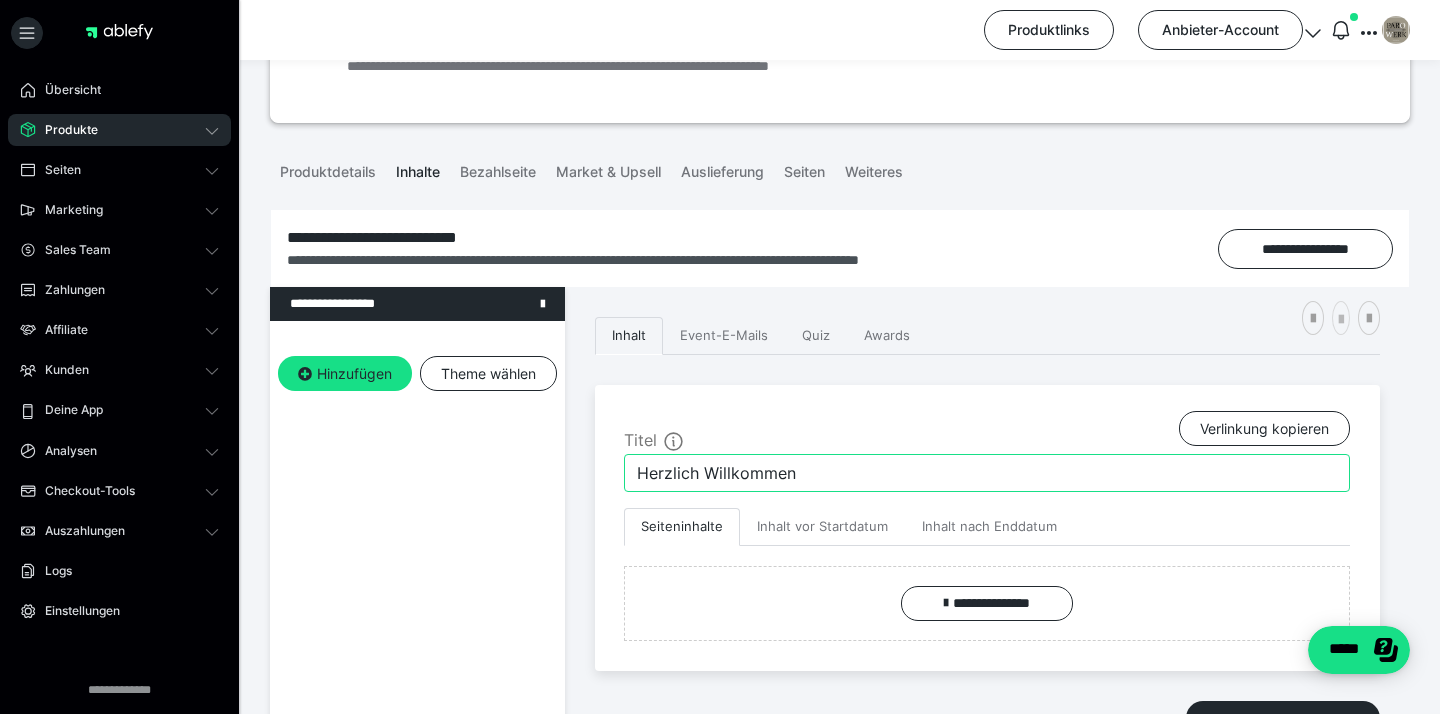 type on "Herzlich Willkommen" 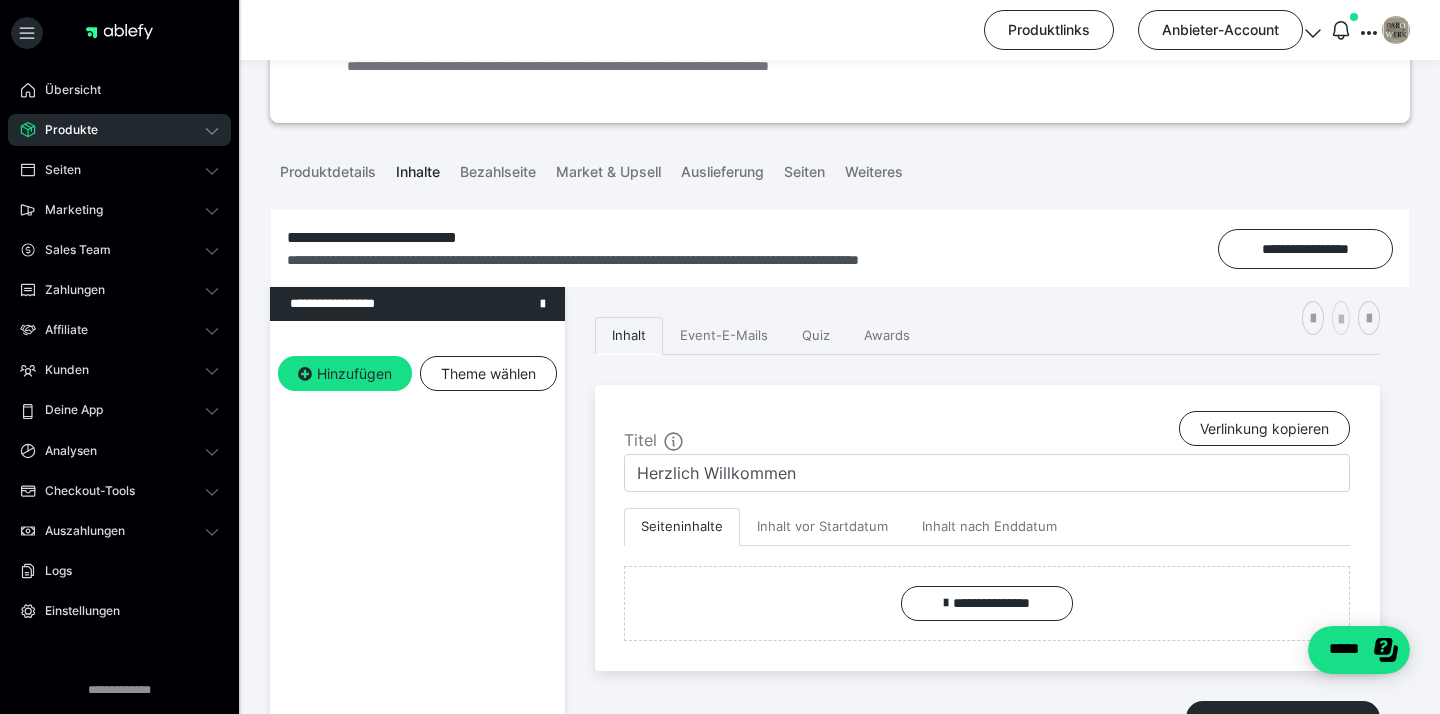 click at bounding box center (1341, 320) 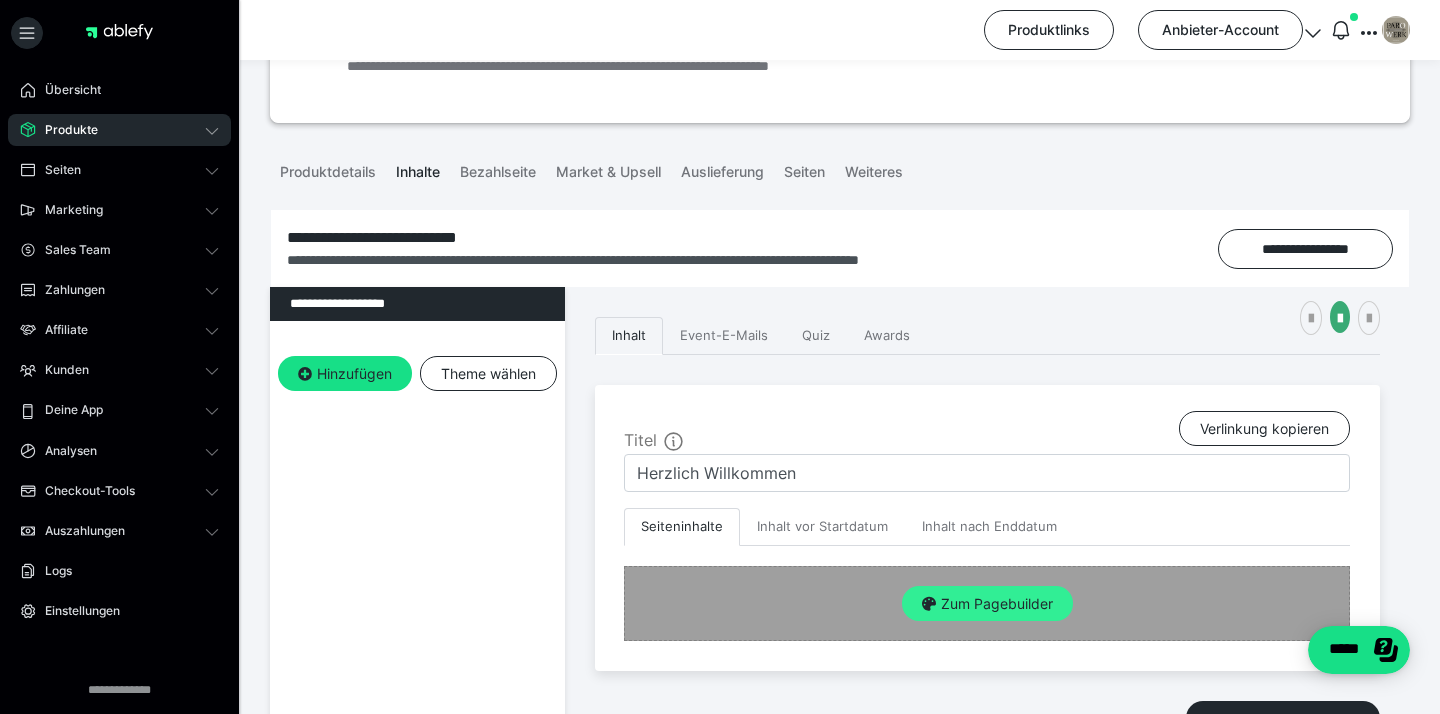 click on "Zum Pagebuilder" at bounding box center (987, 604) 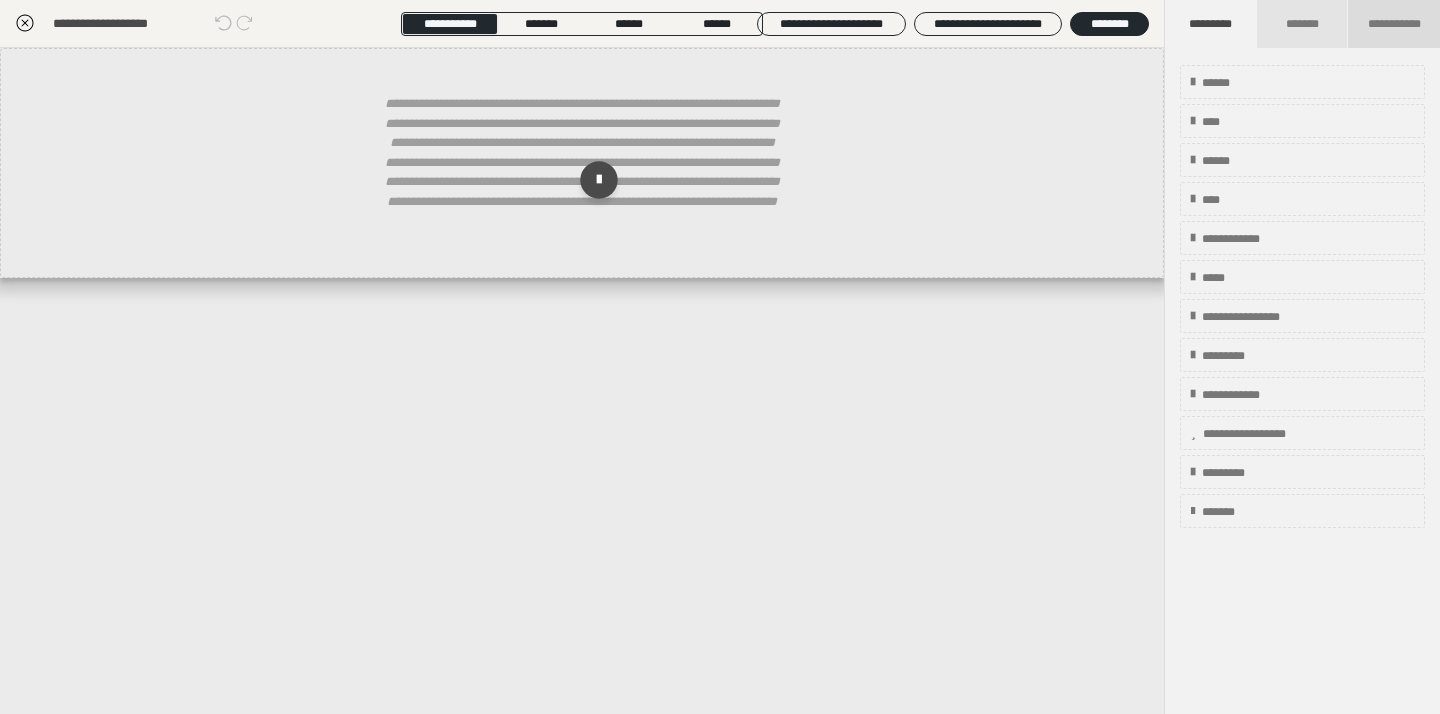 click on "**********" at bounding box center [1394, 24] 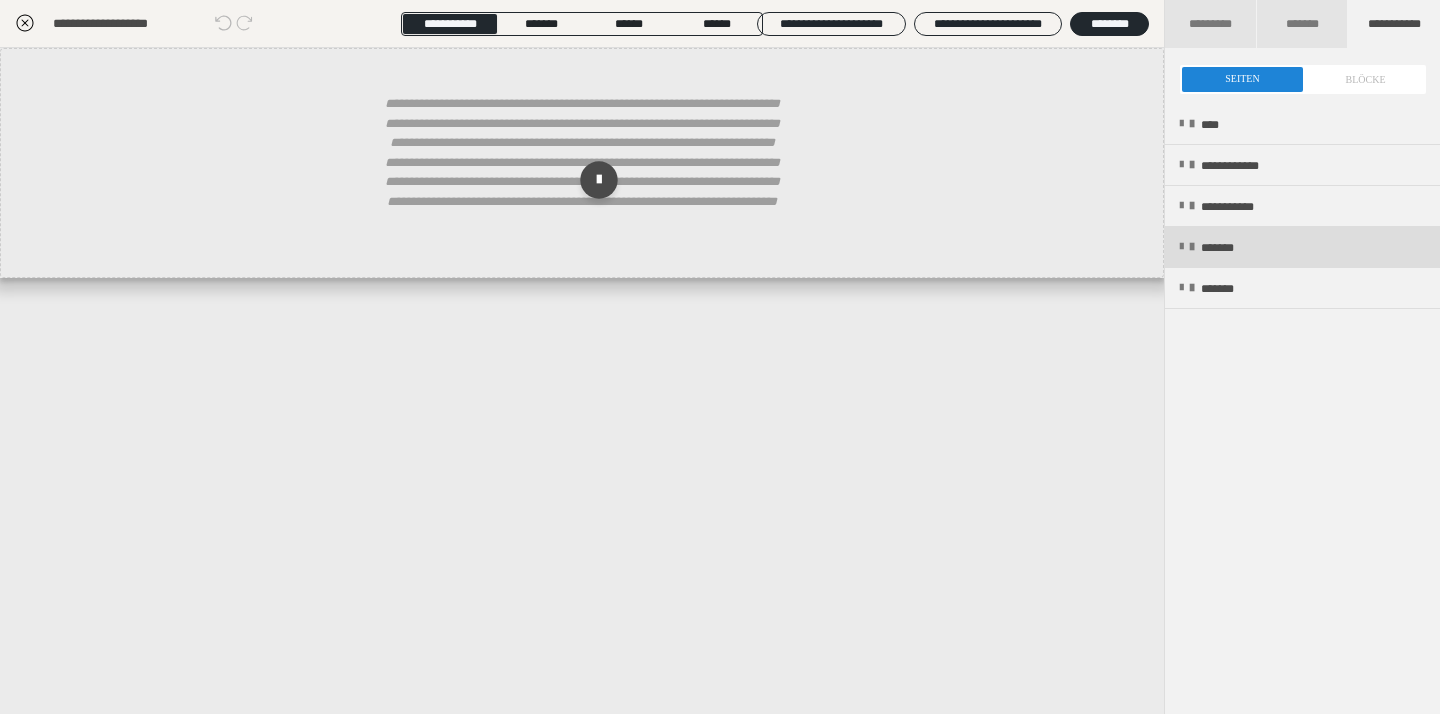 click on "*******" at bounding box center (1231, 248) 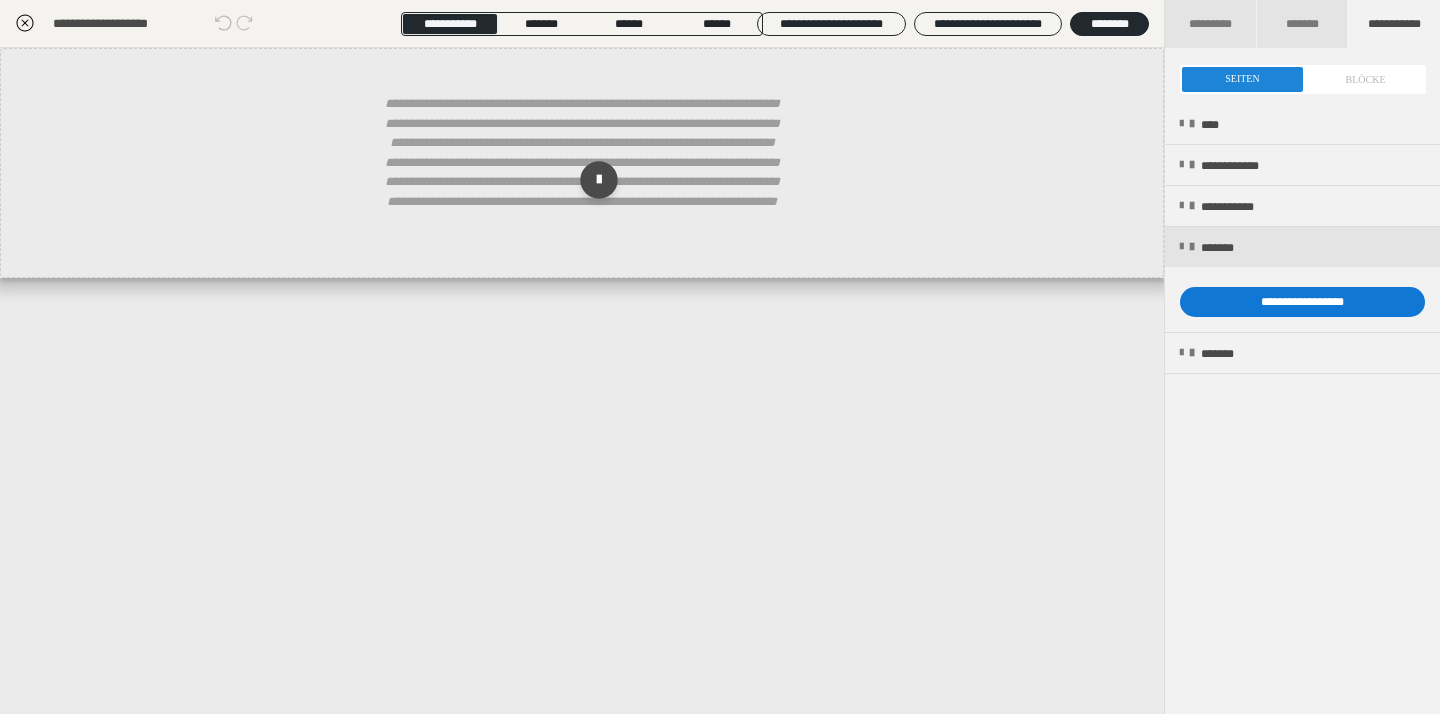 click on "**********" at bounding box center [1302, 302] 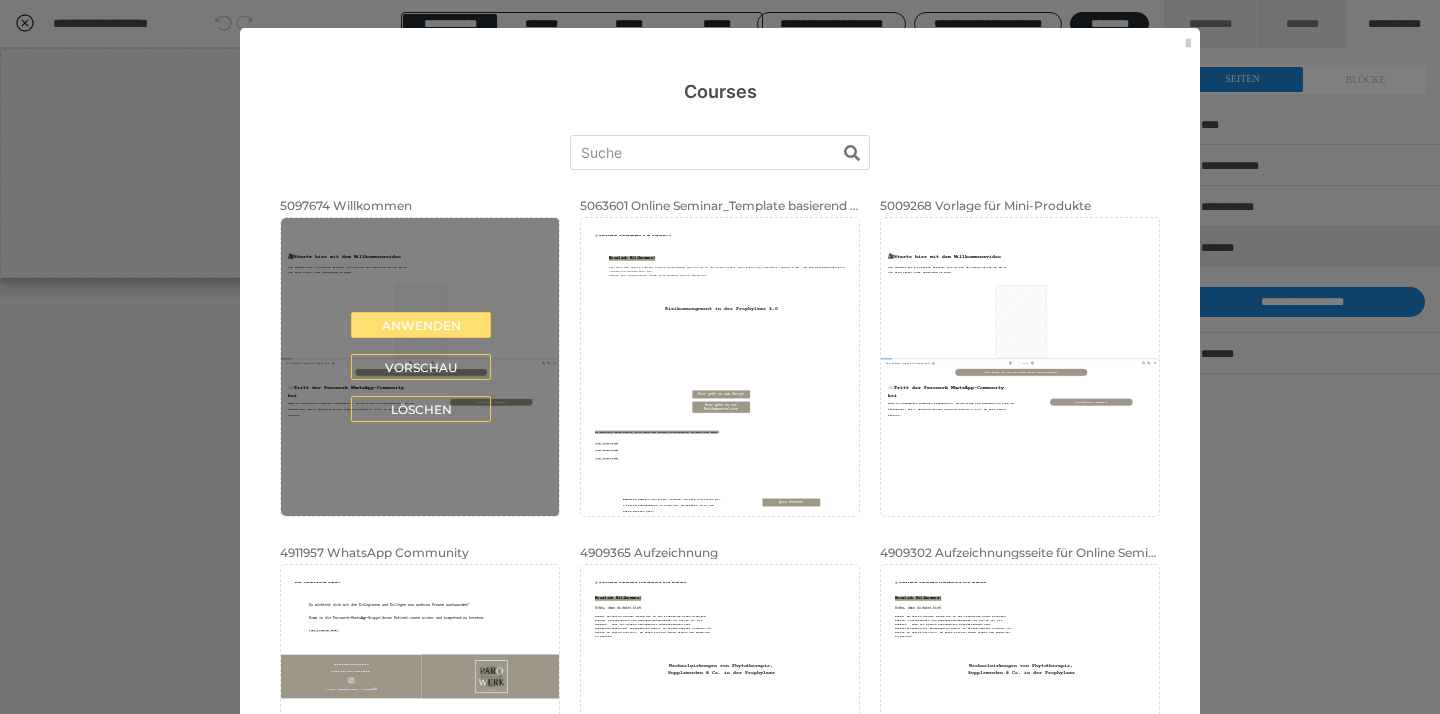 click on "Anwenden" at bounding box center [421, 325] 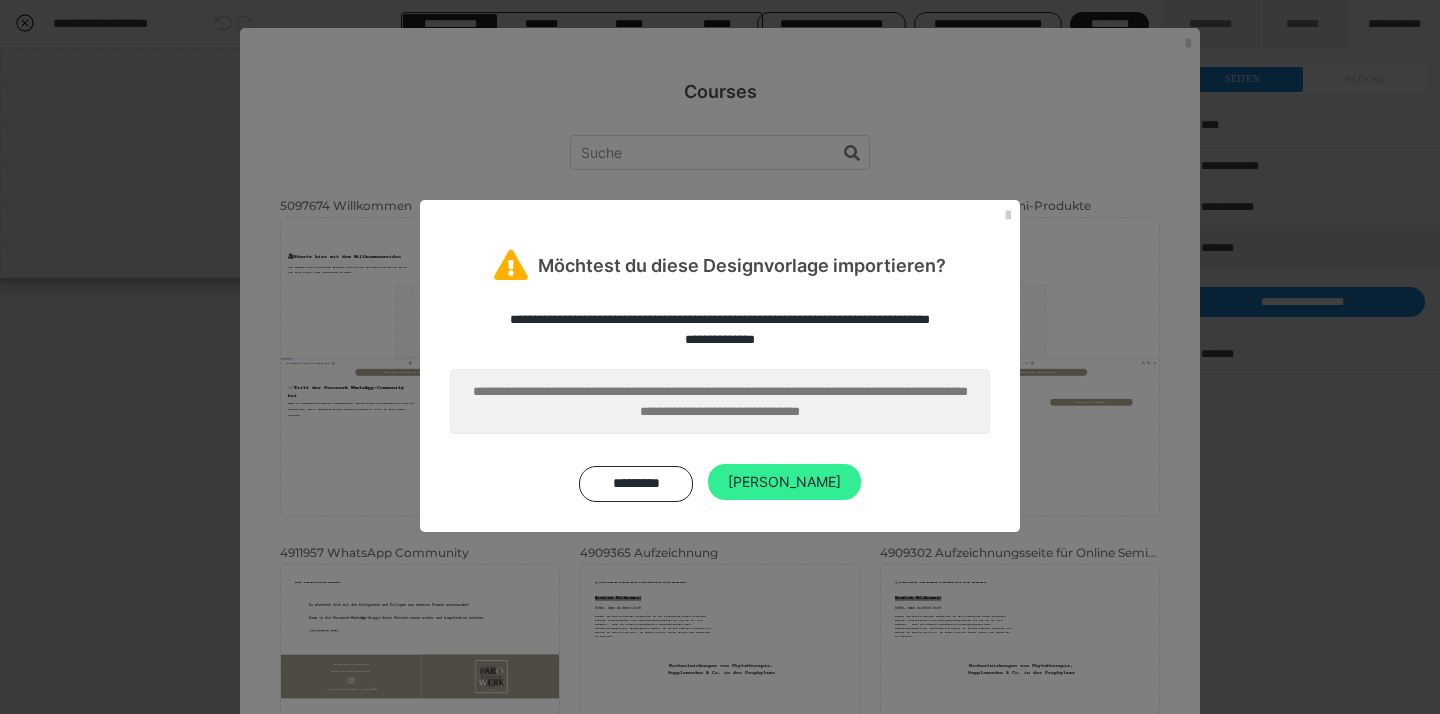 click on "[PERSON_NAME]" at bounding box center [784, 482] 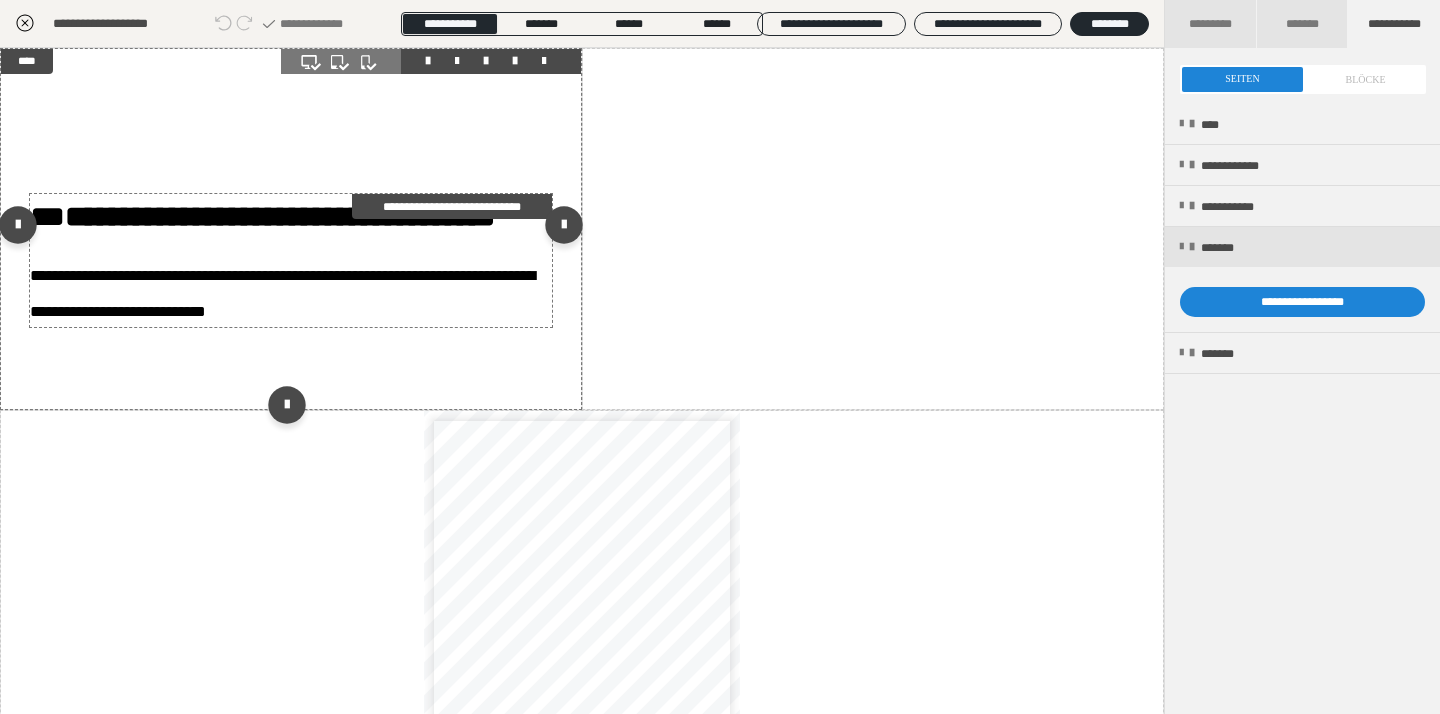 click on "**********" at bounding box center (282, 293) 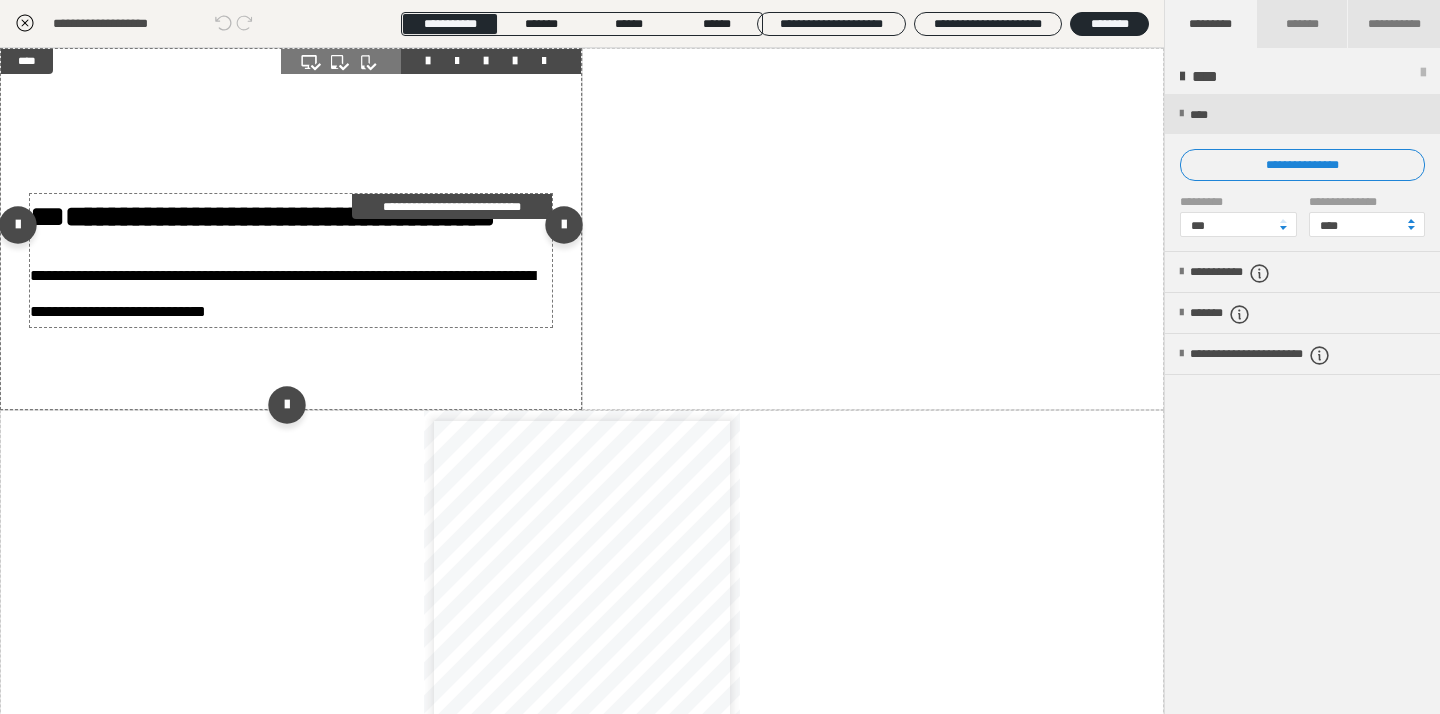 click on "**********" at bounding box center (291, 291) 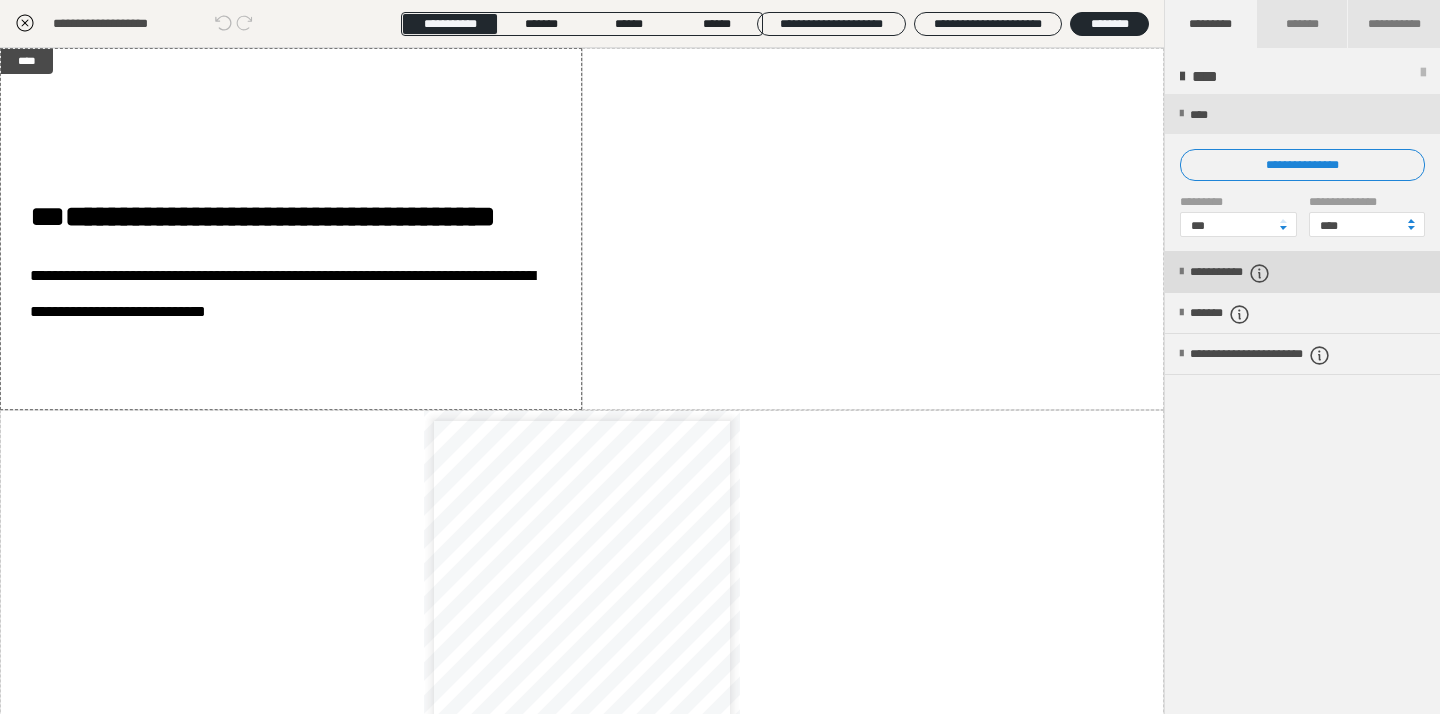 click on "**********" at bounding box center (1302, 272) 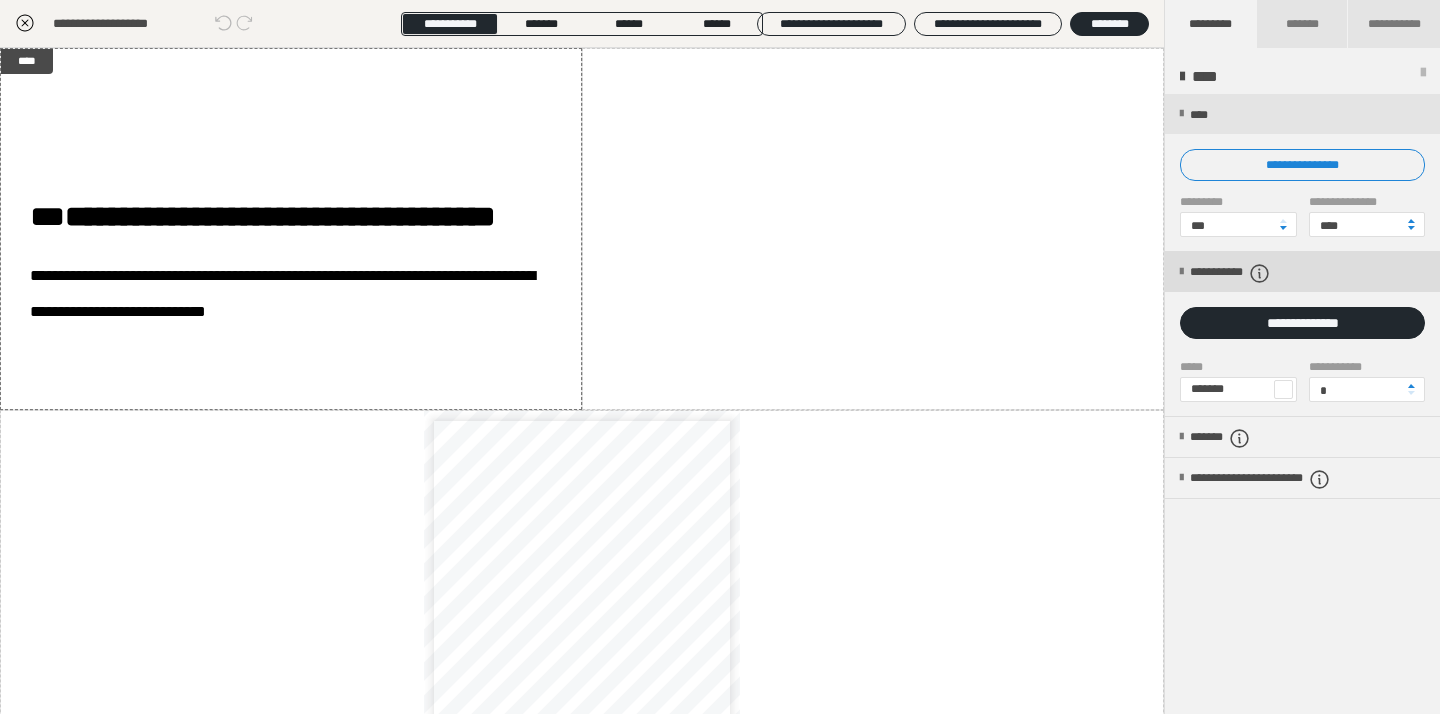 click on "**********" at bounding box center [1302, 272] 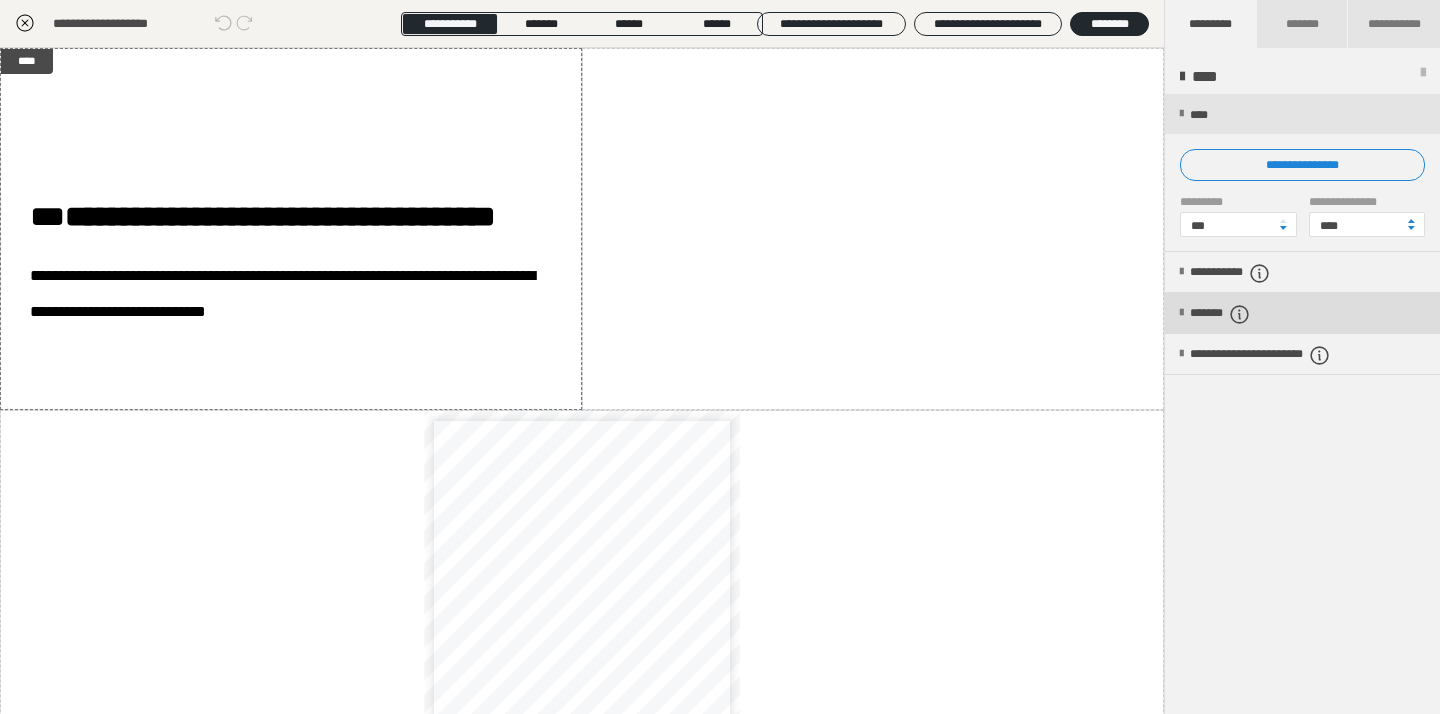 click on "*******" at bounding box center [1302, 313] 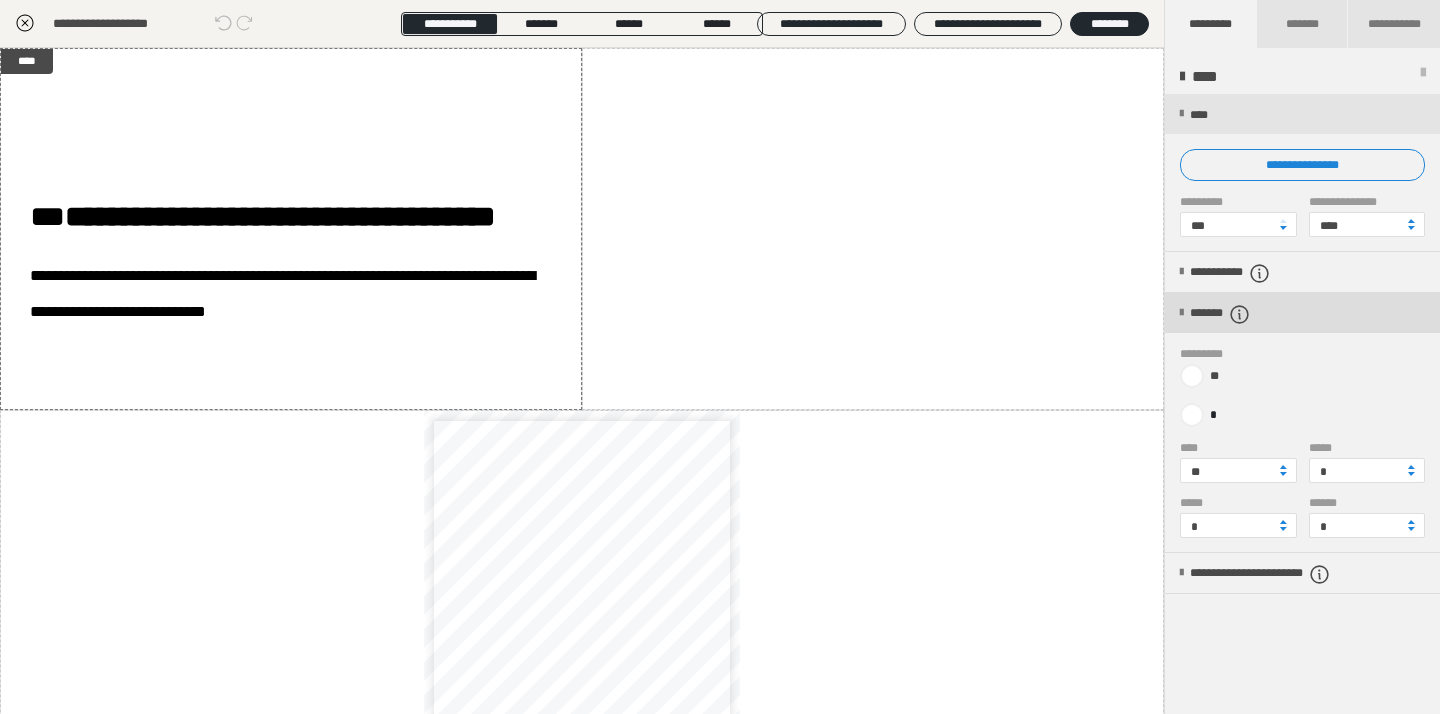 click at bounding box center (1181, 313) 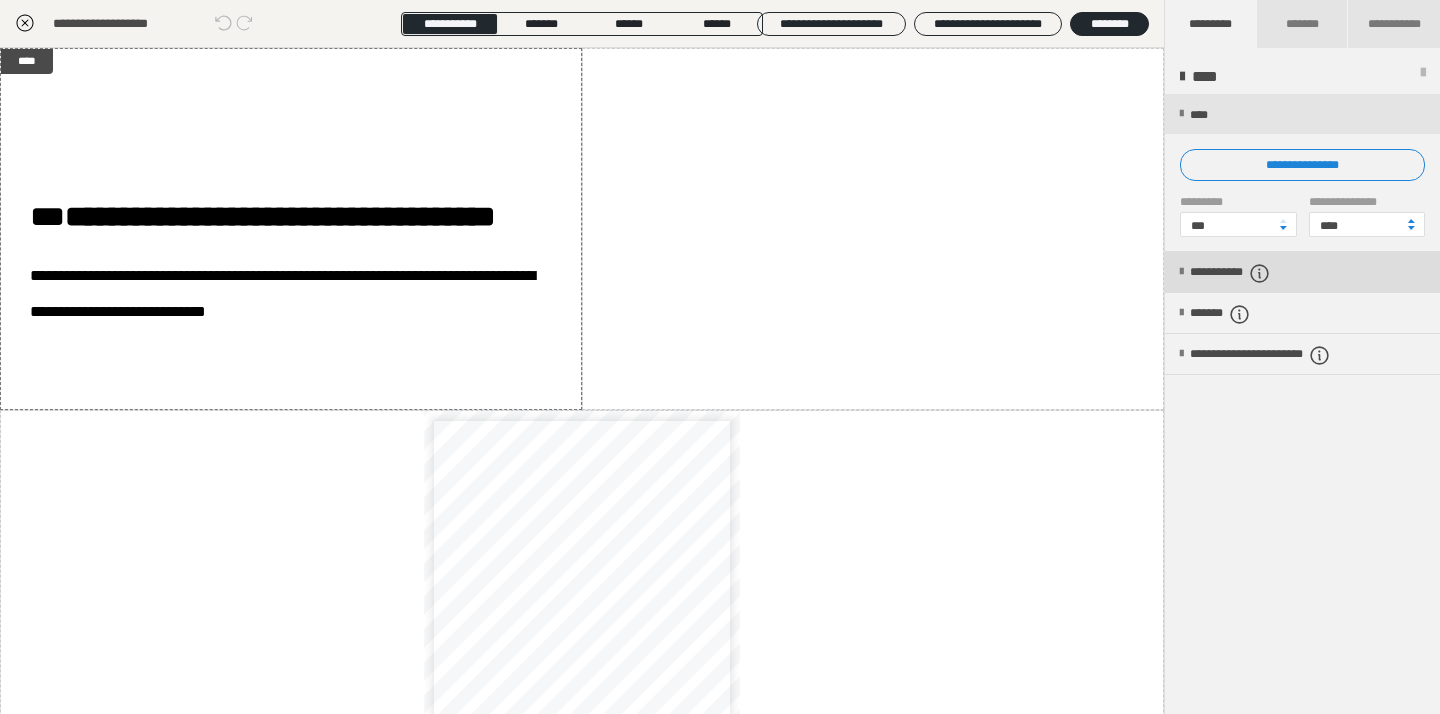 click on "**********" at bounding box center [1302, 272] 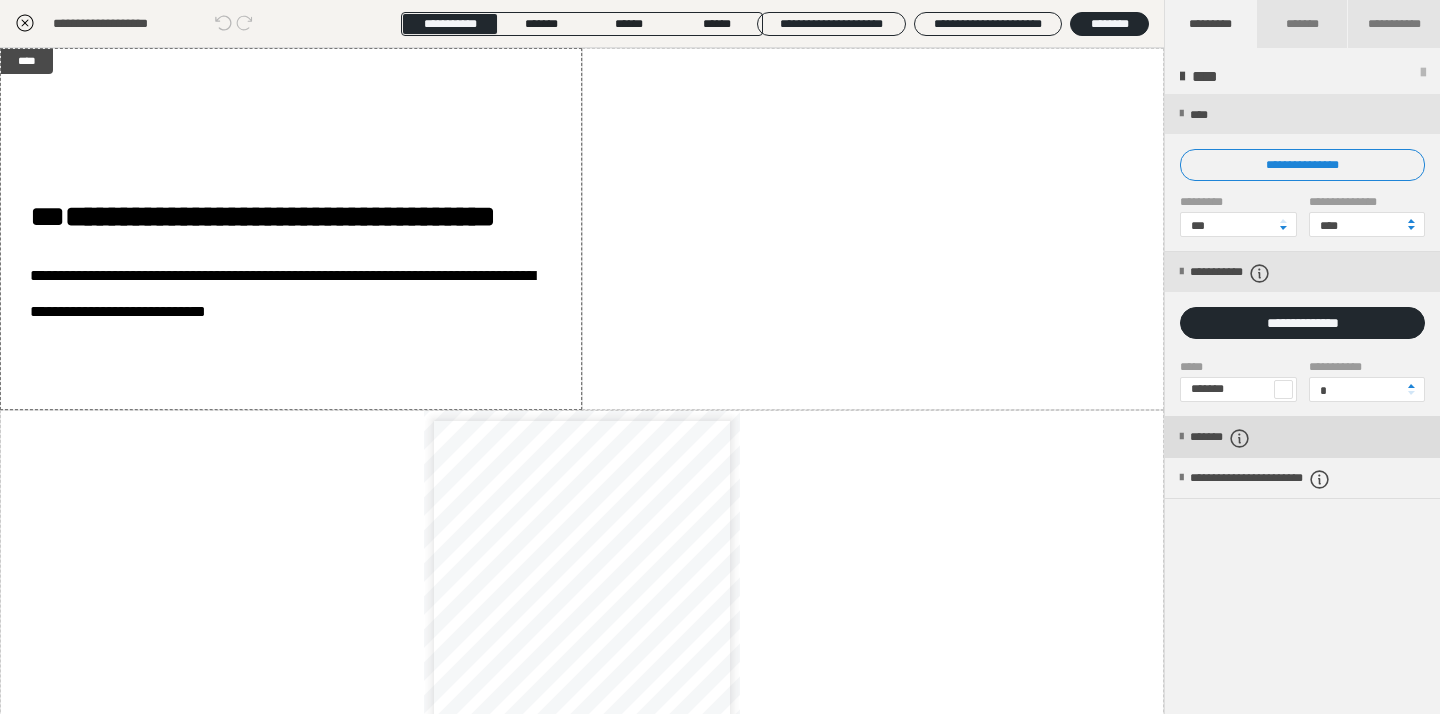 click at bounding box center [1181, 437] 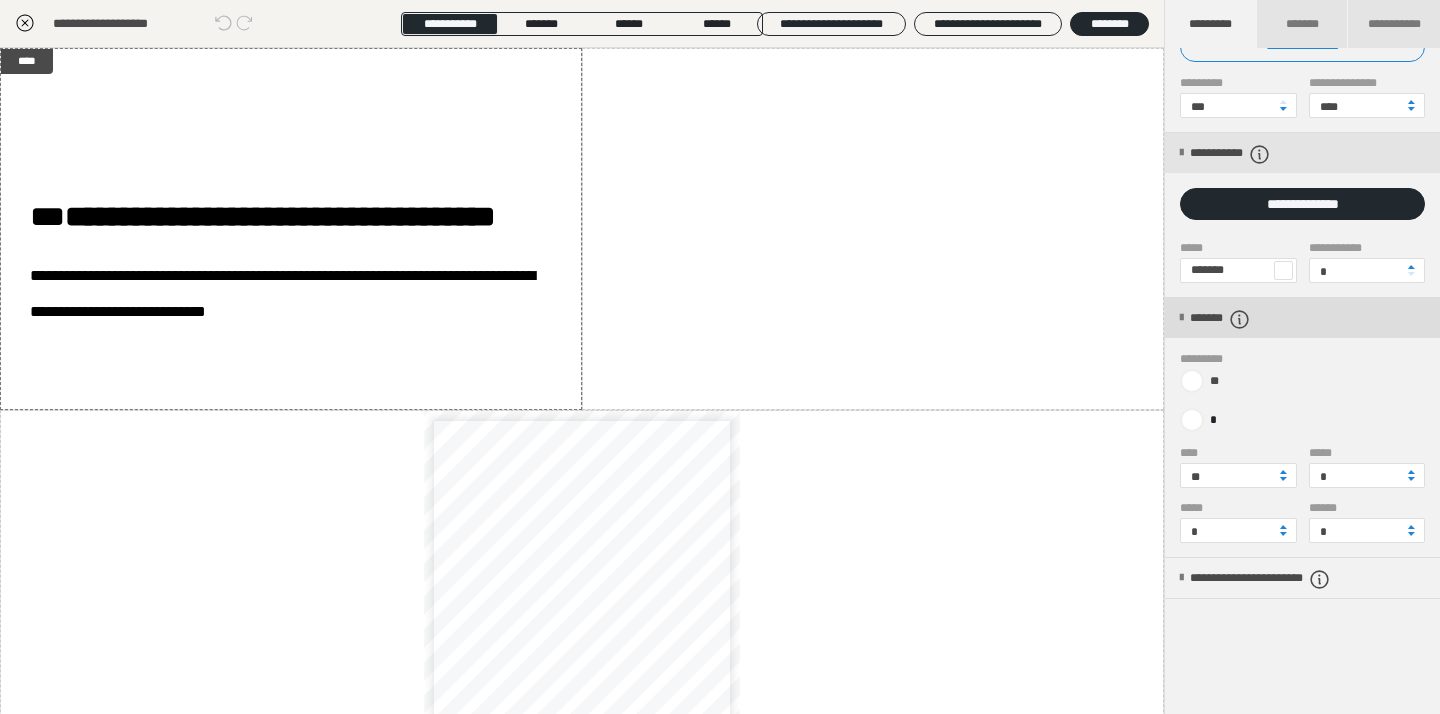 scroll, scrollTop: 0, scrollLeft: 0, axis: both 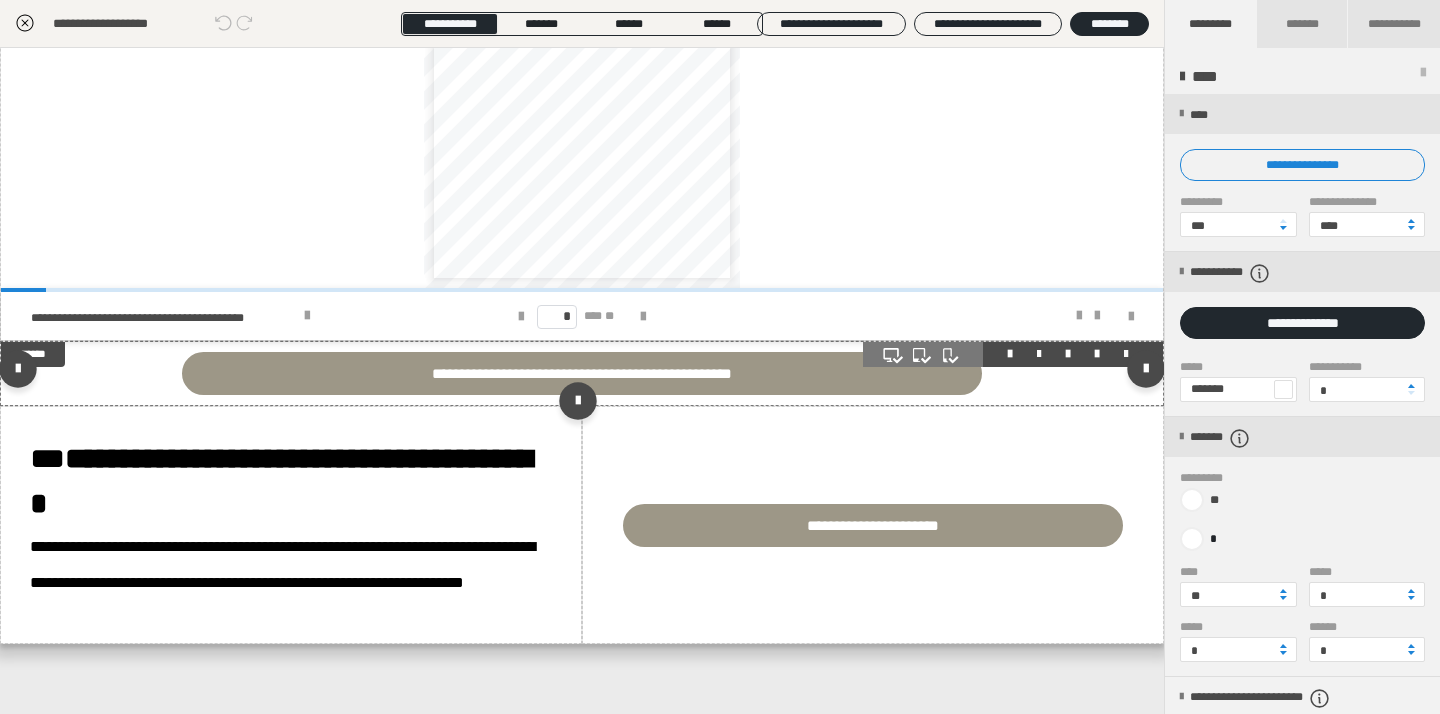 click at bounding box center [1126, 354] 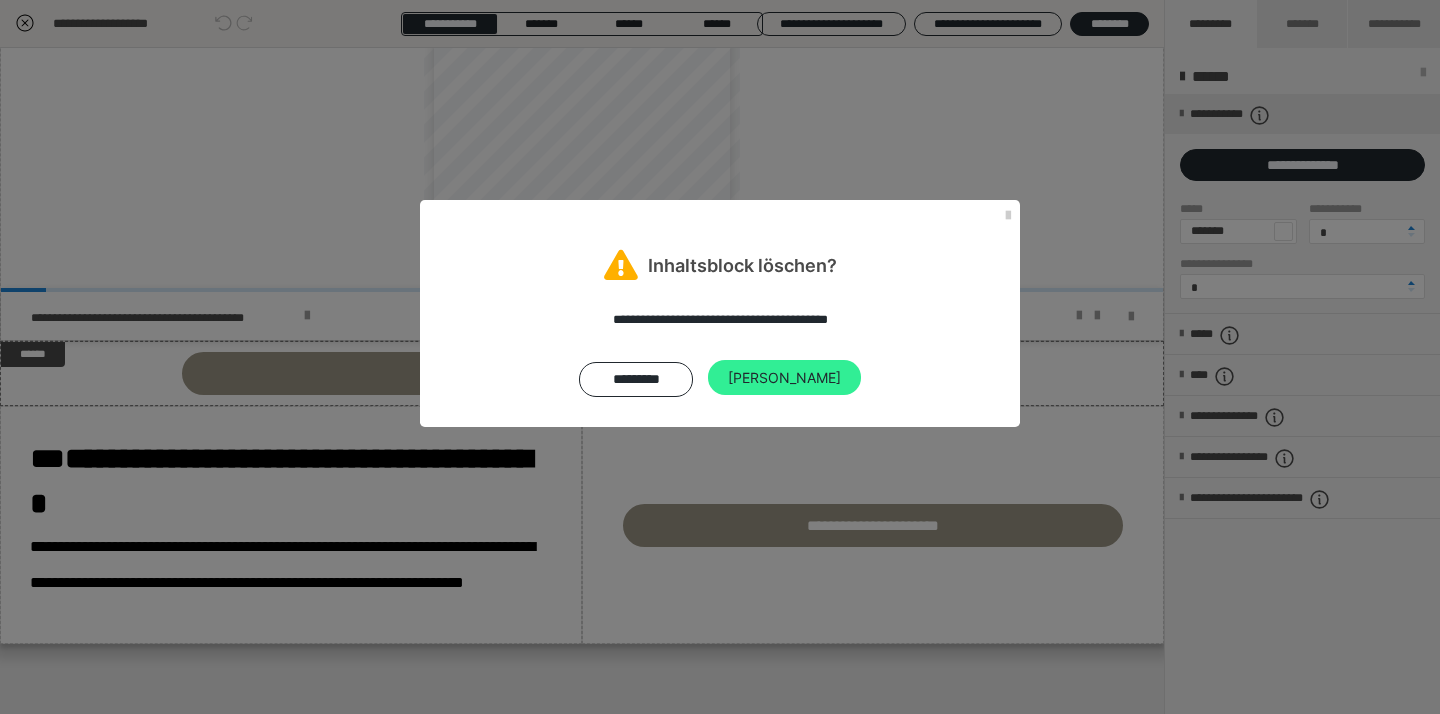 click on "[PERSON_NAME]" at bounding box center [784, 378] 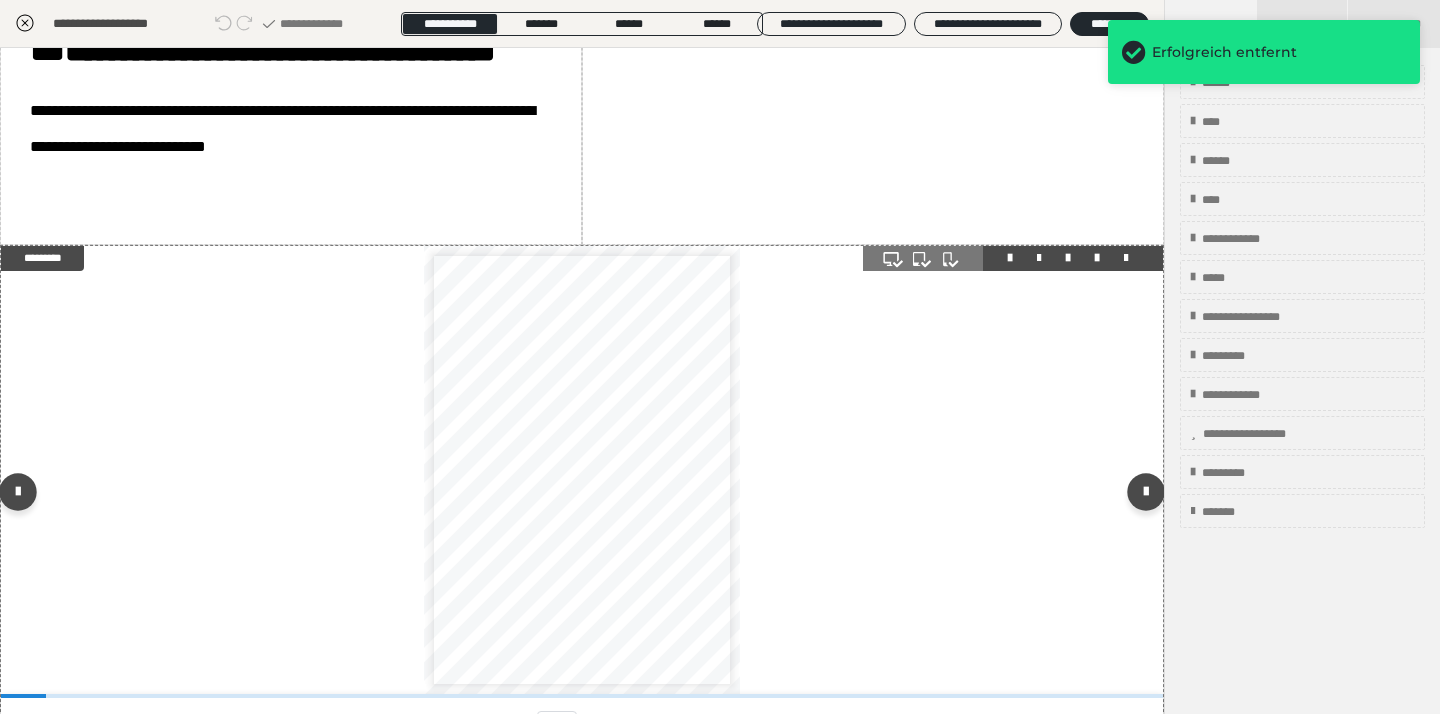 scroll, scrollTop: 110, scrollLeft: 0, axis: vertical 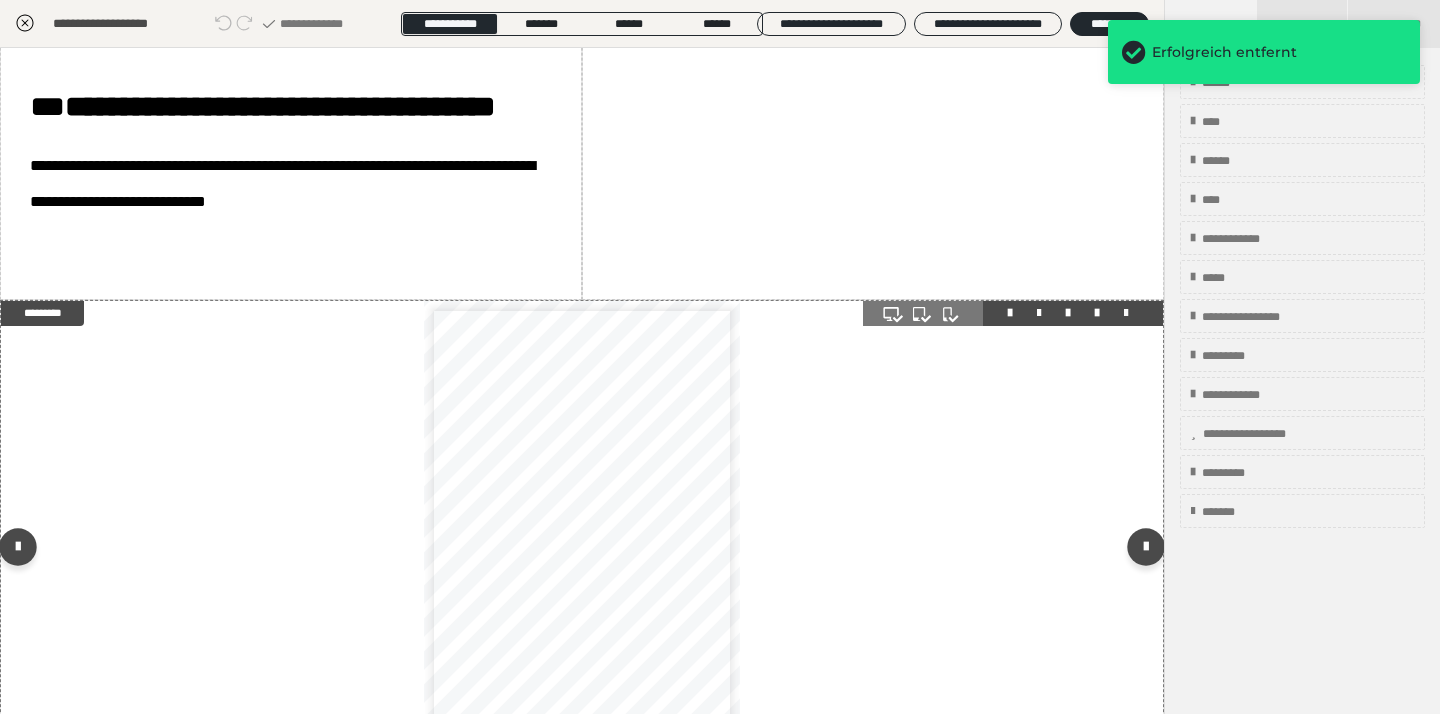 click at bounding box center (1126, 313) 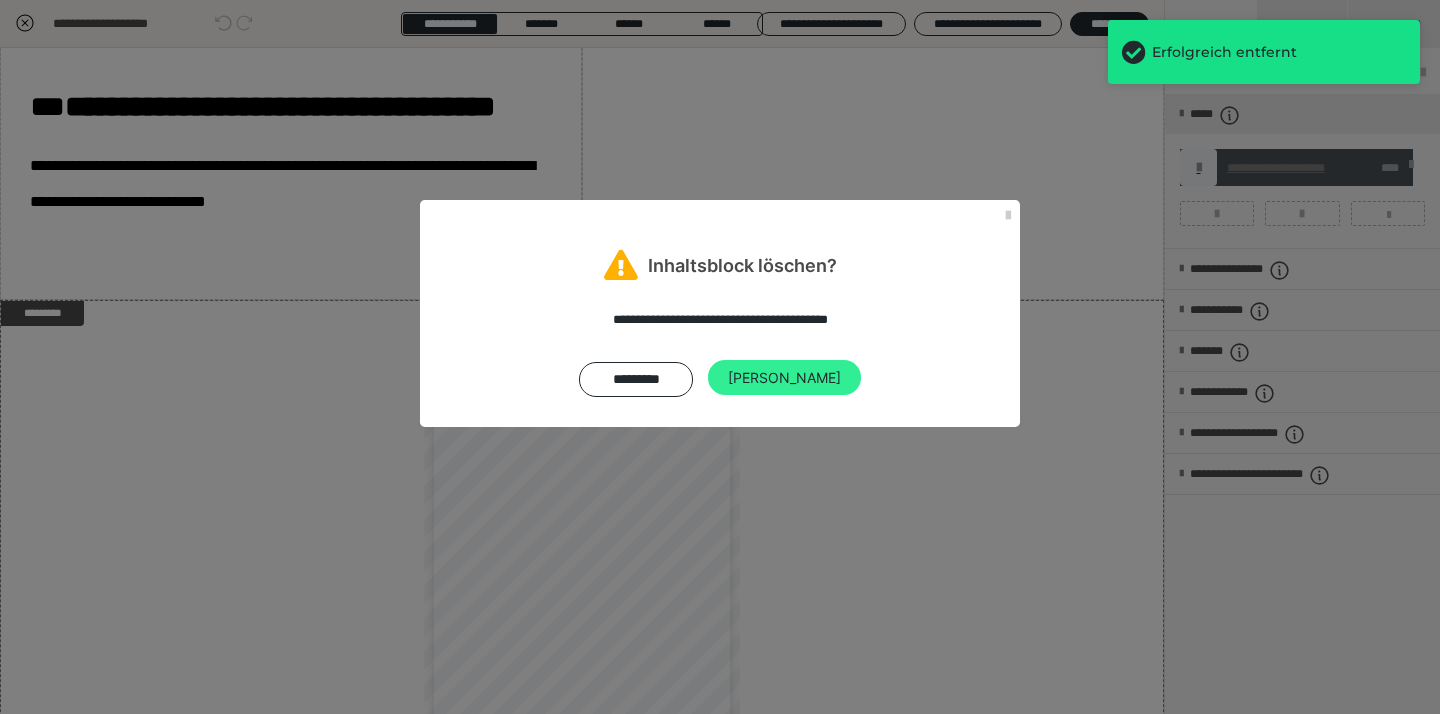 click on "[PERSON_NAME]" at bounding box center (784, 378) 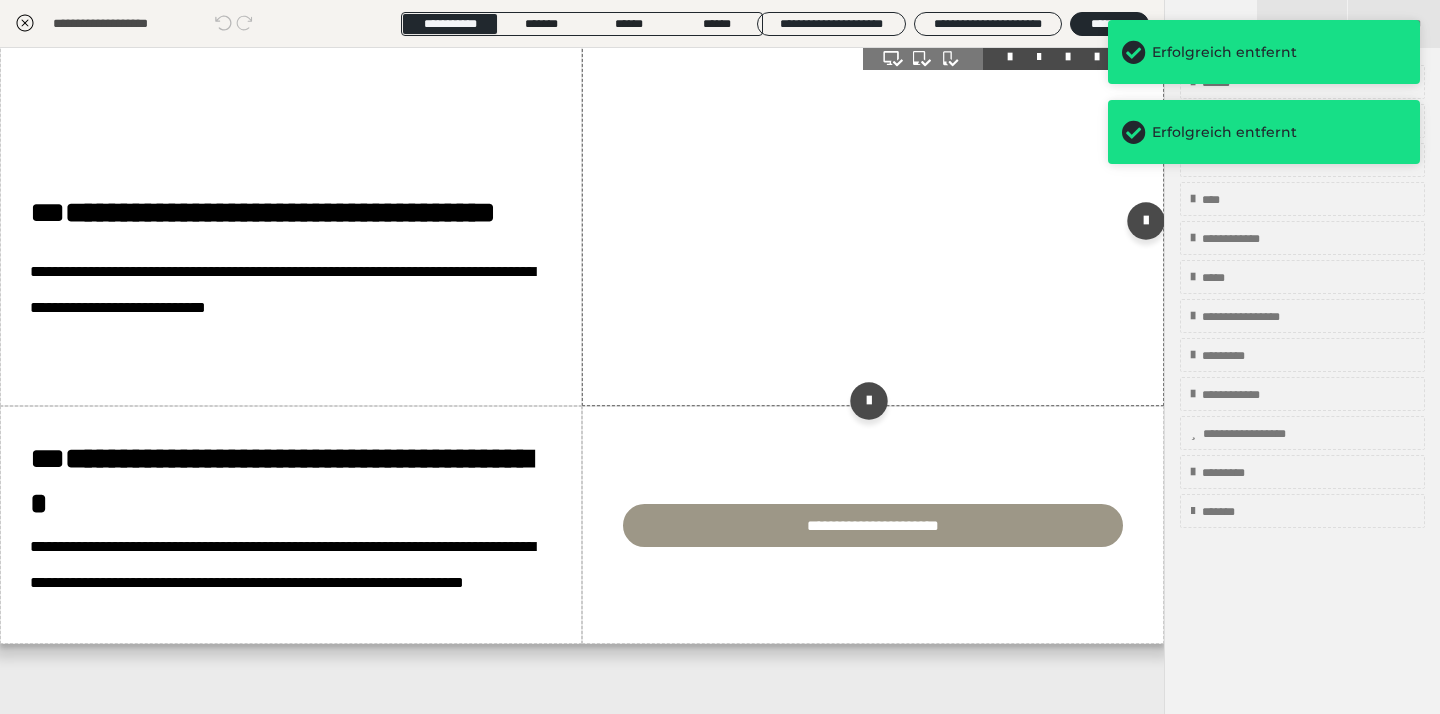 scroll, scrollTop: 0, scrollLeft: 0, axis: both 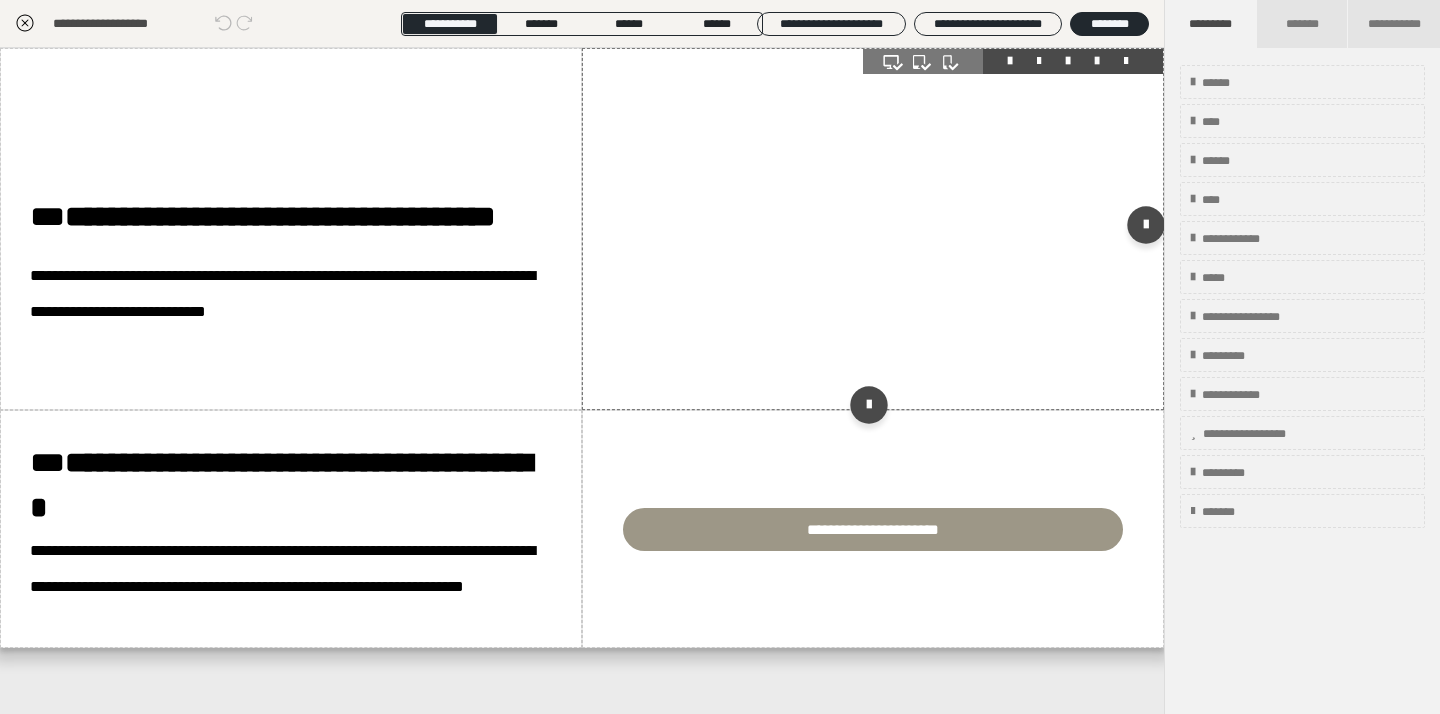 click at bounding box center (1097, 61) 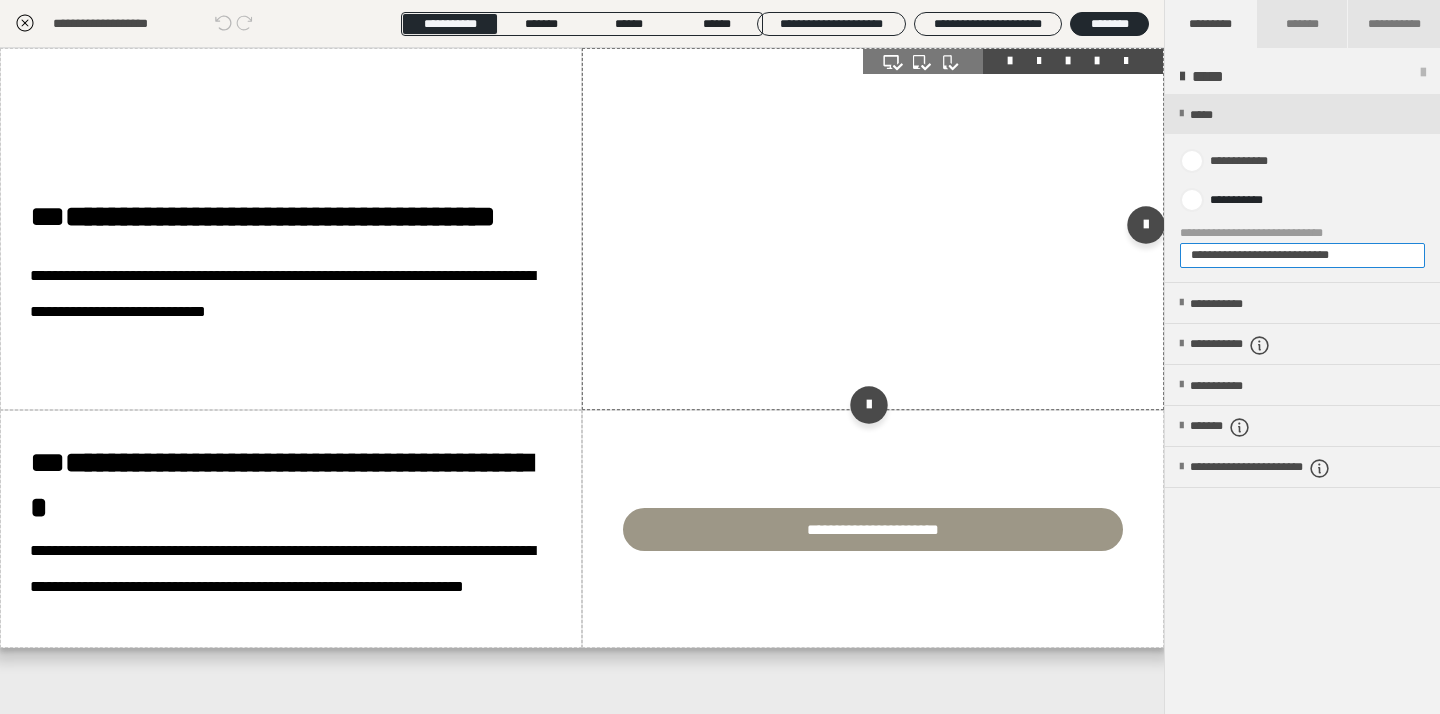 drag, startPoint x: 1381, startPoint y: 266, endPoint x: 1162, endPoint y: 235, distance: 221.18318 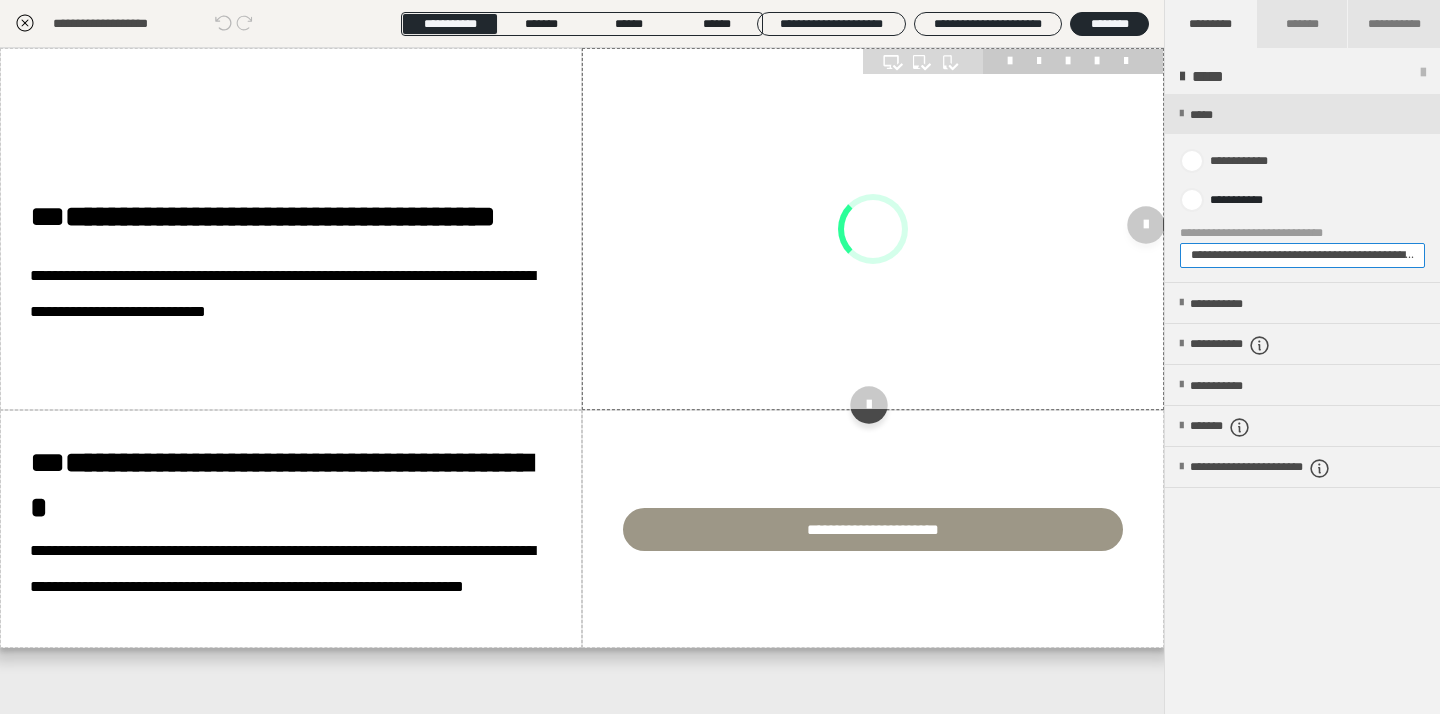 scroll, scrollTop: 0, scrollLeft: 102, axis: horizontal 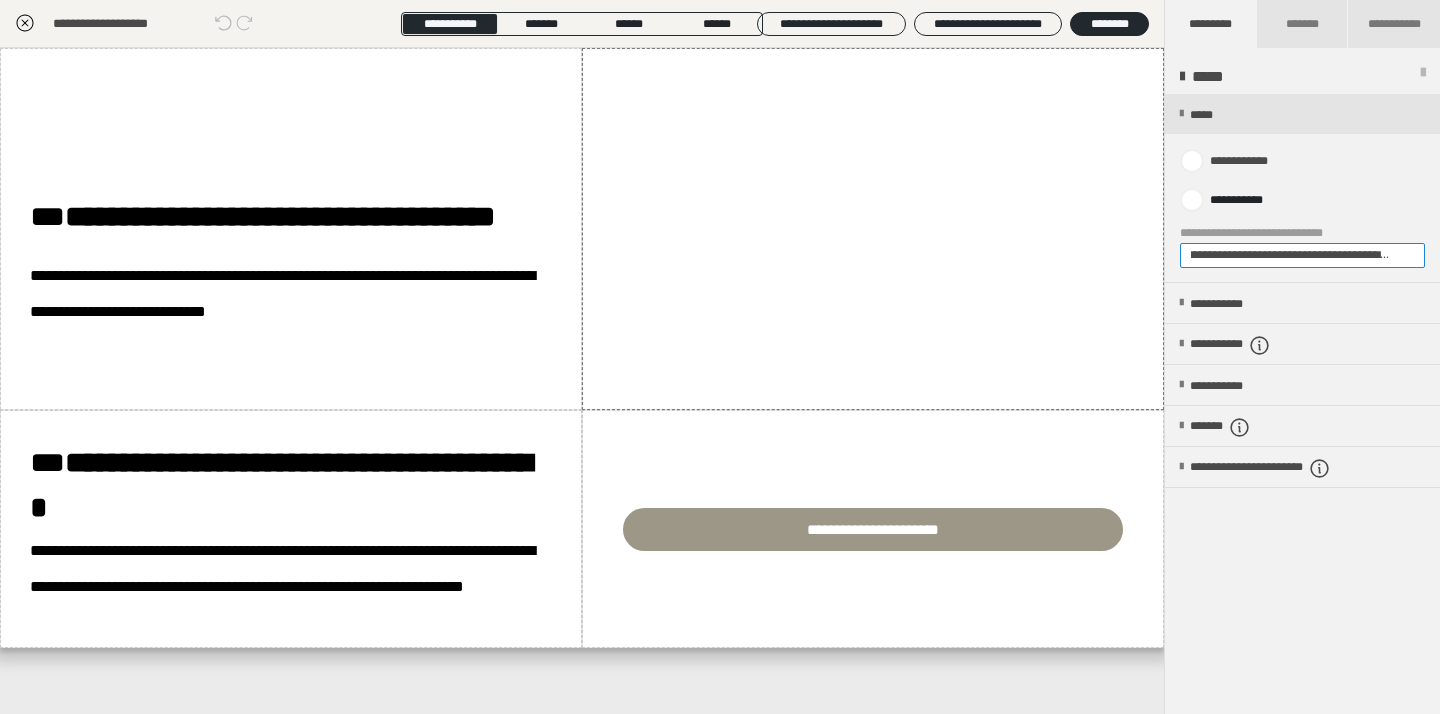 drag, startPoint x: 1347, startPoint y: 257, endPoint x: 1439, endPoint y: 257, distance: 92 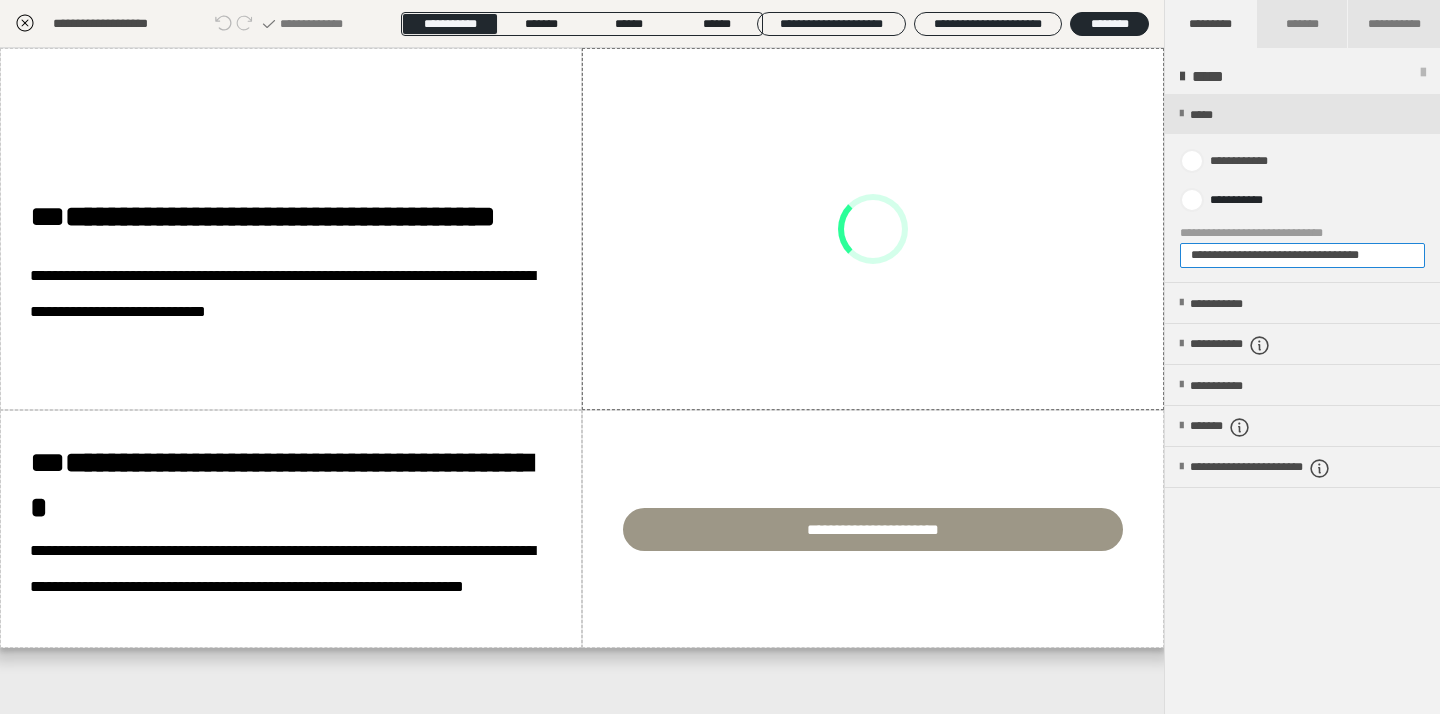 scroll, scrollTop: 0, scrollLeft: 0, axis: both 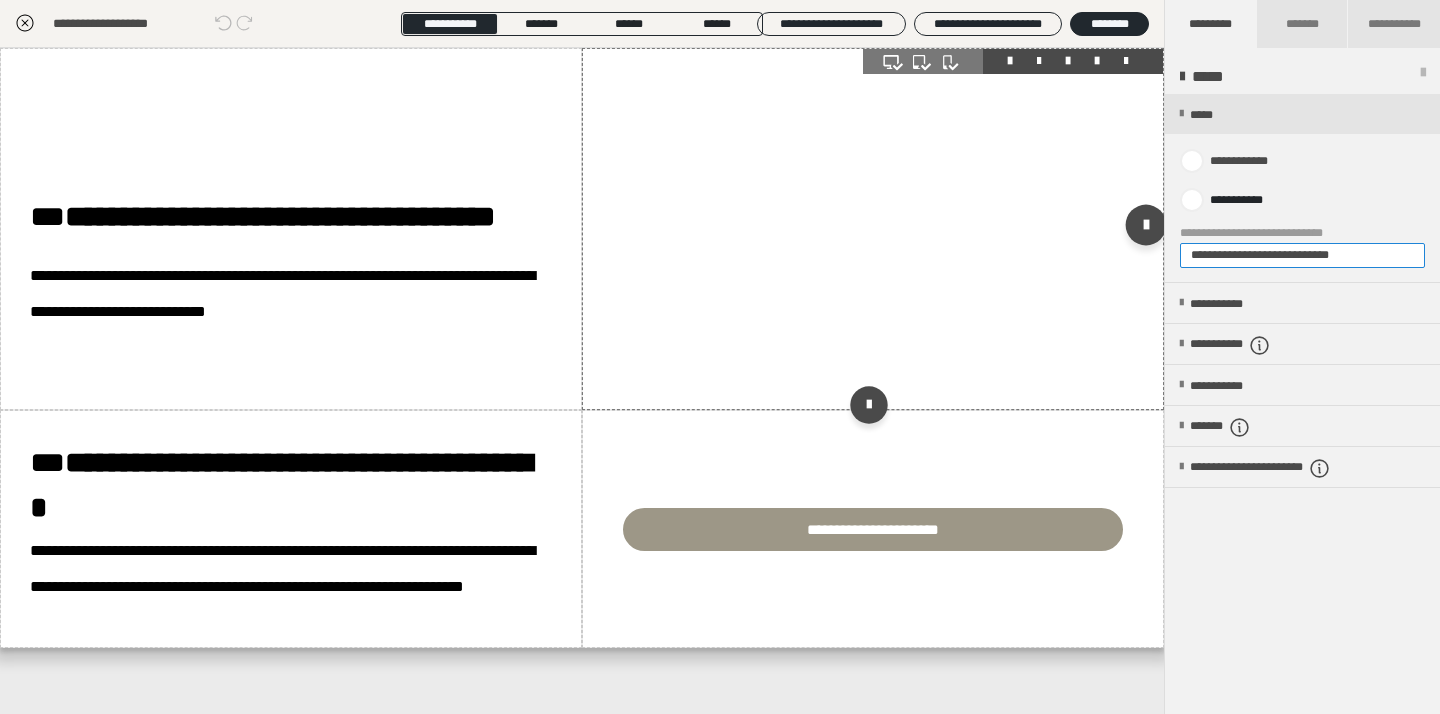 drag, startPoint x: 1380, startPoint y: 255, endPoint x: 1127, endPoint y: 255, distance: 253 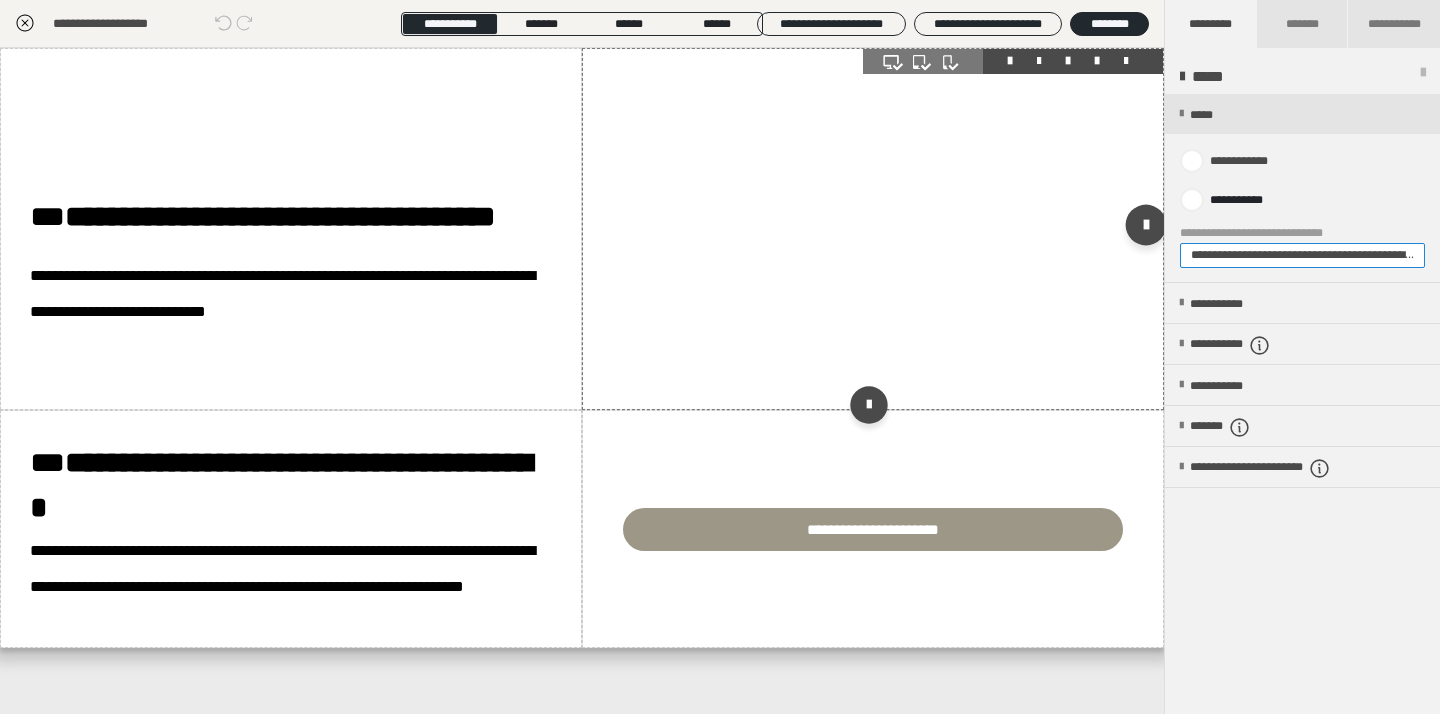 scroll, scrollTop: 0, scrollLeft: 102, axis: horizontal 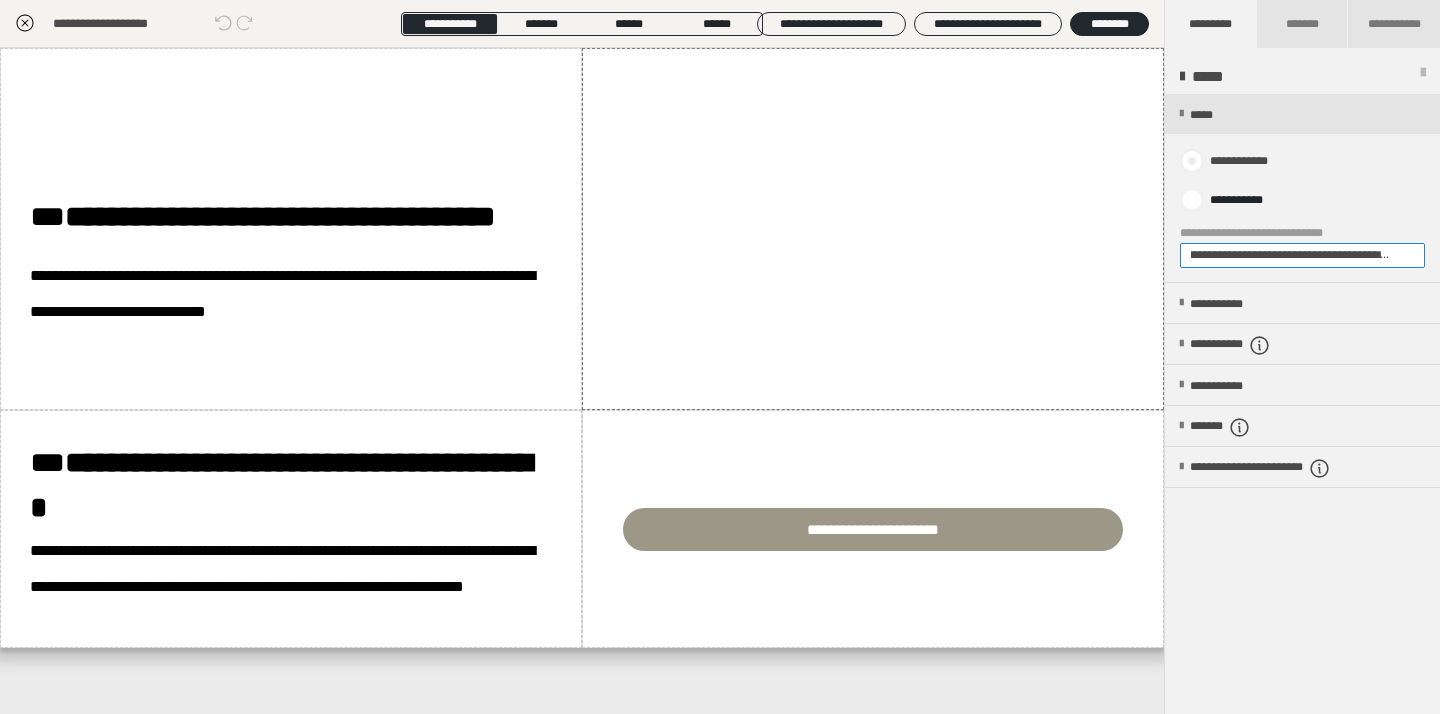 type on "**********" 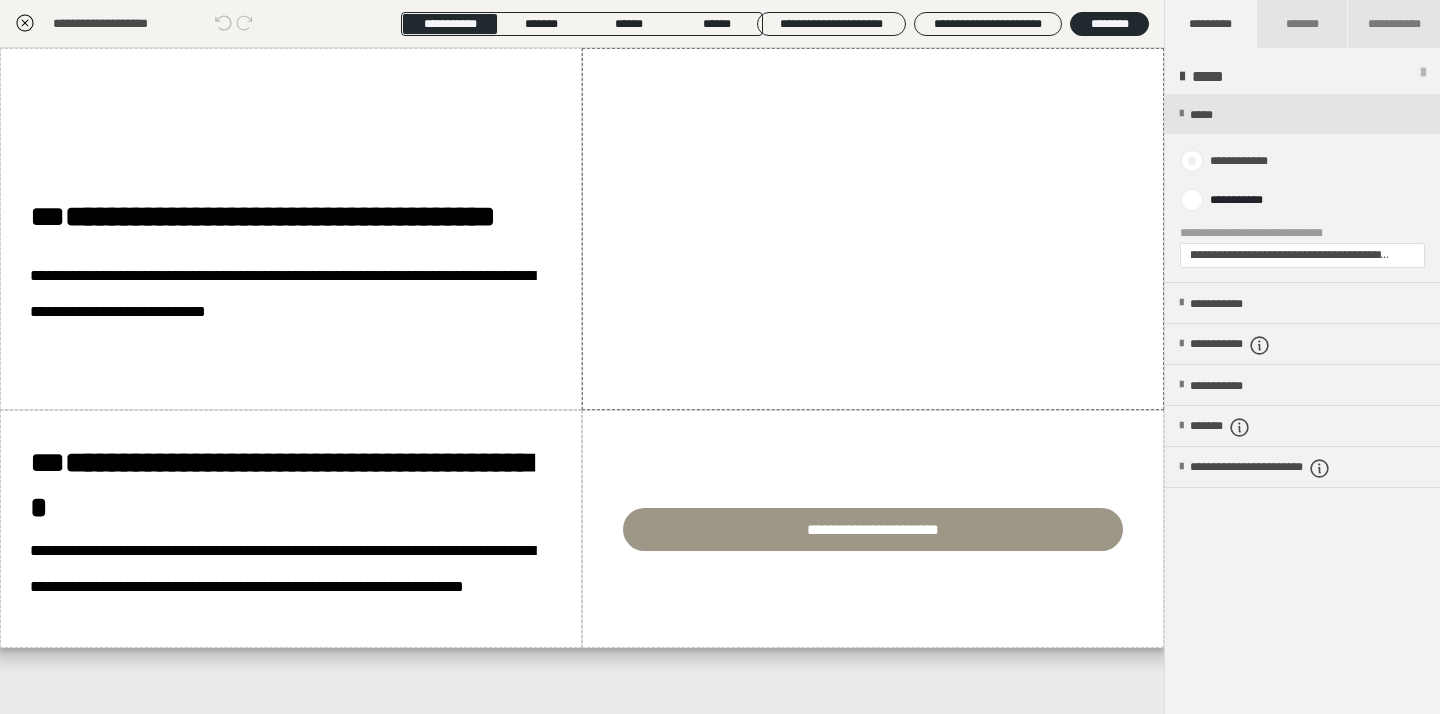 click at bounding box center (1192, 161) 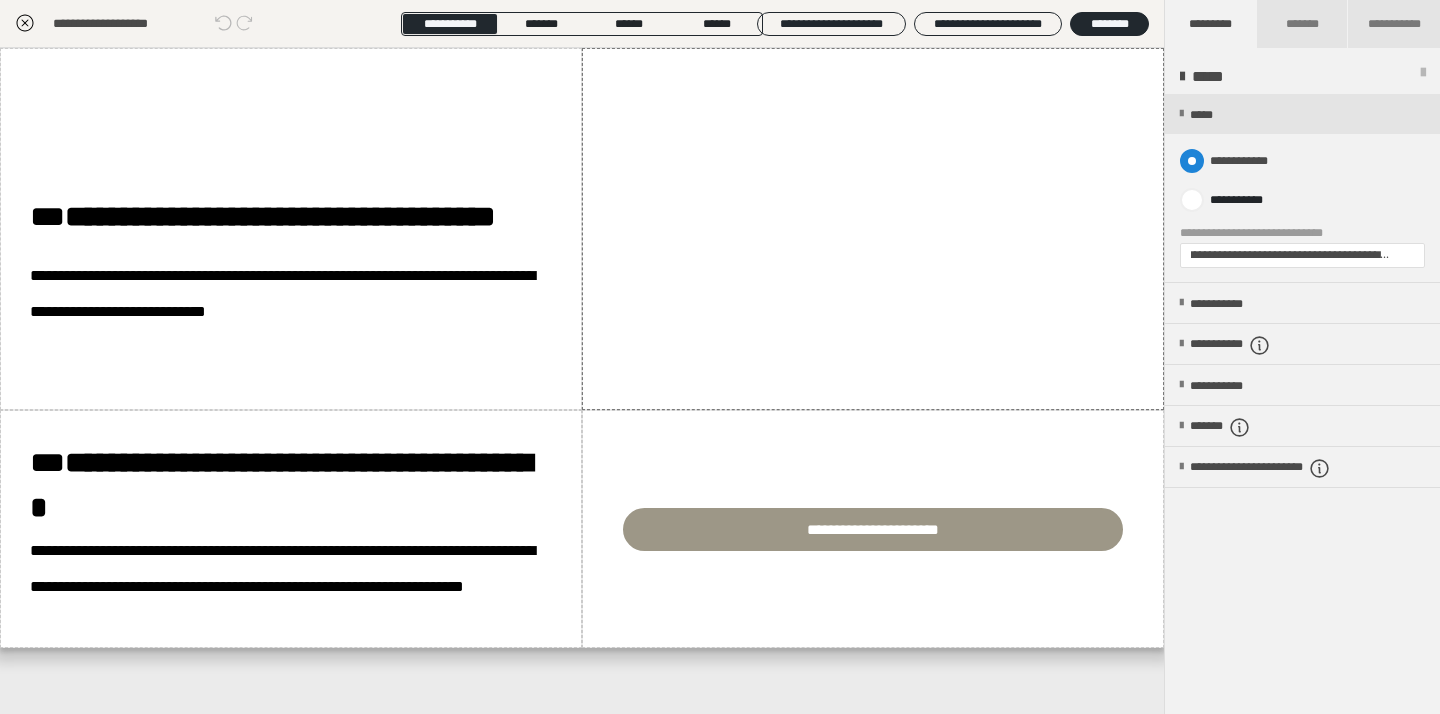 radio on "****" 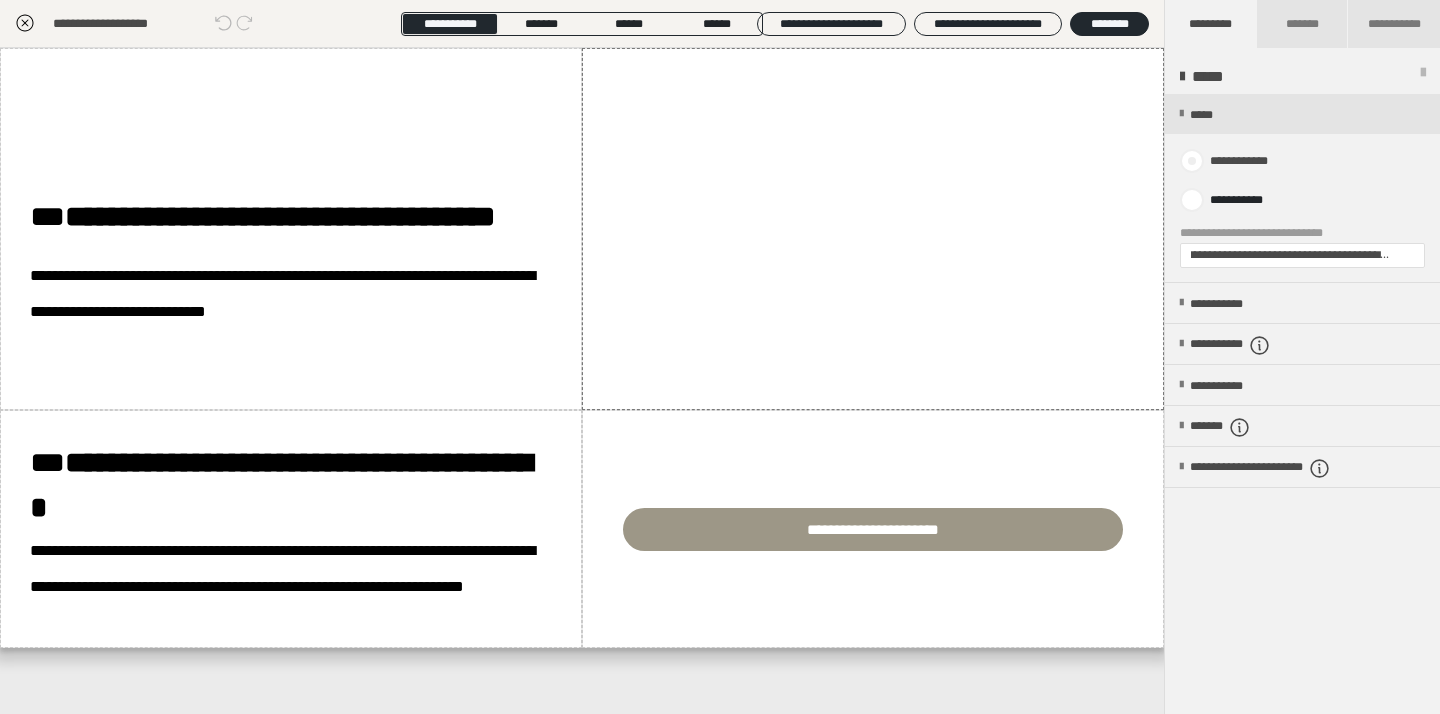 radio on "*****" 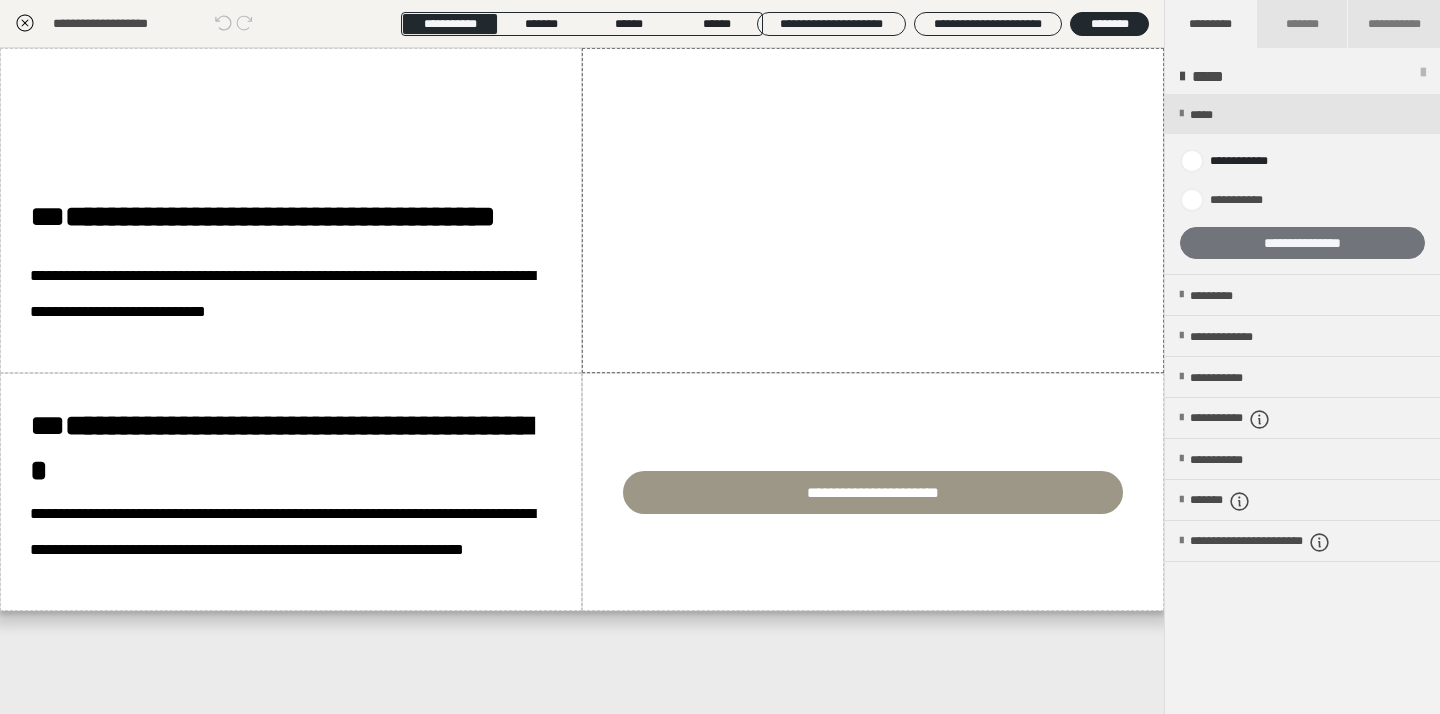 click on "**********" at bounding box center [1302, 243] 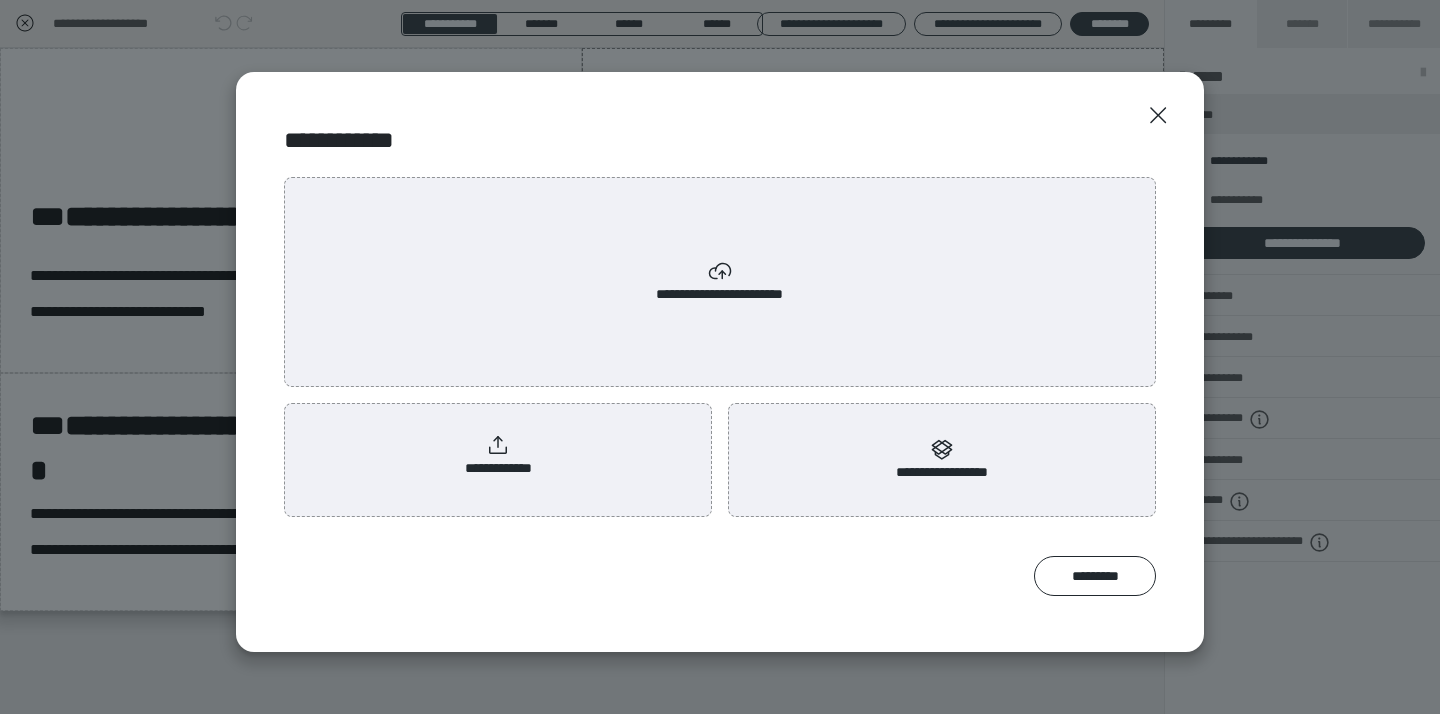 click on "**********" at bounding box center [498, 456] 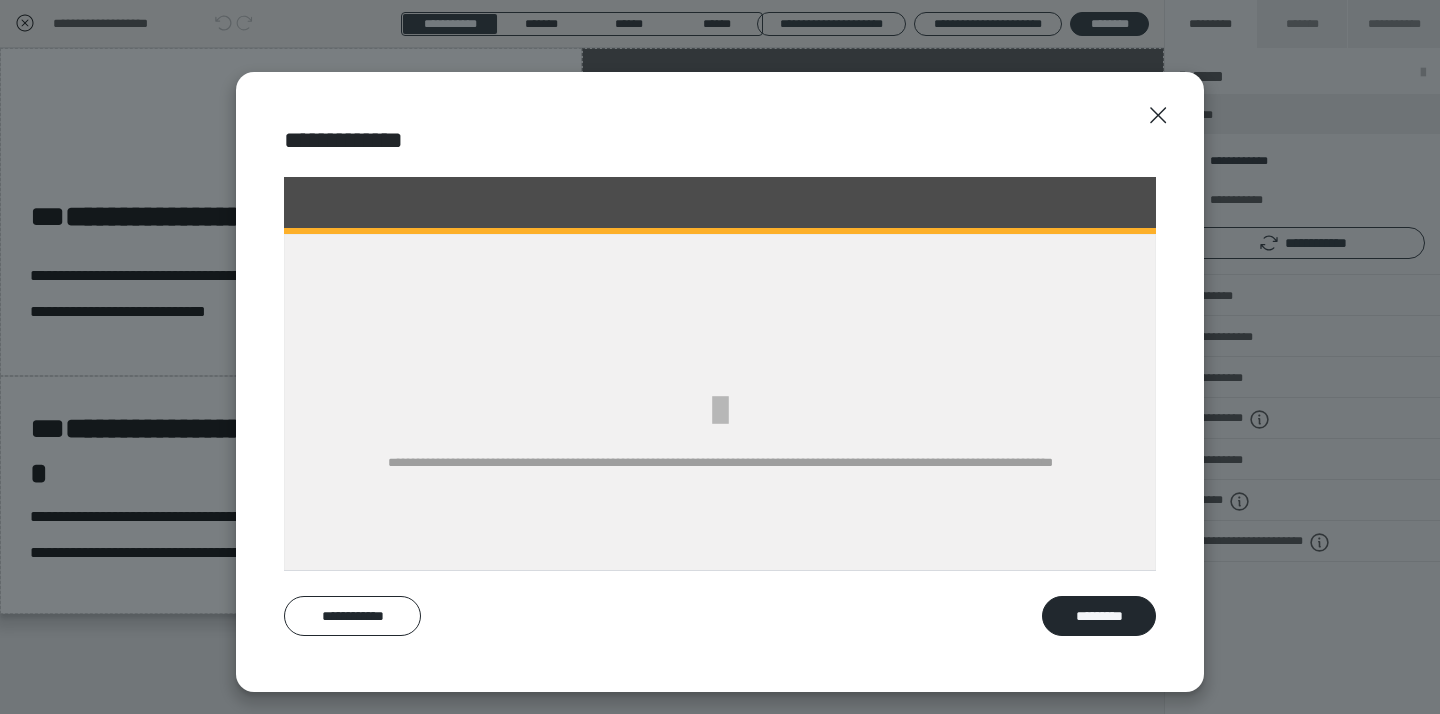 scroll, scrollTop: 497, scrollLeft: 0, axis: vertical 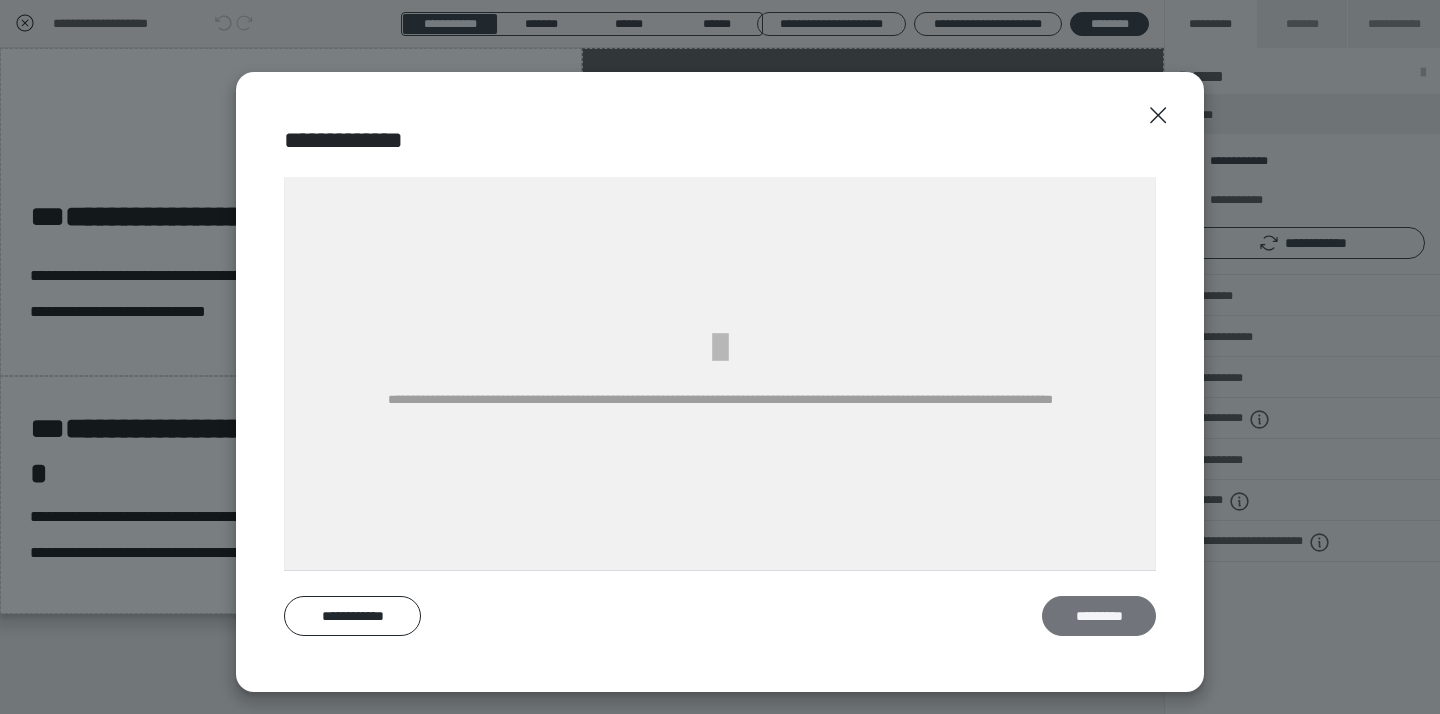 click on "*********" at bounding box center [1099, 616] 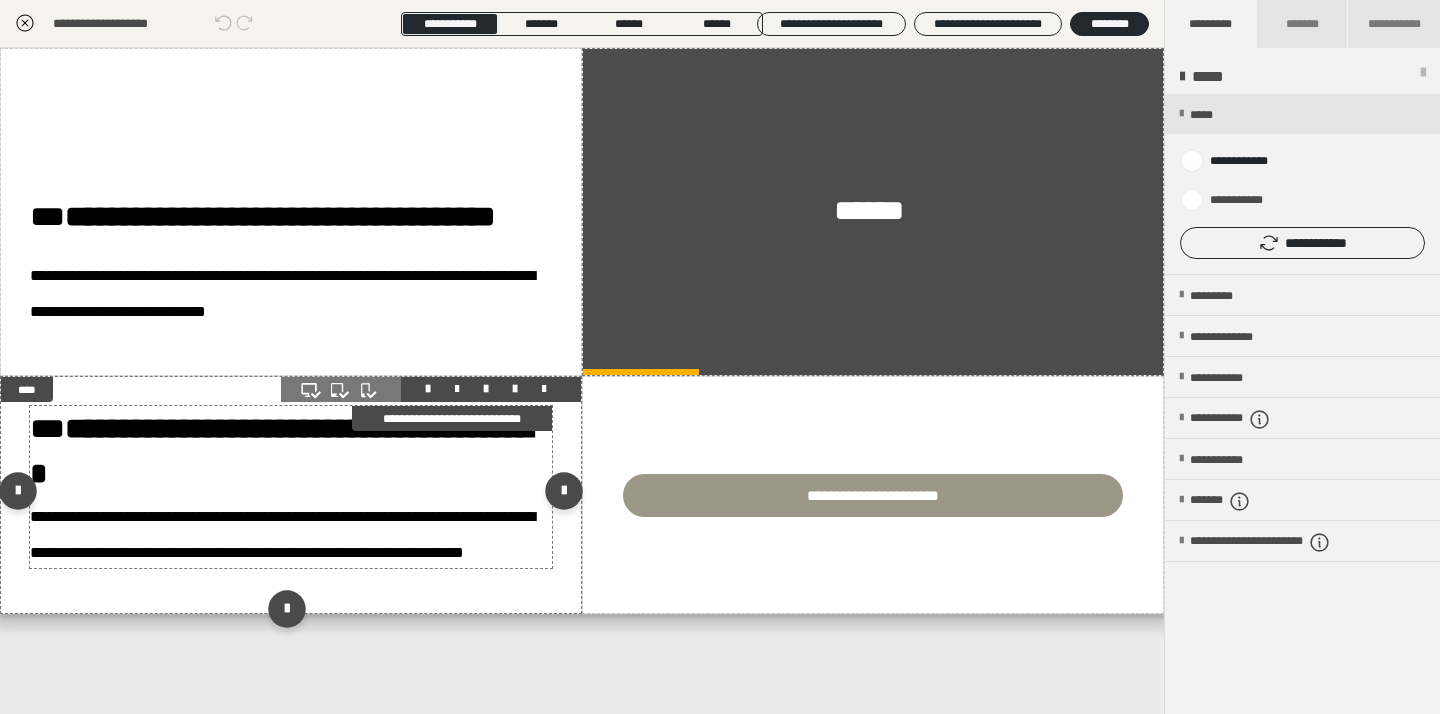 scroll, scrollTop: 0, scrollLeft: 0, axis: both 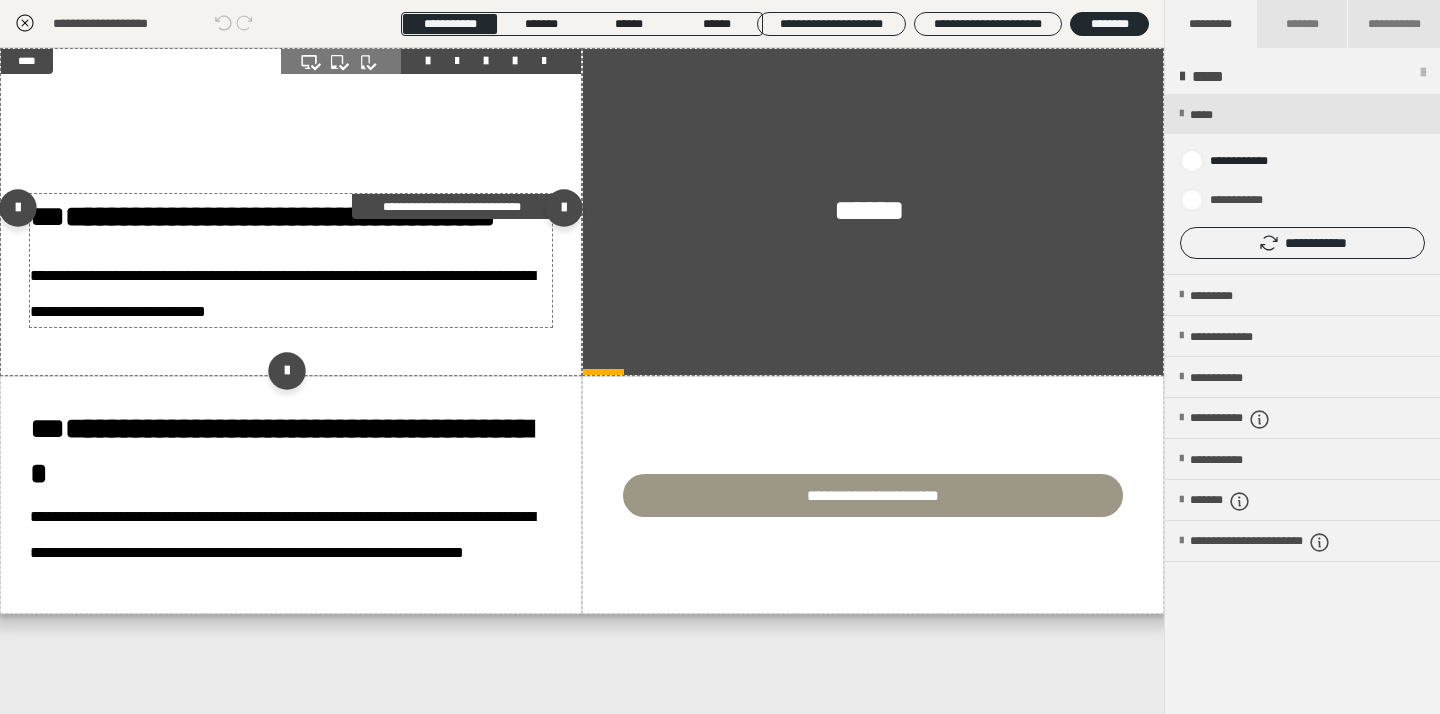 click on "**********" at bounding box center [291, 291] 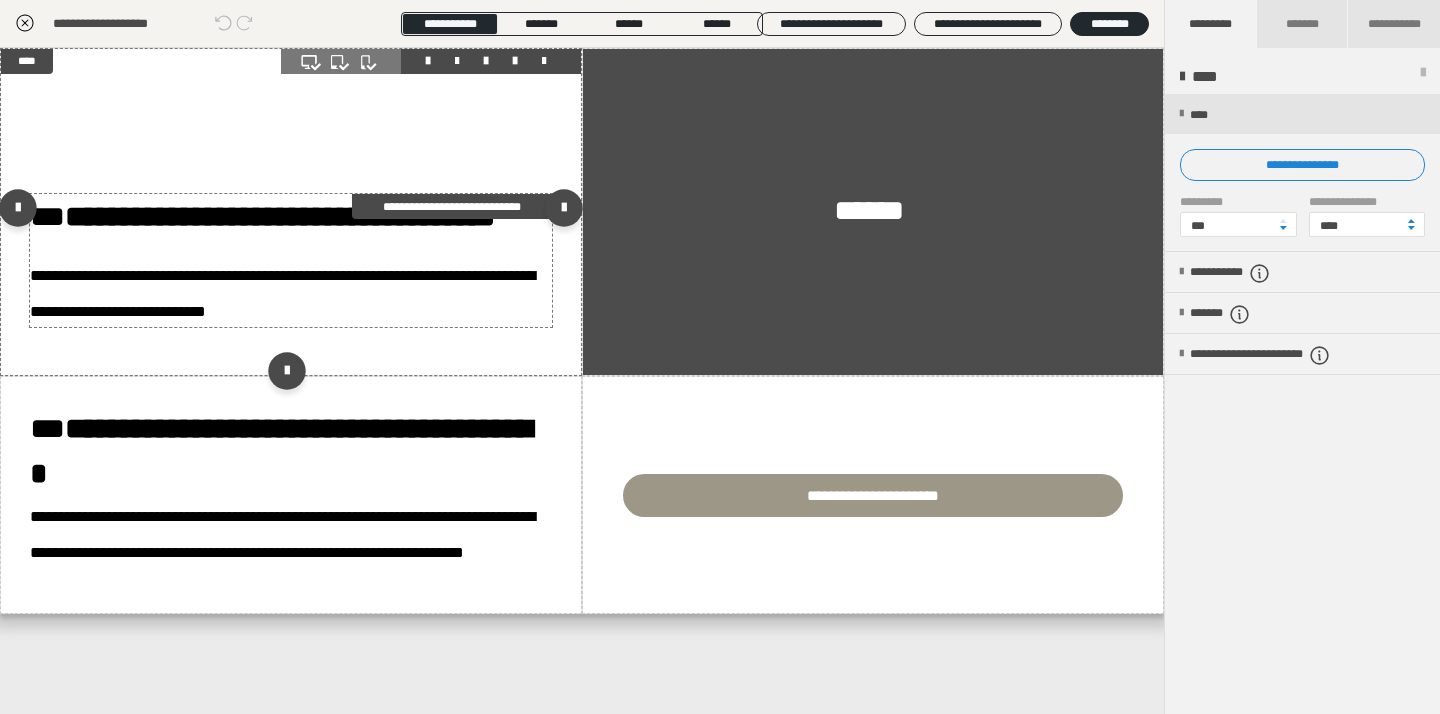 click on "**********" at bounding box center [291, 291] 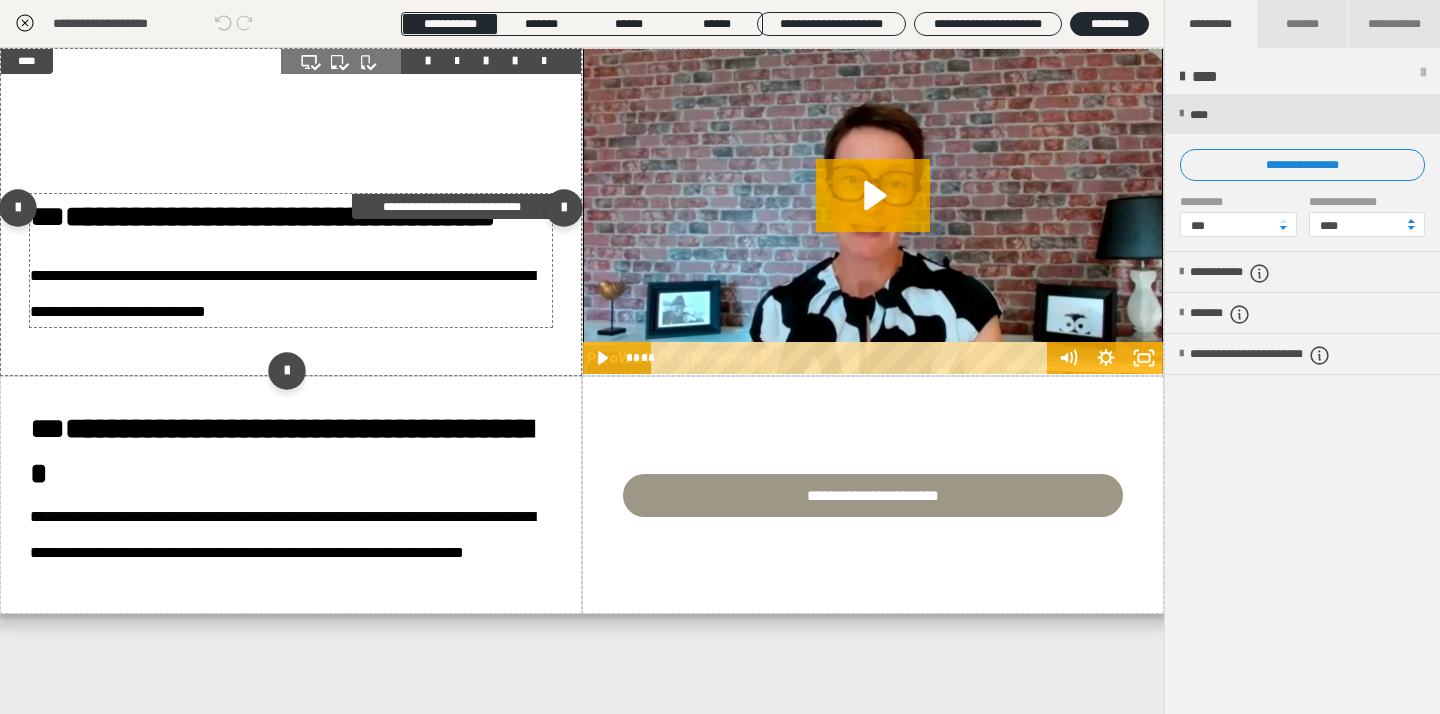 click on "**********" at bounding box center (282, 293) 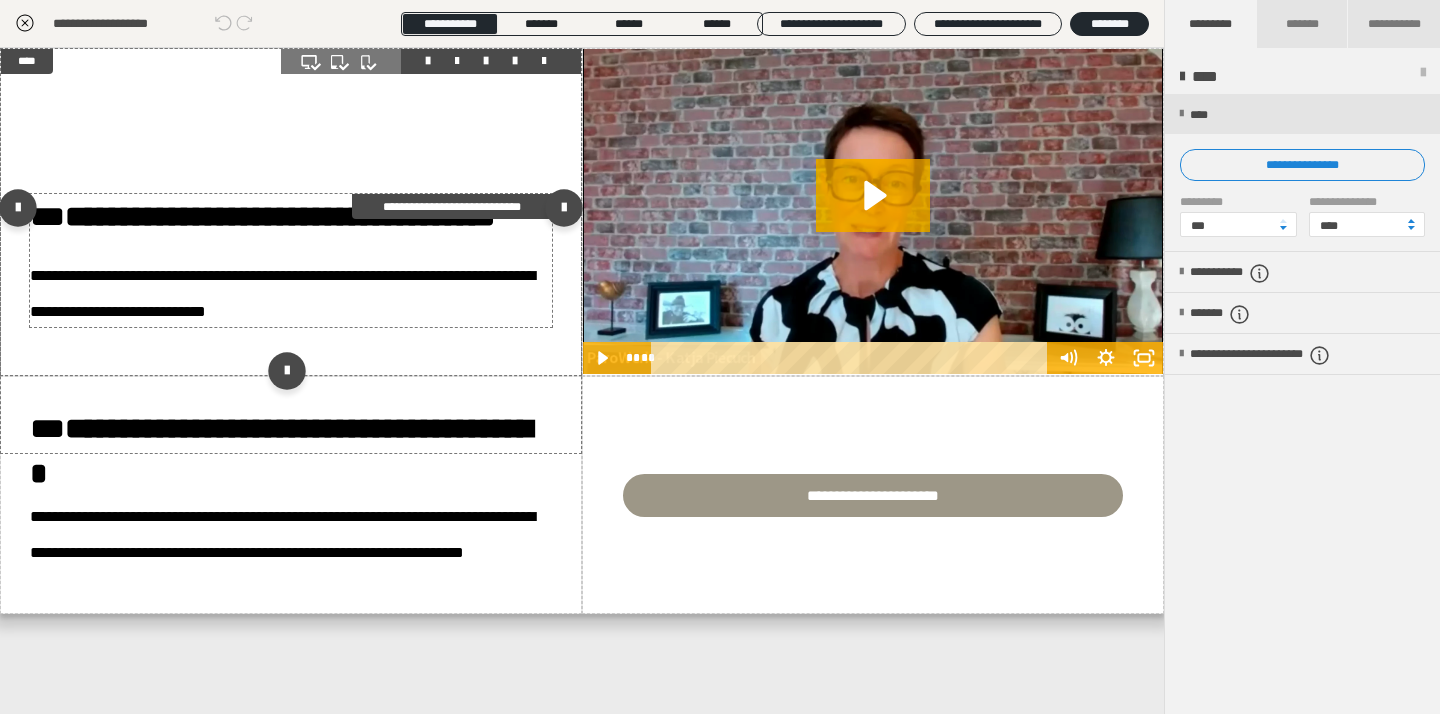 click on "**********" at bounding box center [282, 293] 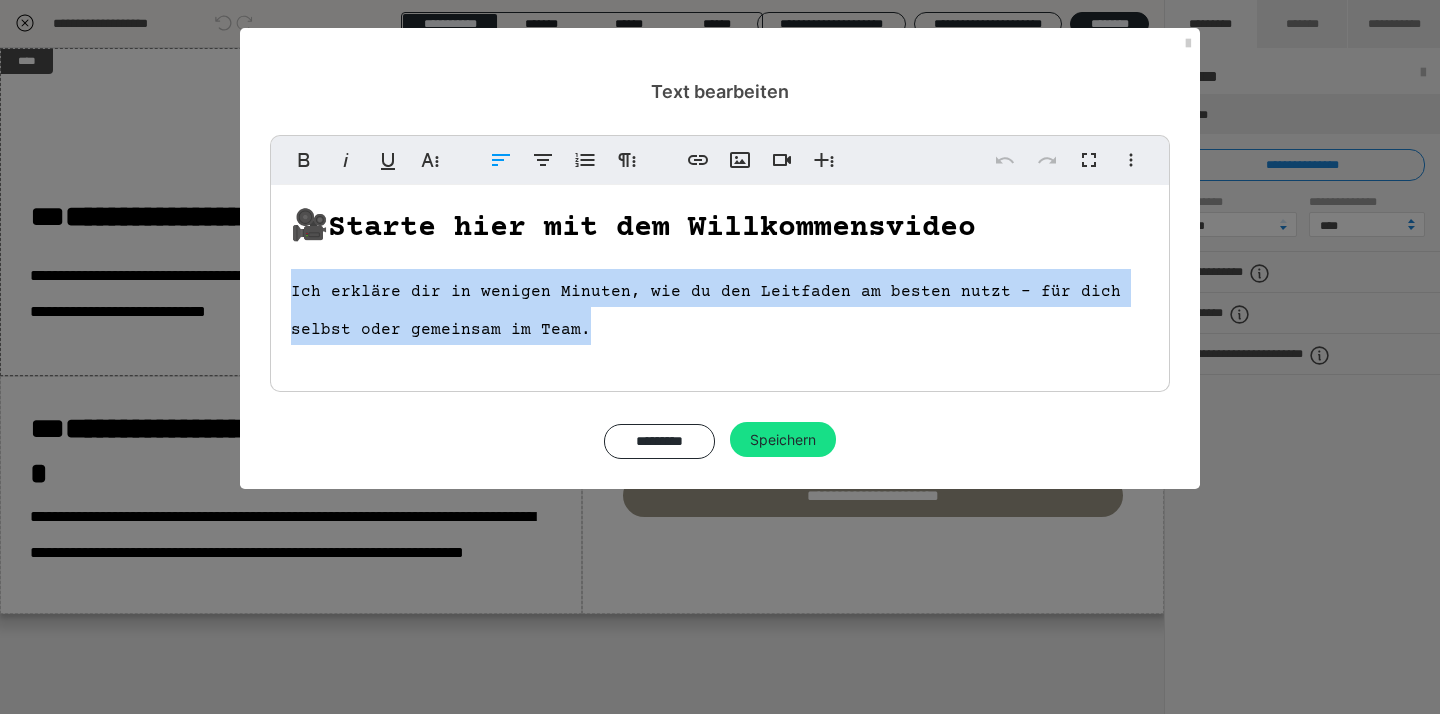 drag, startPoint x: 625, startPoint y: 319, endPoint x: 278, endPoint y: 295, distance: 347.82898 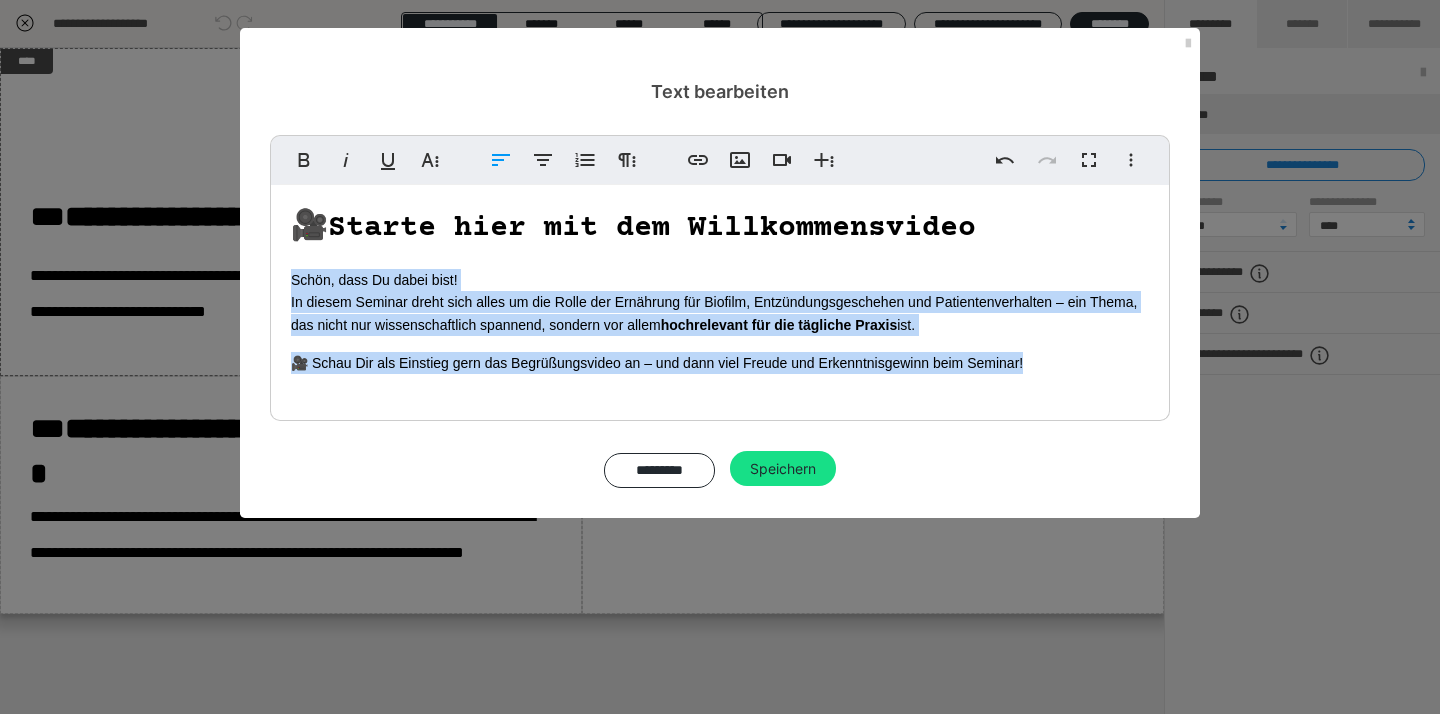 drag, startPoint x: 284, startPoint y: 277, endPoint x: 1018, endPoint y: 385, distance: 741.90295 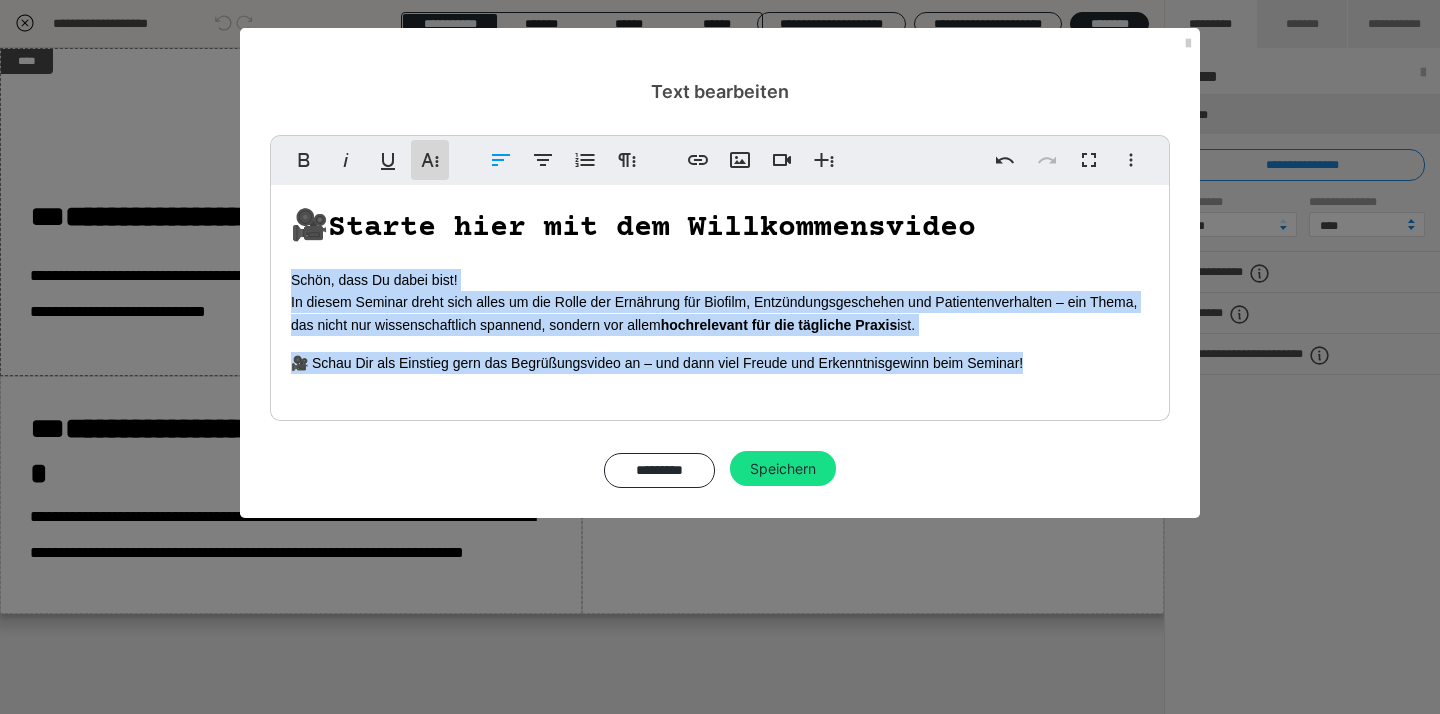 click 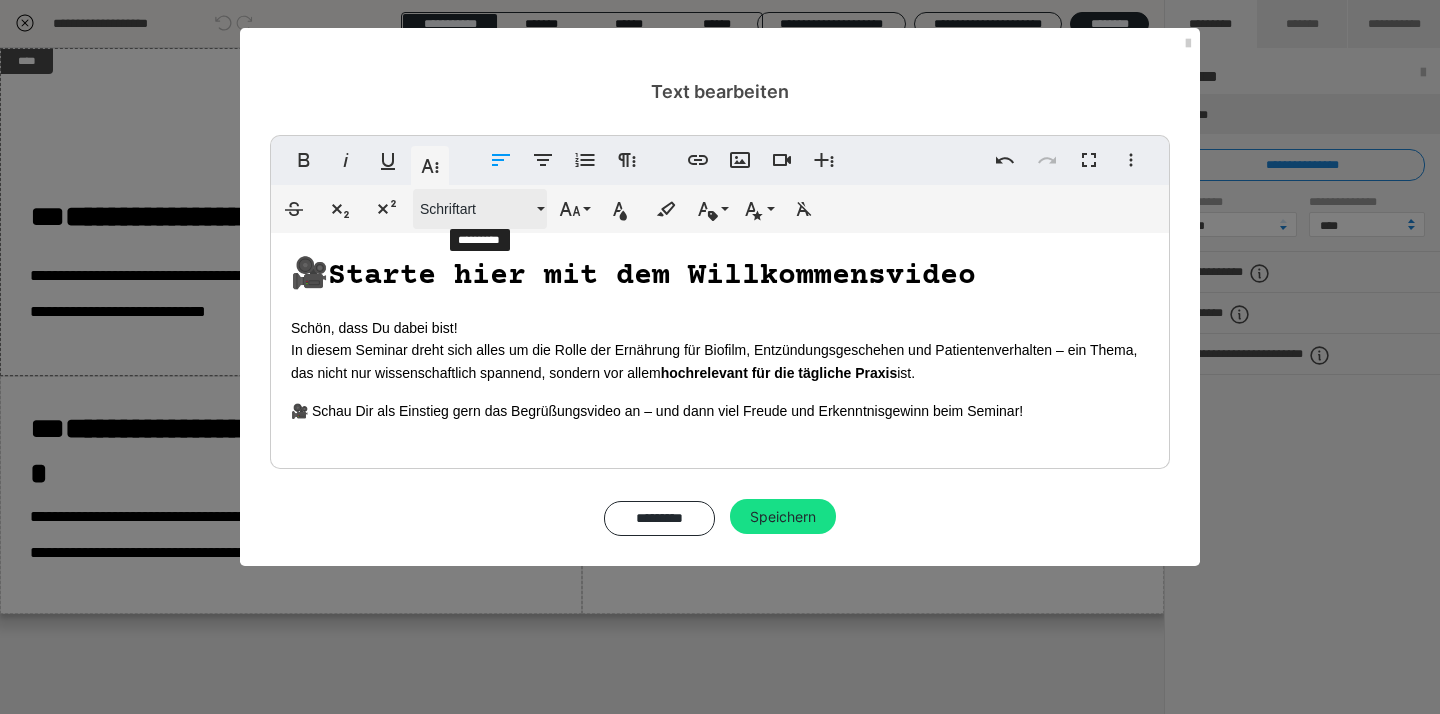 click on "Schriftart" at bounding box center [476, 209] 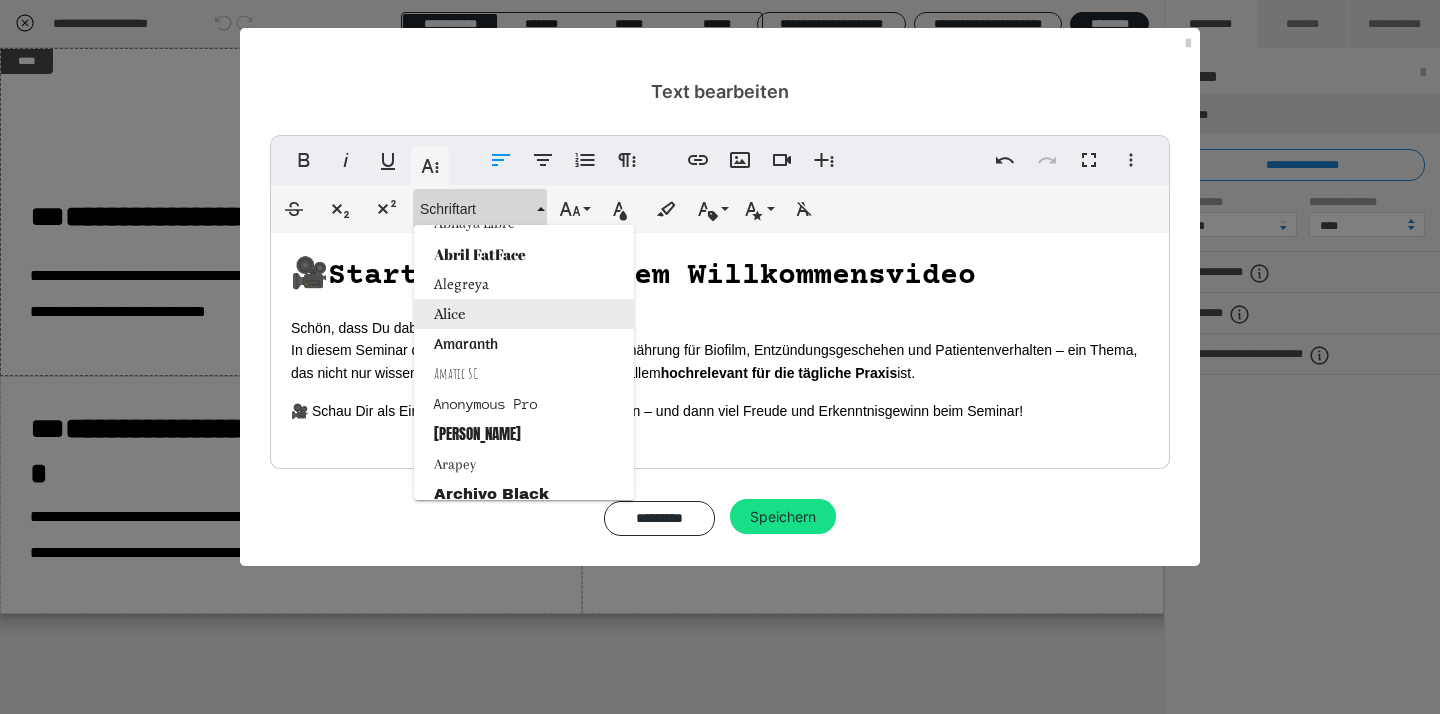 scroll, scrollTop: 0, scrollLeft: 0, axis: both 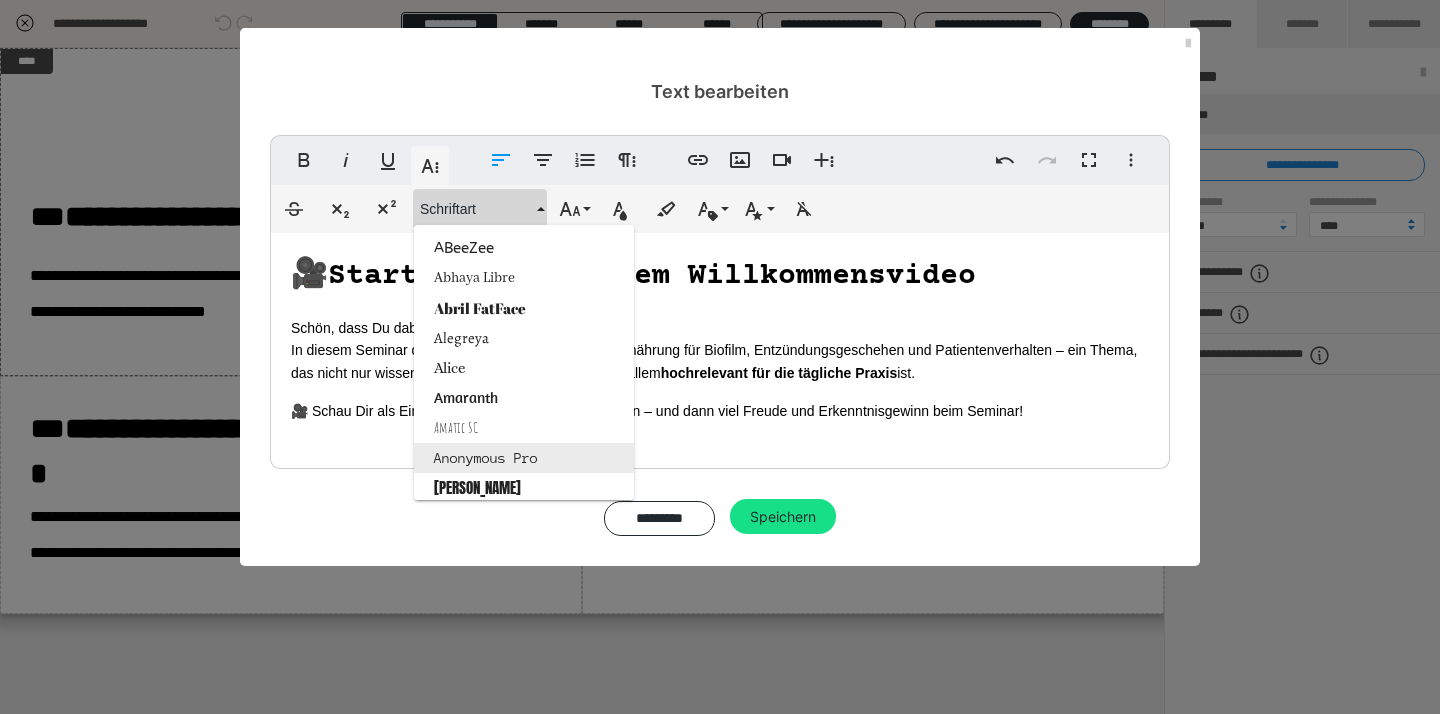 click on "Anonymous Pro" at bounding box center (524, 458) 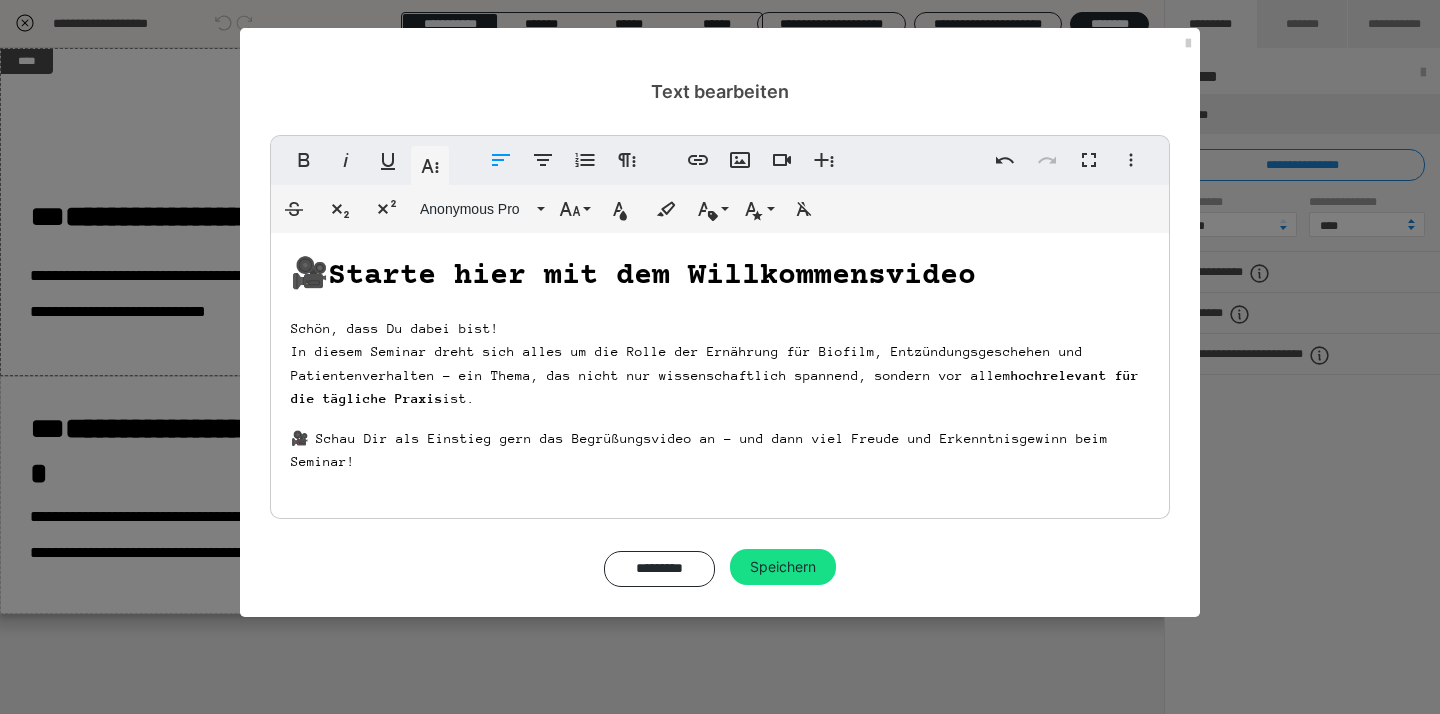 click on "🎥  Starte hier mit dem Willkommensvideo Schön, dass Du dabei bist! In diesem Seminar dreht sich alles um die Rolle der Ernährung für Biofilm, Entzündungsgeschehen und Patientenverhalten – ein Thema, das nicht nur wissenschaftlich spannend, sondern vor allem  hochrelevant für die tägliche Praxis  ist. 🎥 Schau Dir als Einstieg gern das Begrüßungsvideo an – und dann viel Freude und Erkenntnisgewinn beim Seminar!" at bounding box center (720, 371) 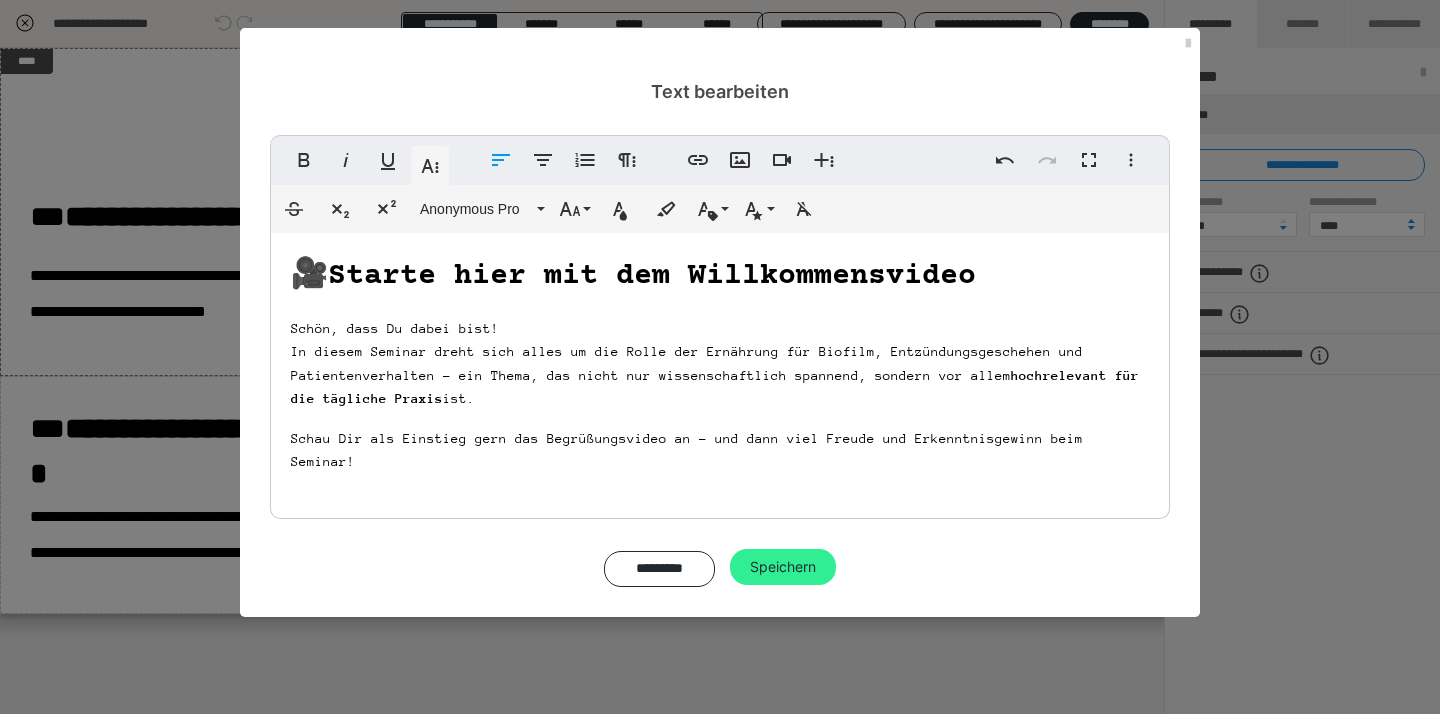 click on "Speichern" at bounding box center (783, 567) 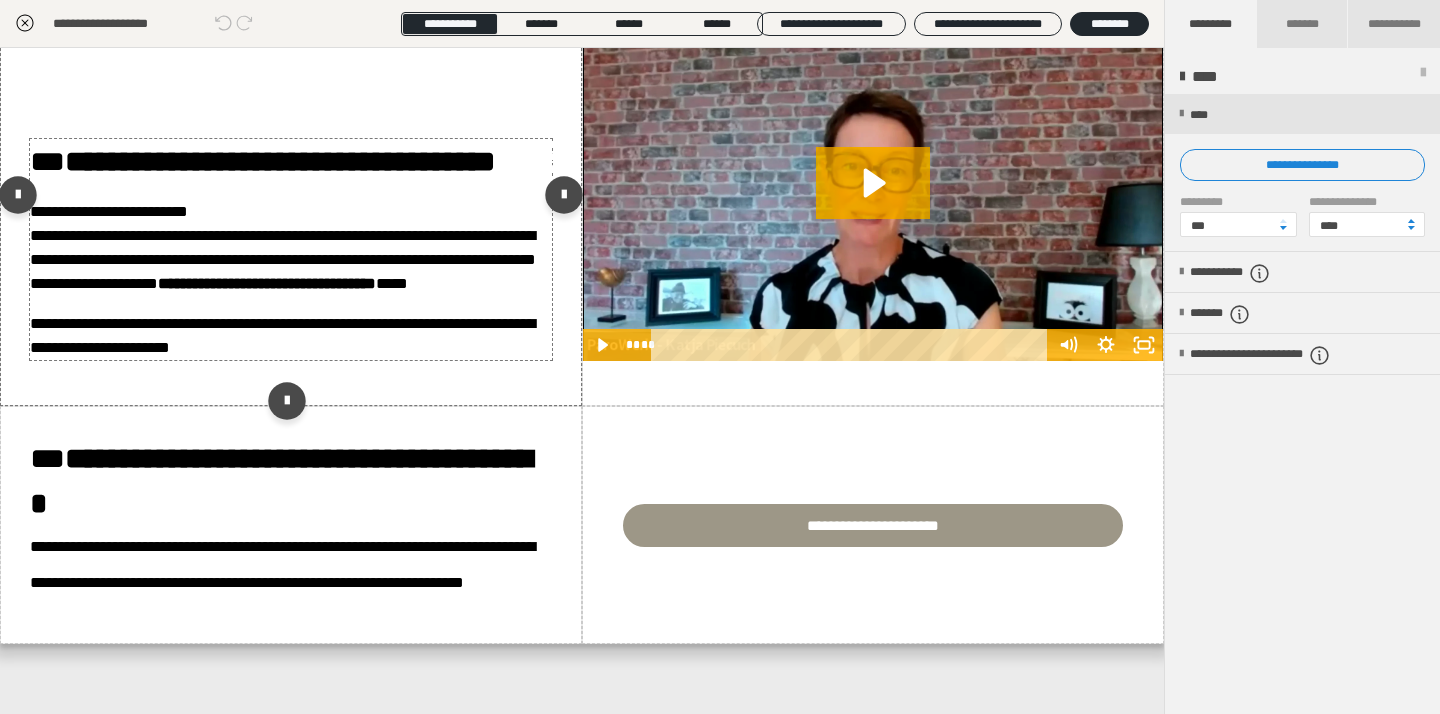 scroll, scrollTop: 0, scrollLeft: 0, axis: both 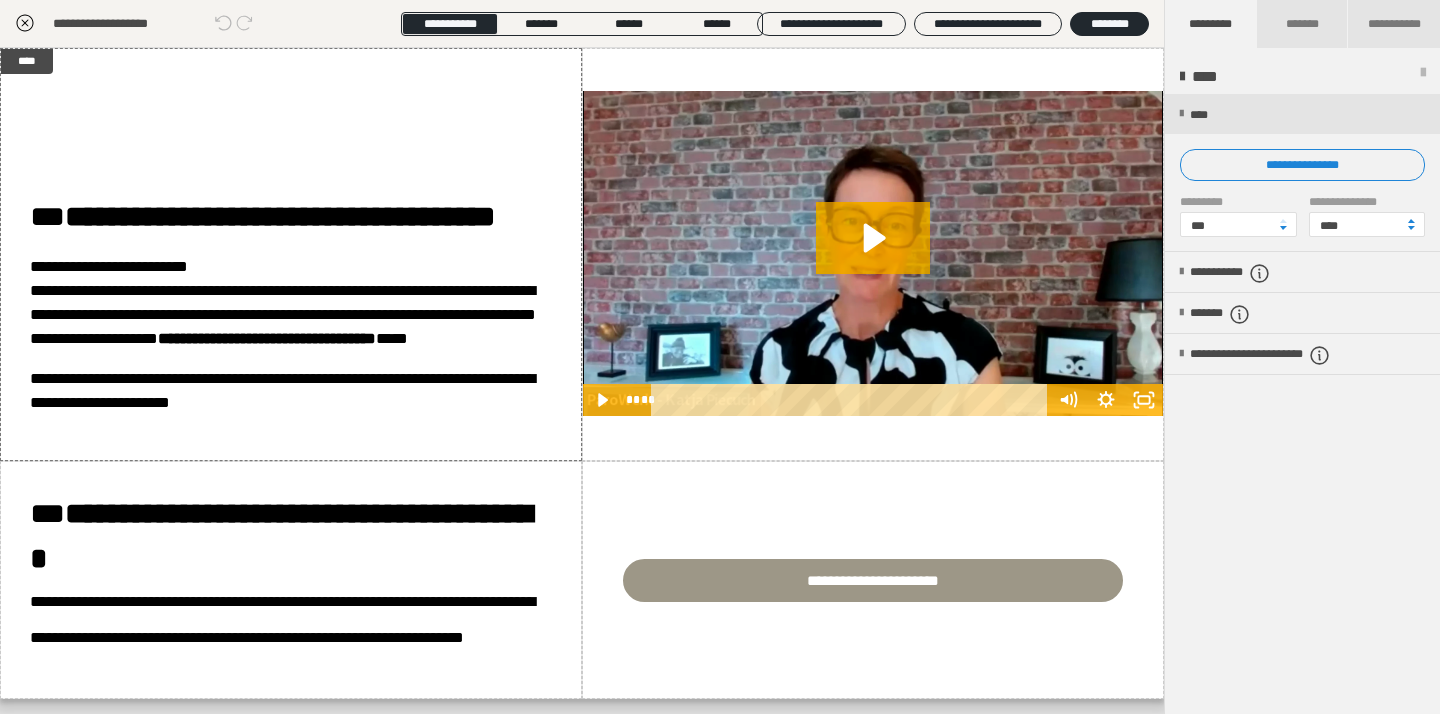 click 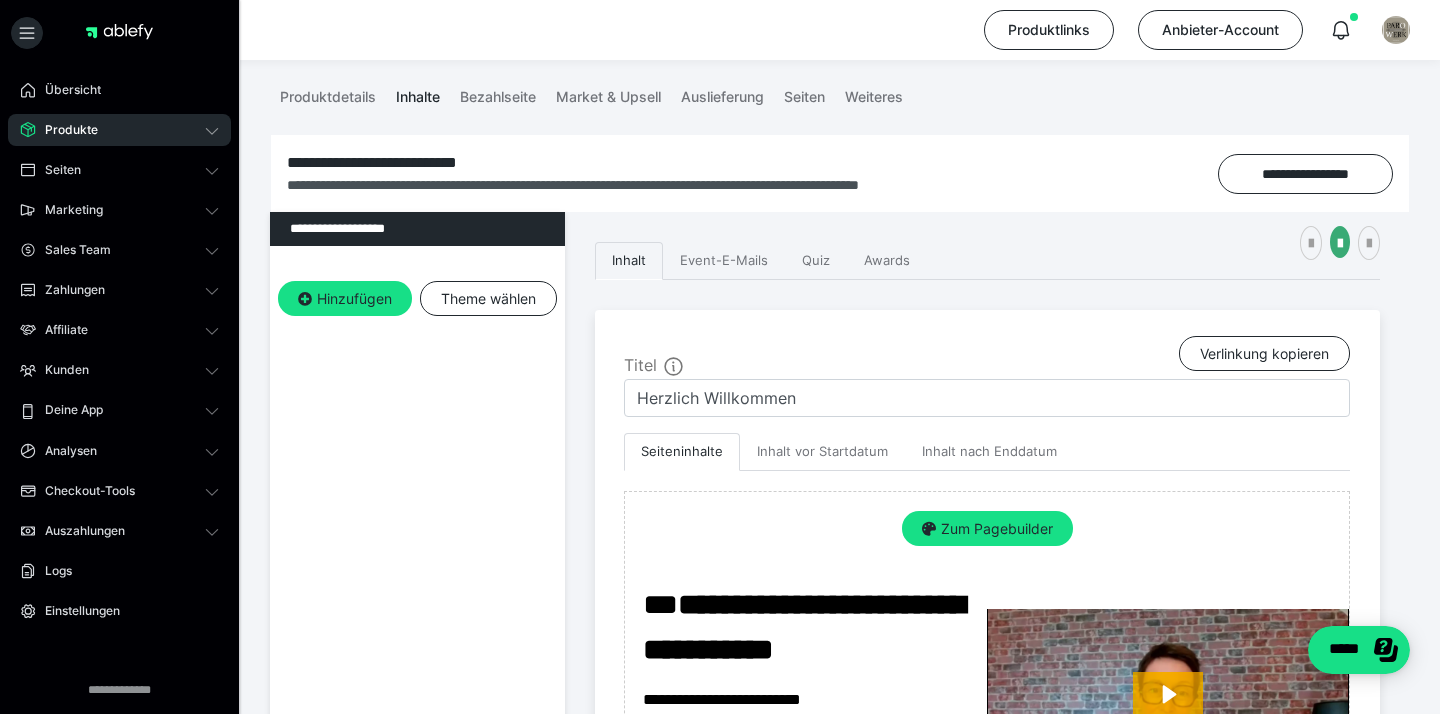 scroll, scrollTop: 0, scrollLeft: 0, axis: both 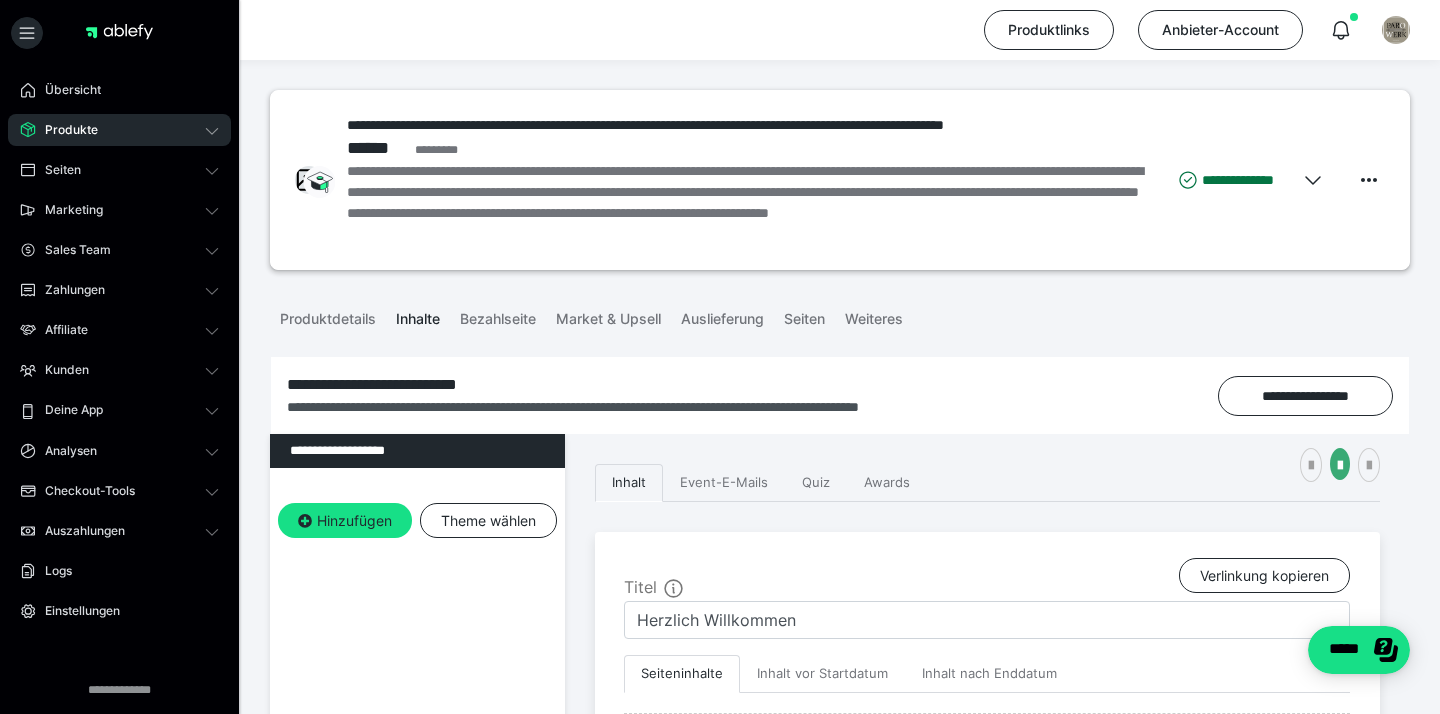 click on "Produkte" at bounding box center (119, 130) 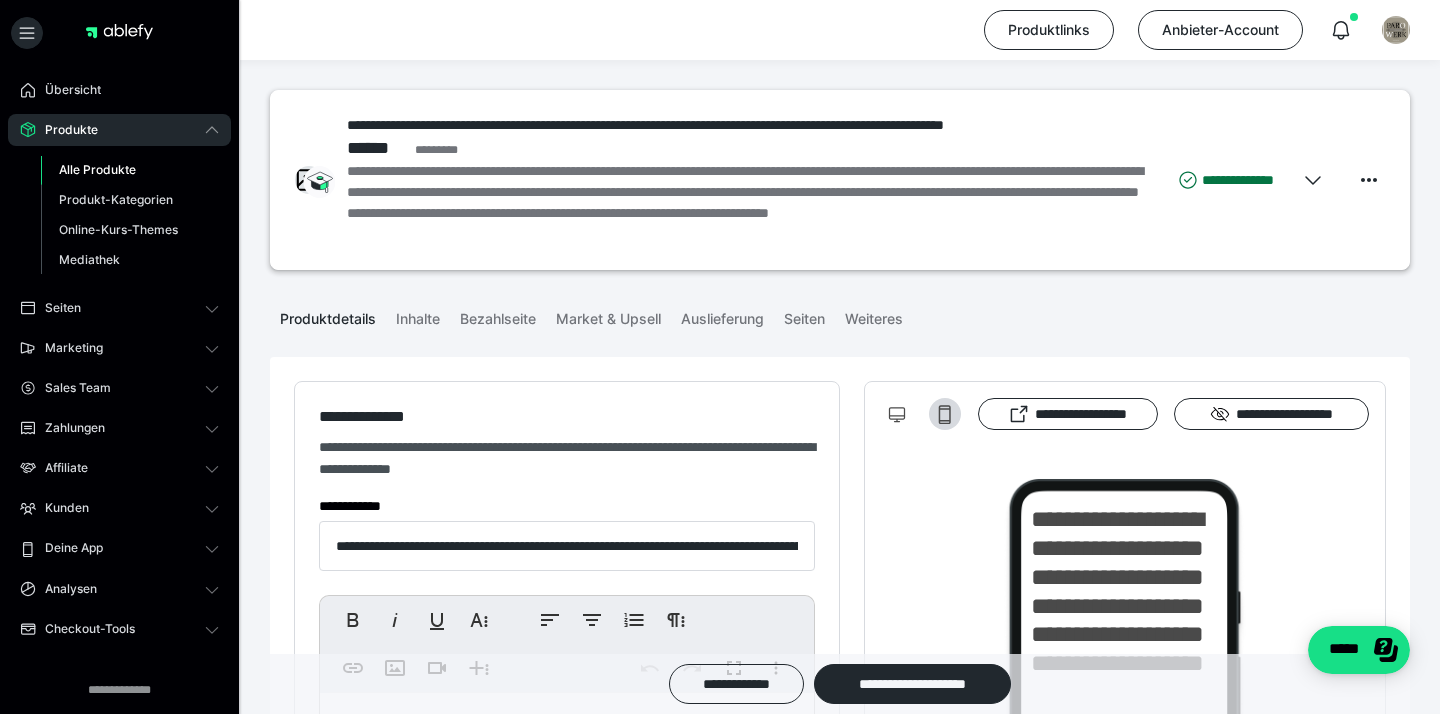 click on "Produktdetails Inhalte Bezahlseite Market & Upsell Auslieferung Seiten Weiteres" at bounding box center [840, 317] 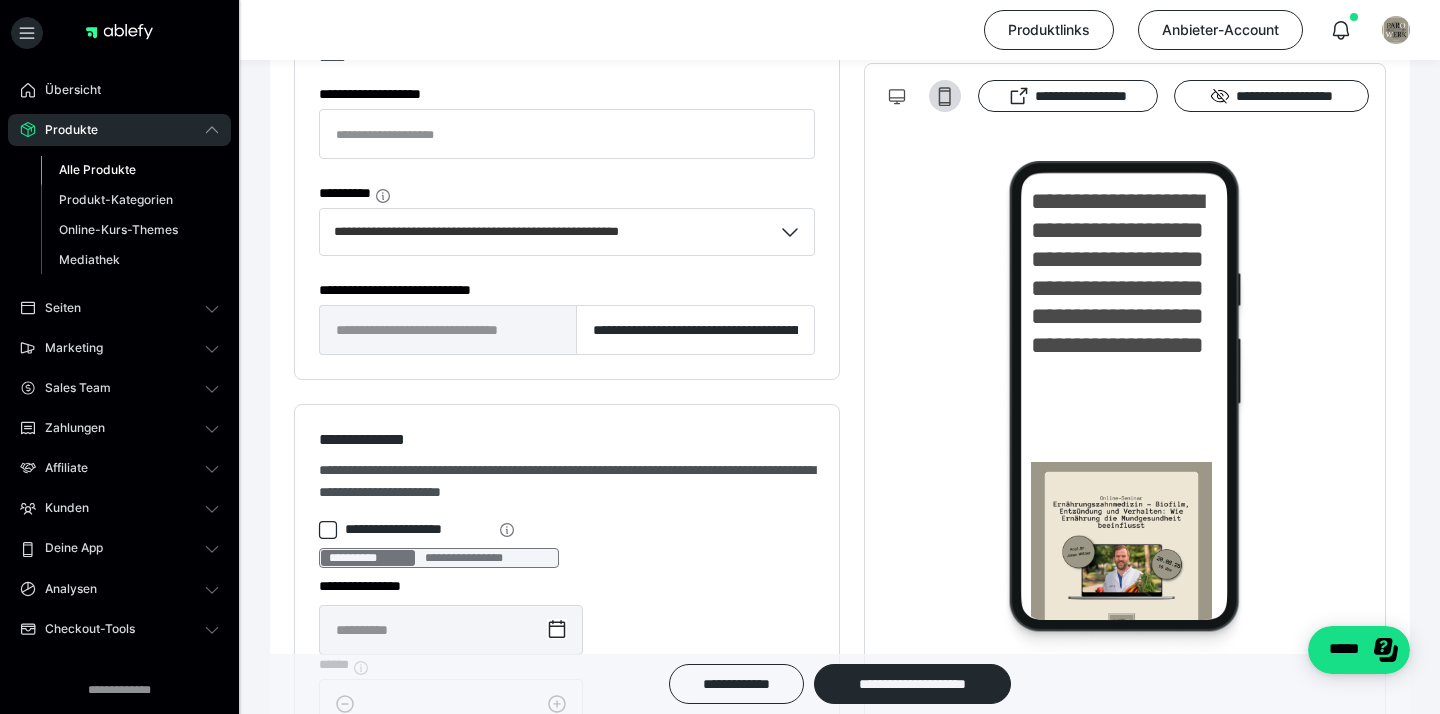 scroll, scrollTop: 1709, scrollLeft: 0, axis: vertical 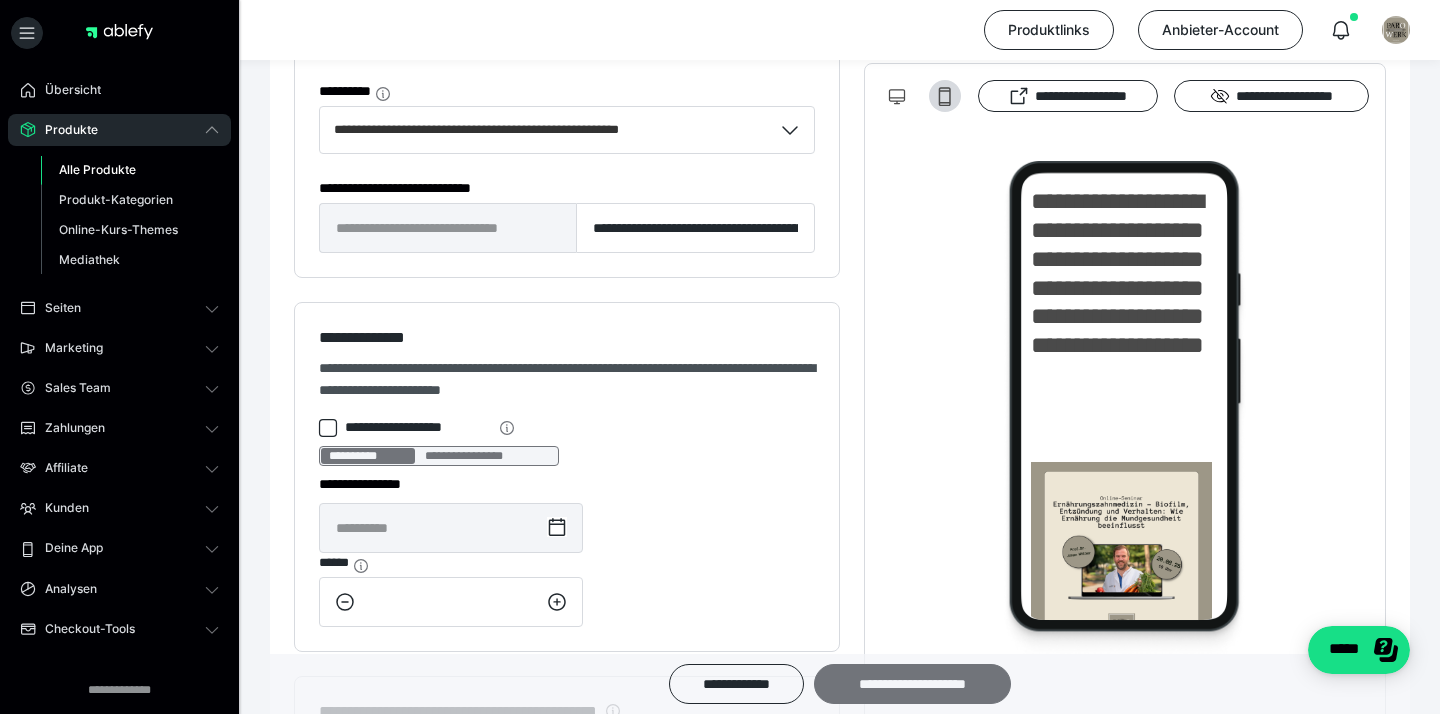 click on "**********" at bounding box center (912, 684) 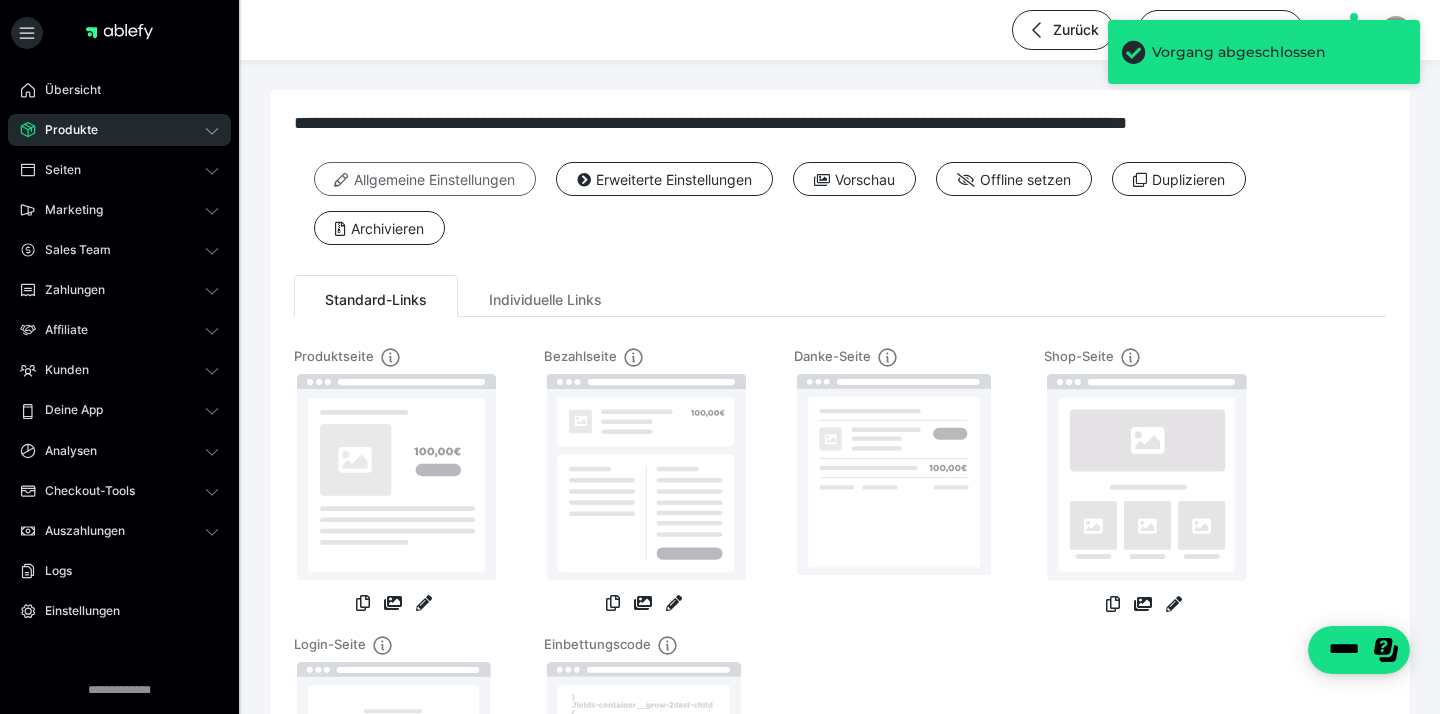 click on "Allgemeine Einstellungen" at bounding box center (425, 179) 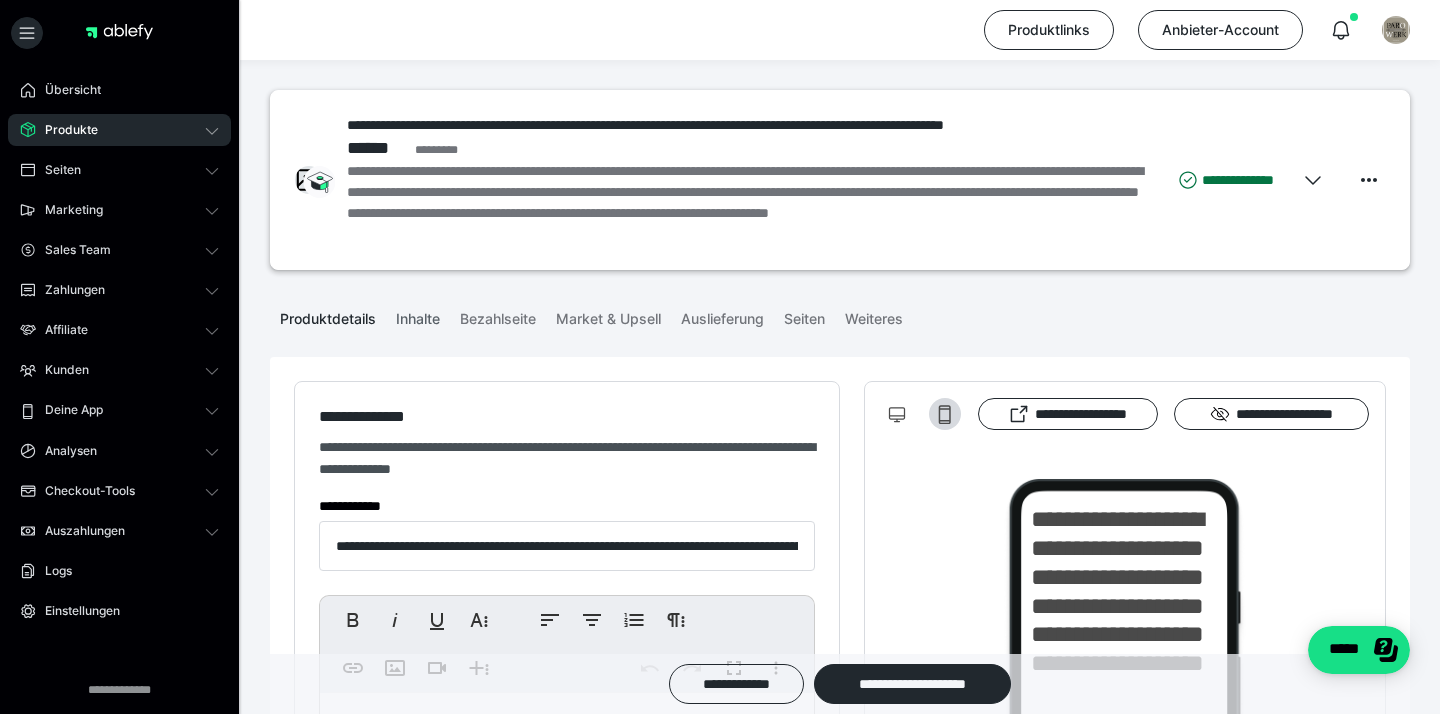 click on "Inhalte" at bounding box center (418, 315) 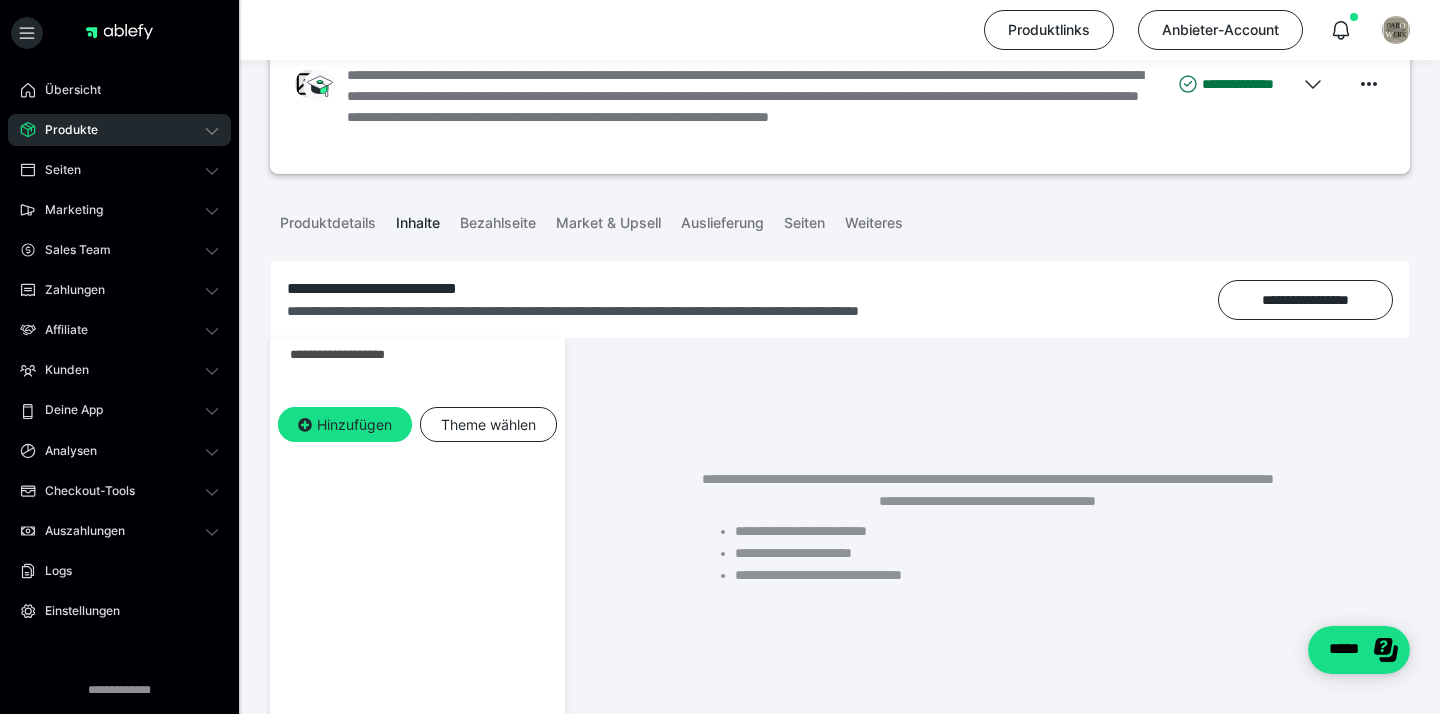 scroll, scrollTop: 0, scrollLeft: 0, axis: both 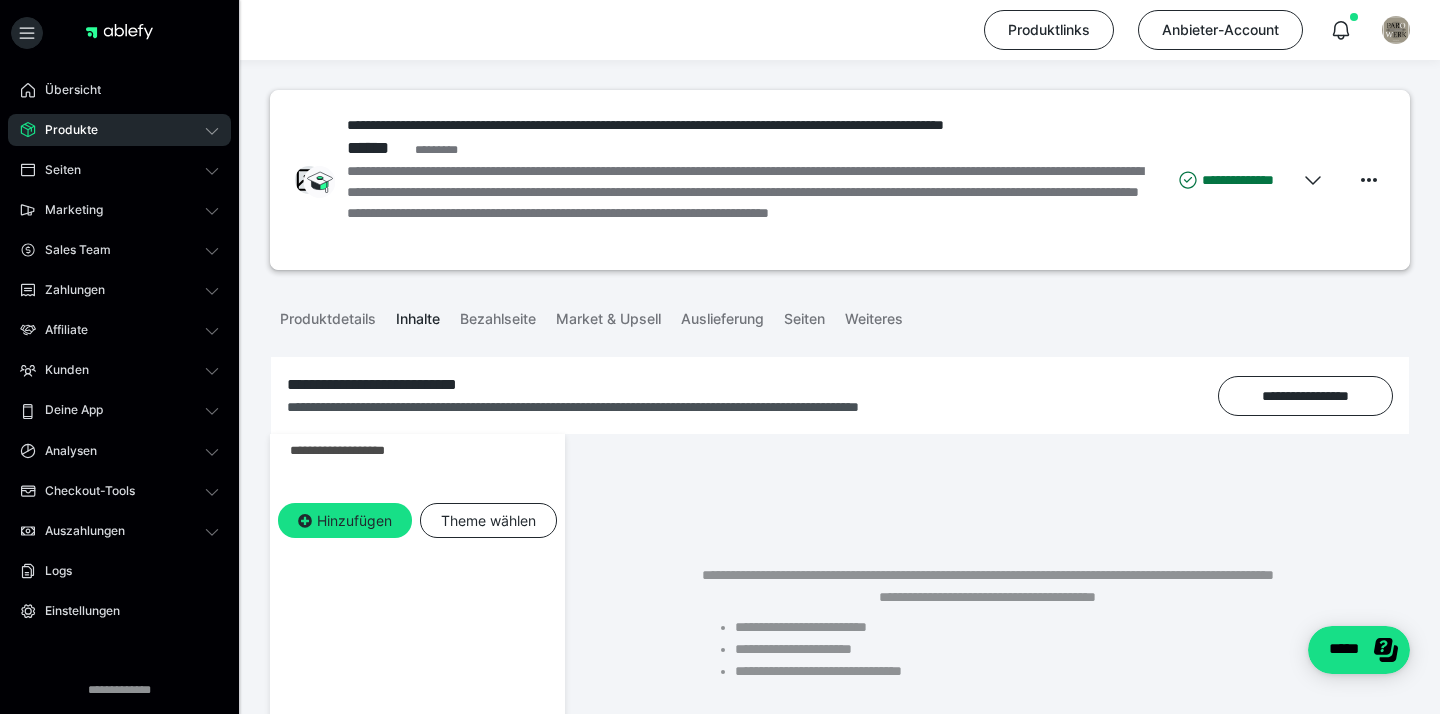 click on "Produkte" at bounding box center [119, 130] 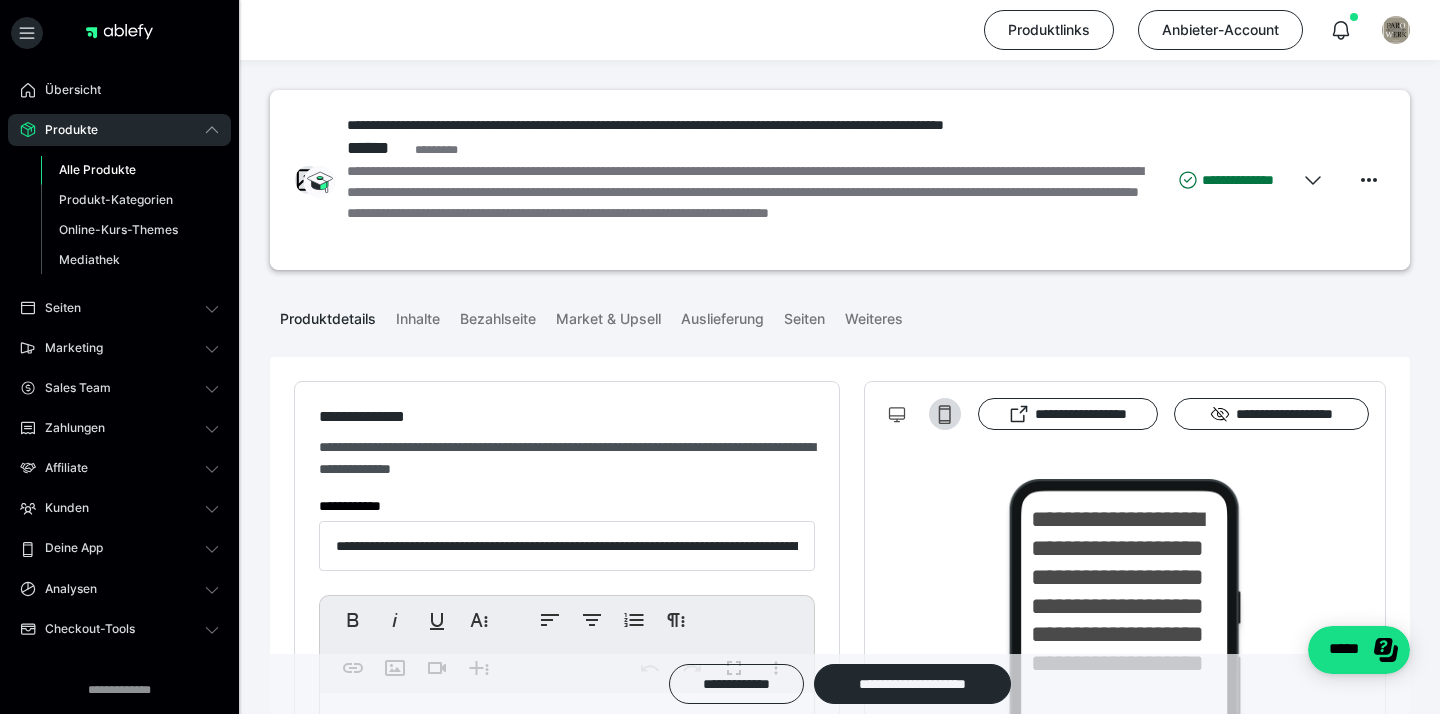 click on "Alle Produkte" at bounding box center [97, 169] 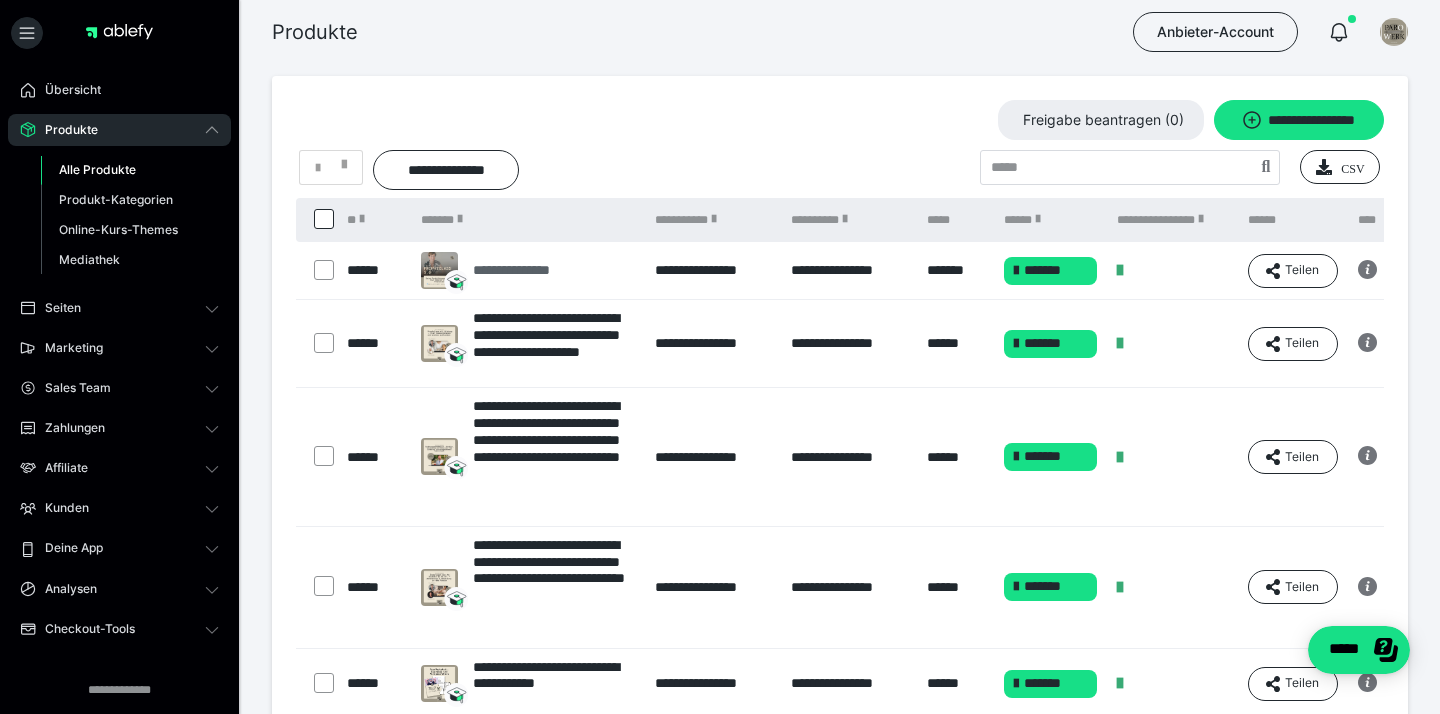 click on "**********" at bounding box center [527, 270] 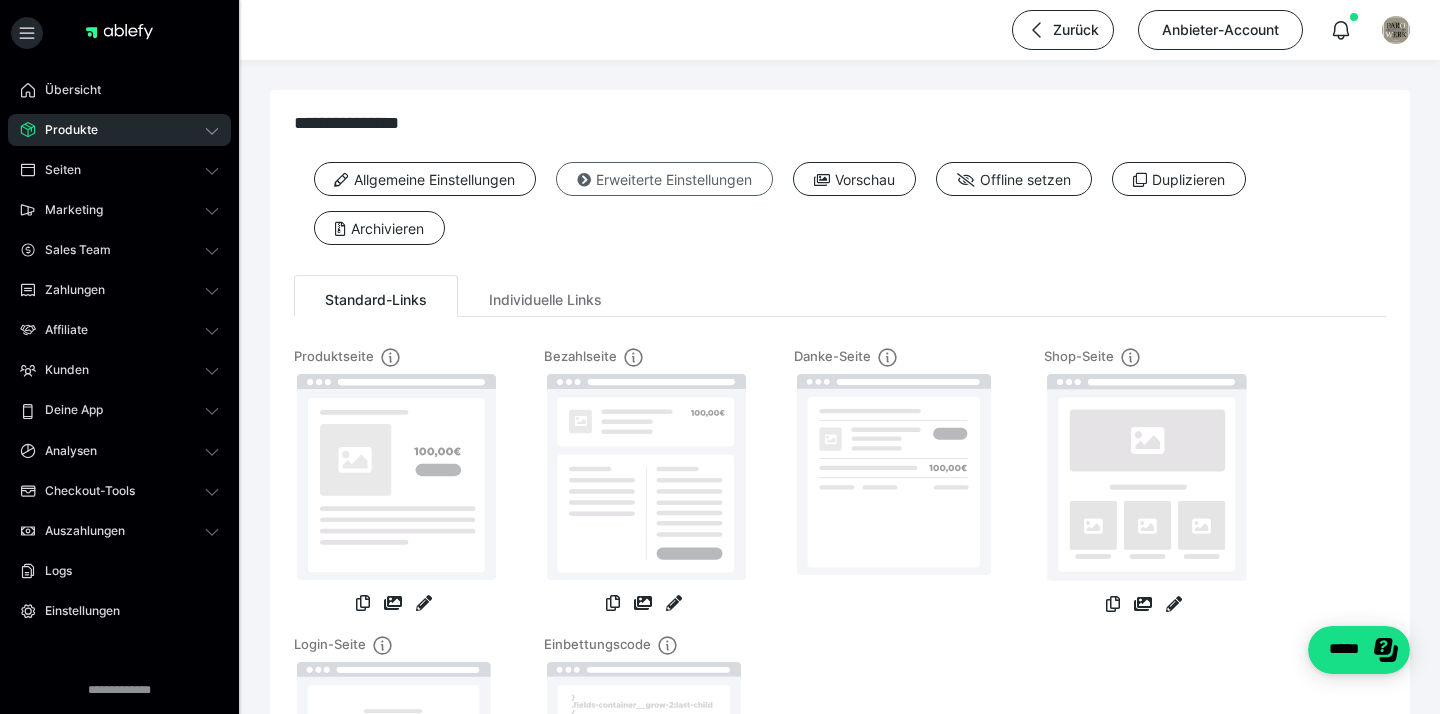 click on "Erweiterte Einstellungen" at bounding box center (664, 179) 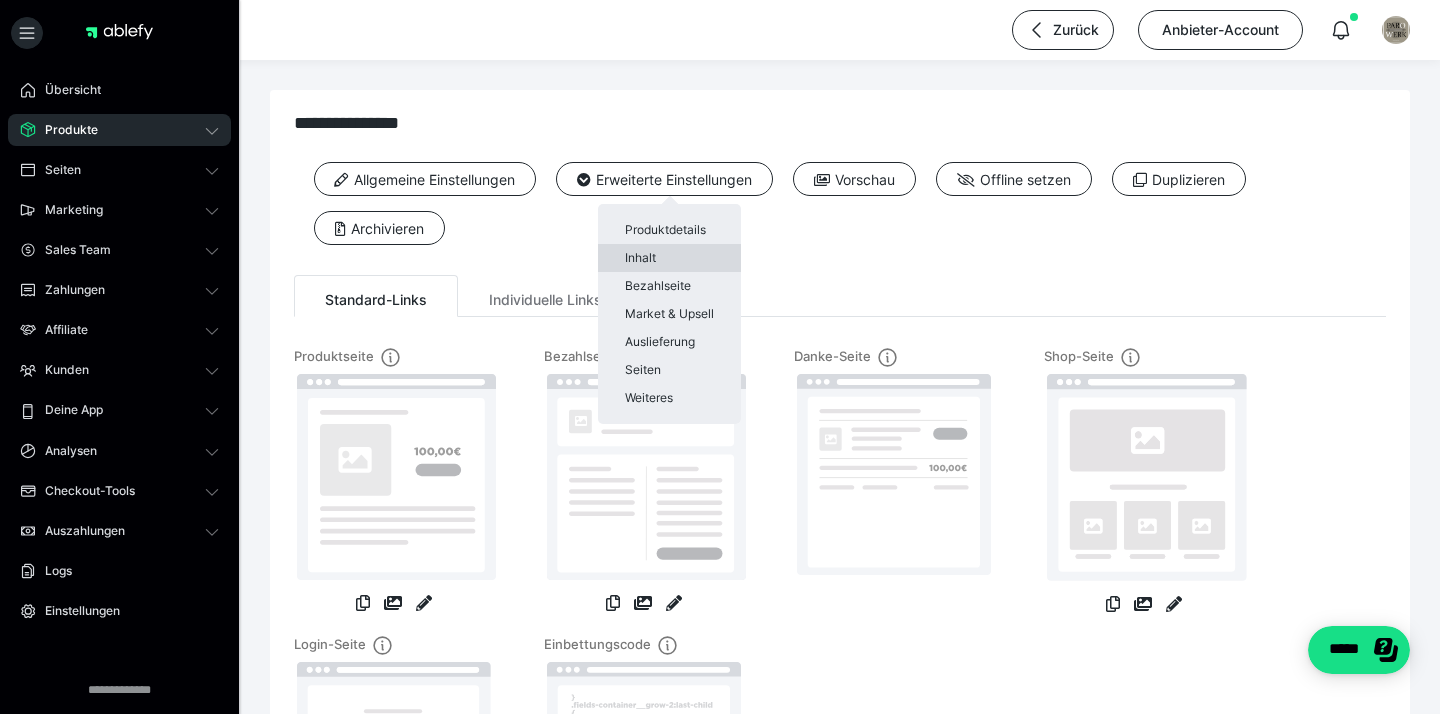 click on "Inhalt" at bounding box center (669, 258) 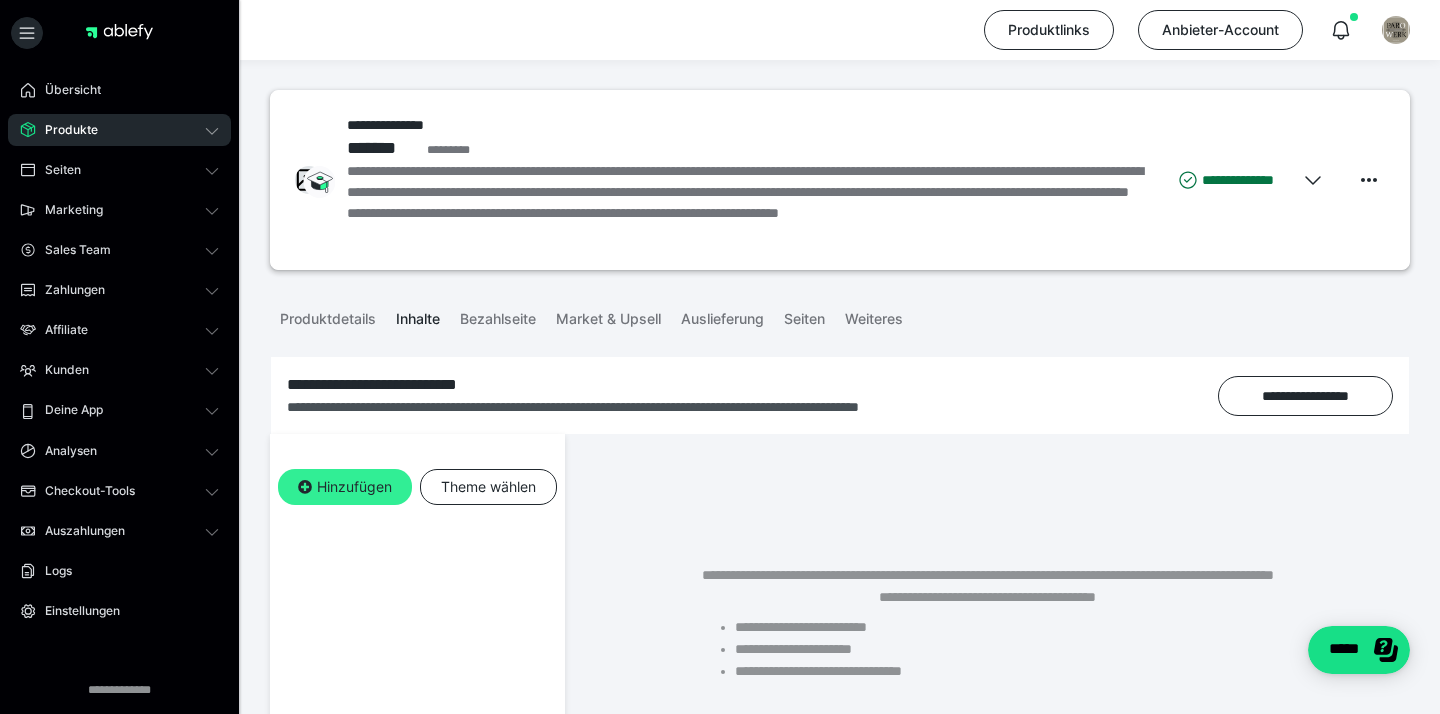 click on "Hinzufügen" at bounding box center (345, 487) 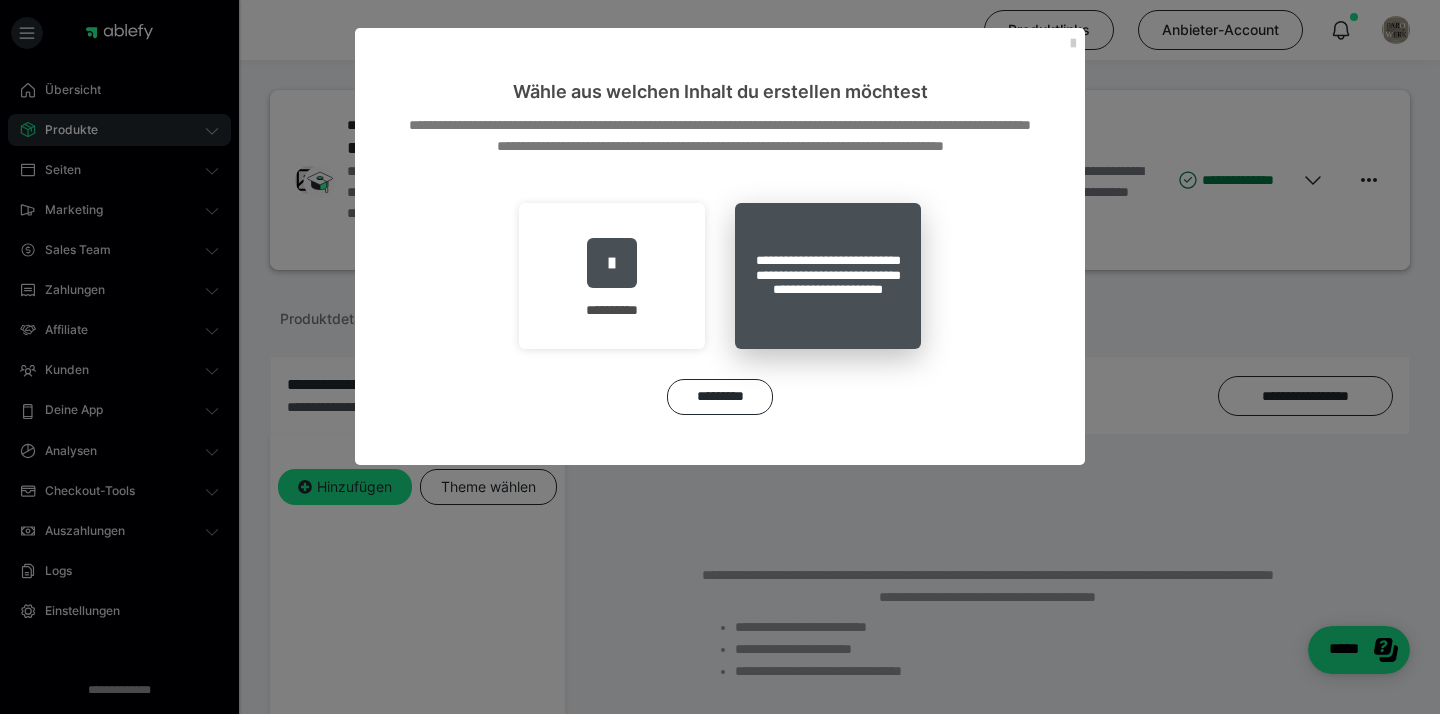 click on "**********" at bounding box center [828, 276] 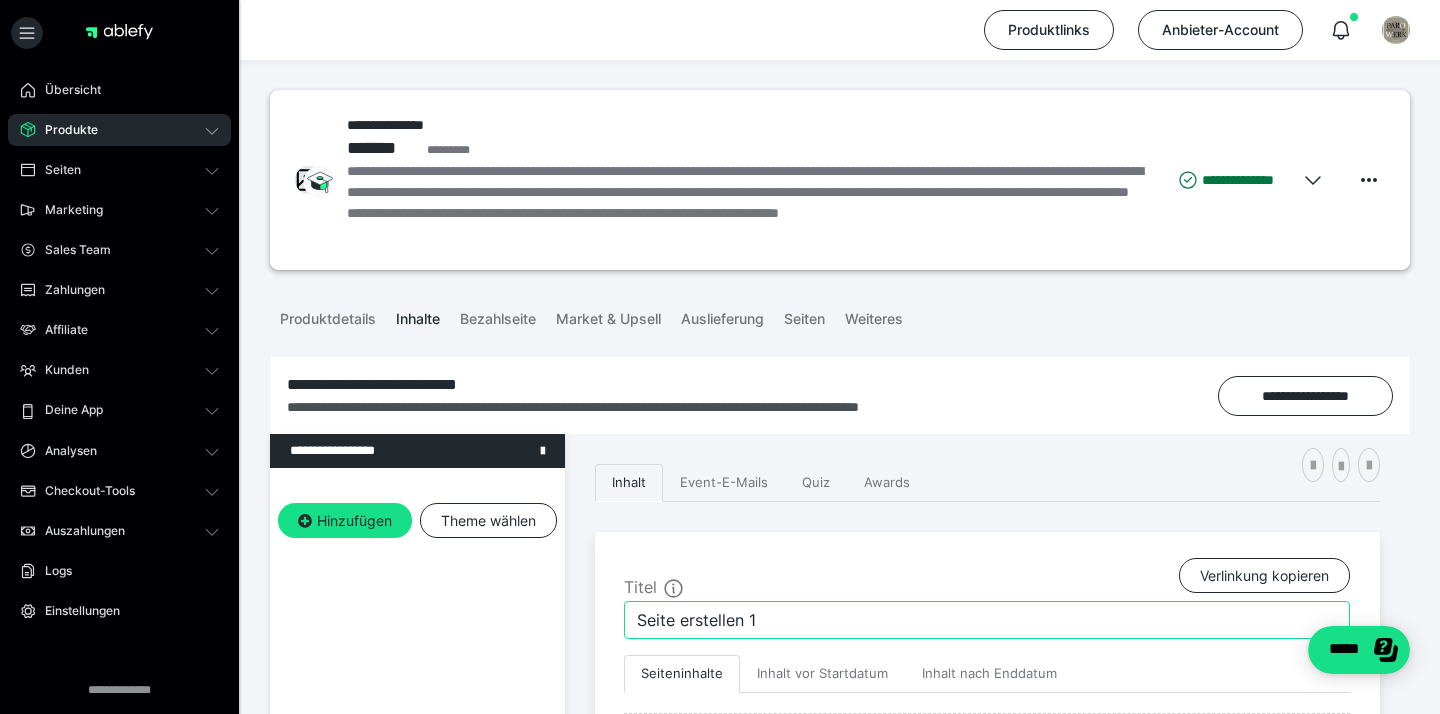 drag, startPoint x: 792, startPoint y: 625, endPoint x: 574, endPoint y: 609, distance: 218.58636 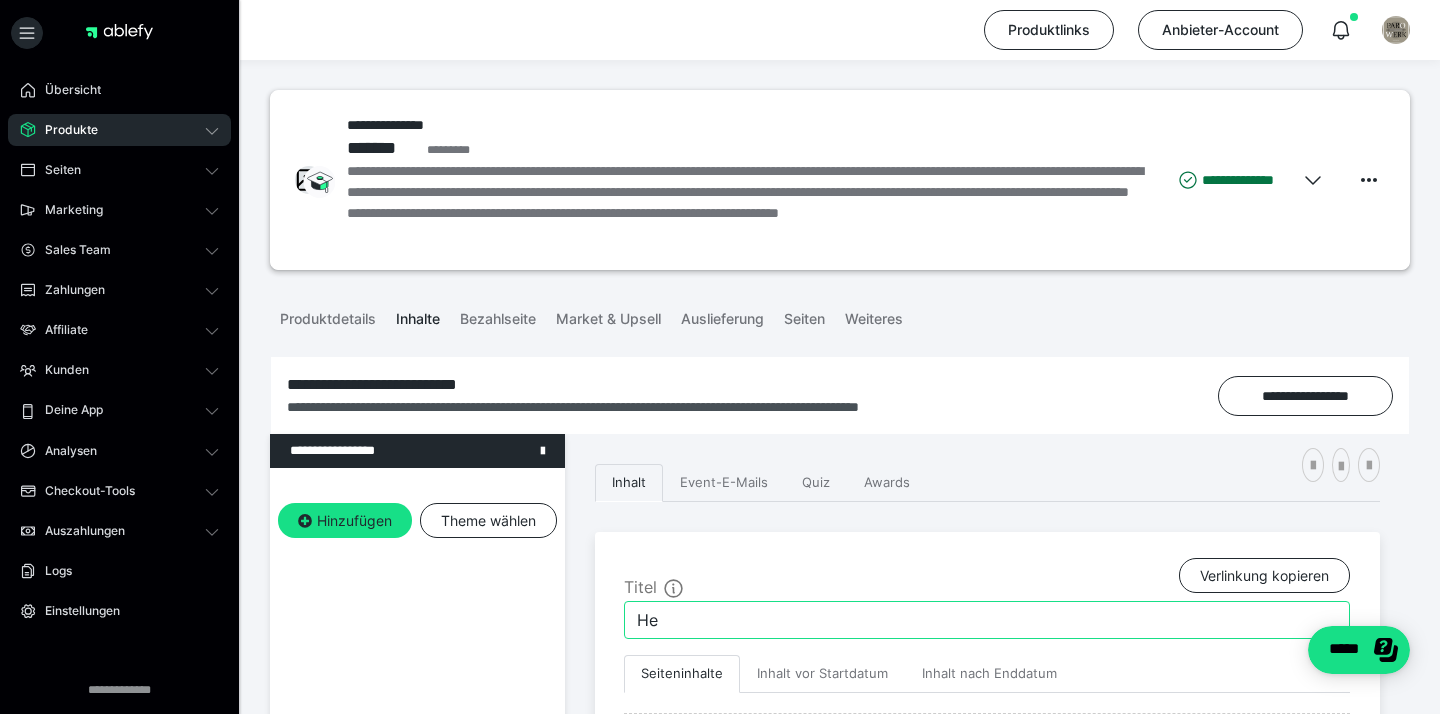 type on "H" 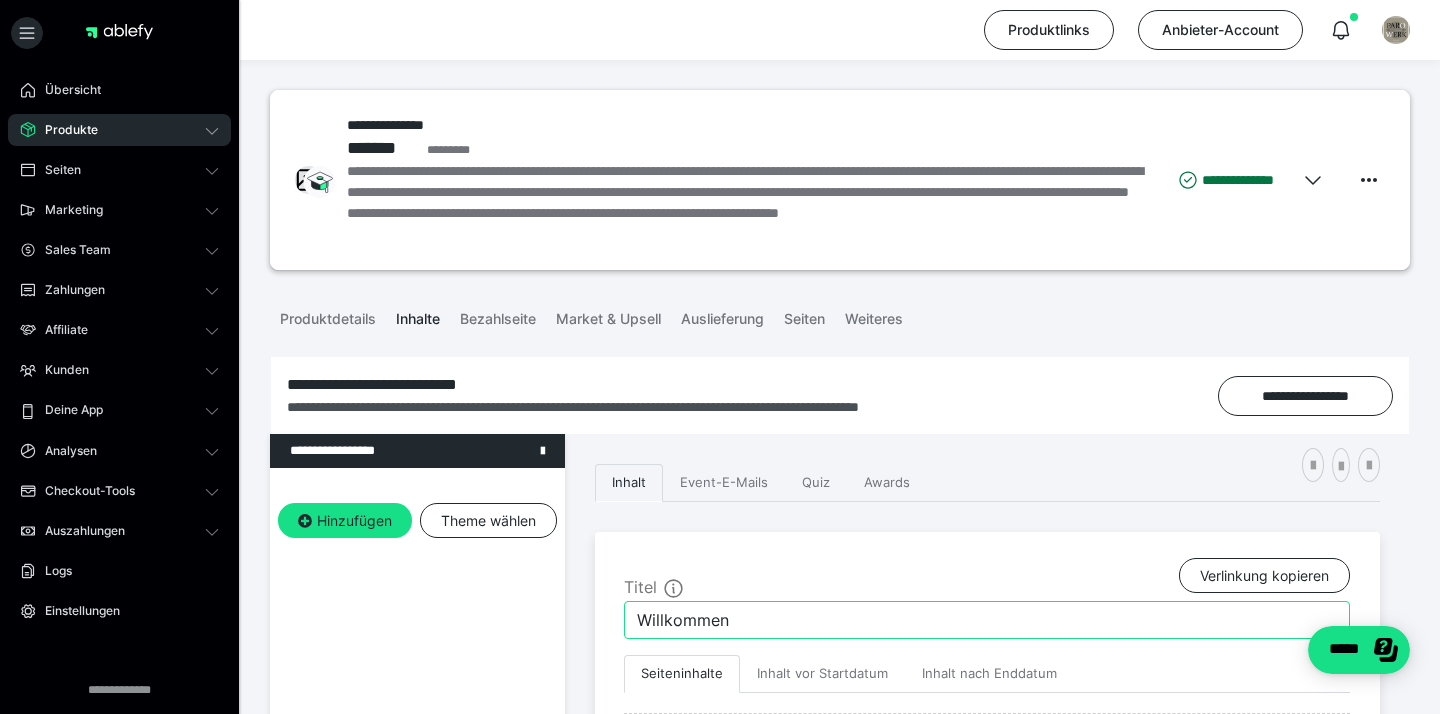type on "Willkommen" 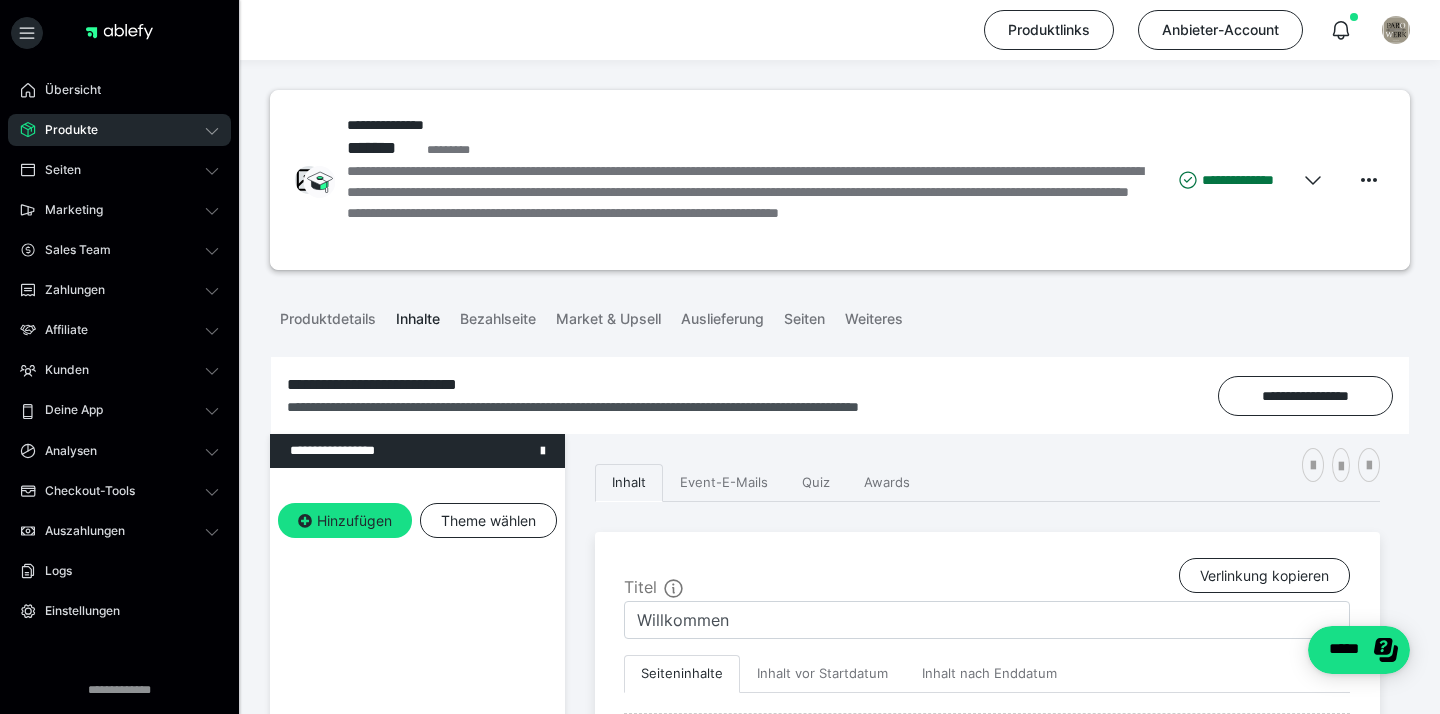 click on "Titel Verlinkung kopieren" at bounding box center (987, 579) 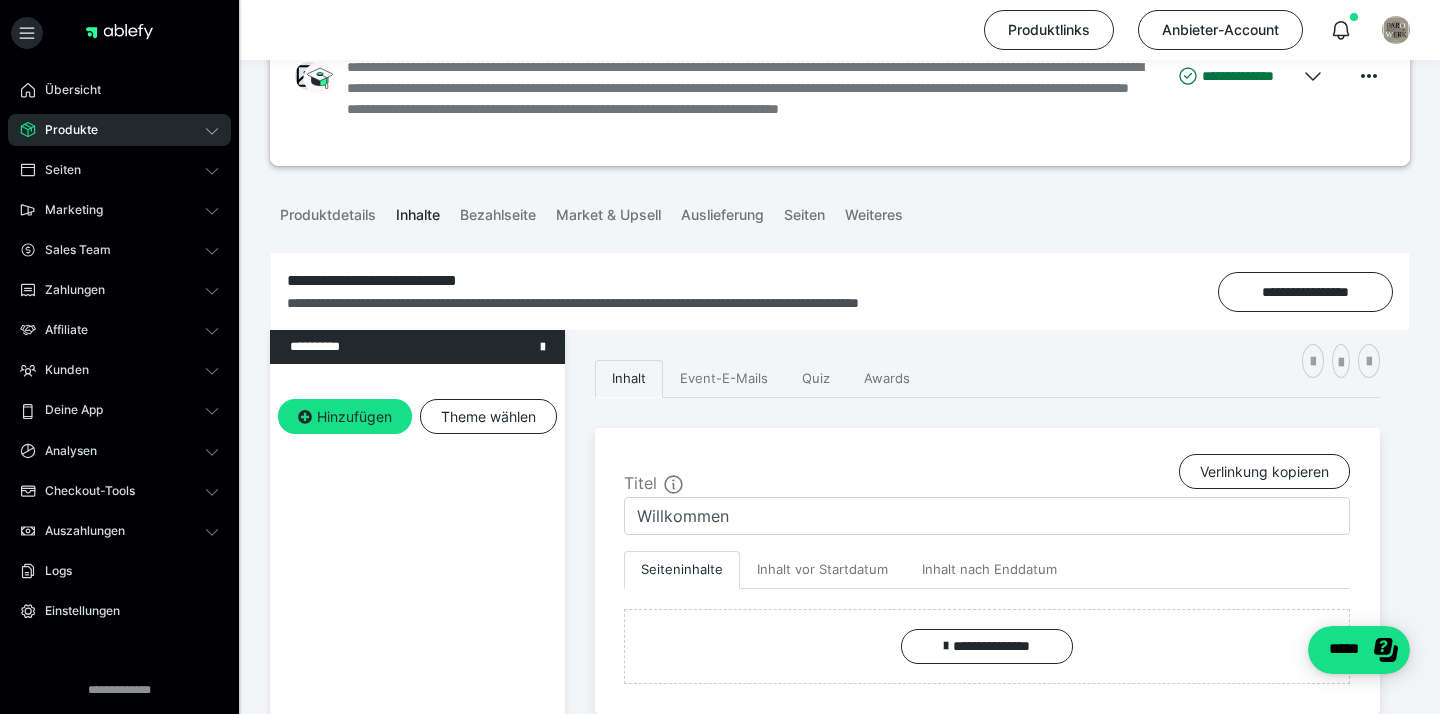 scroll, scrollTop: 125, scrollLeft: 0, axis: vertical 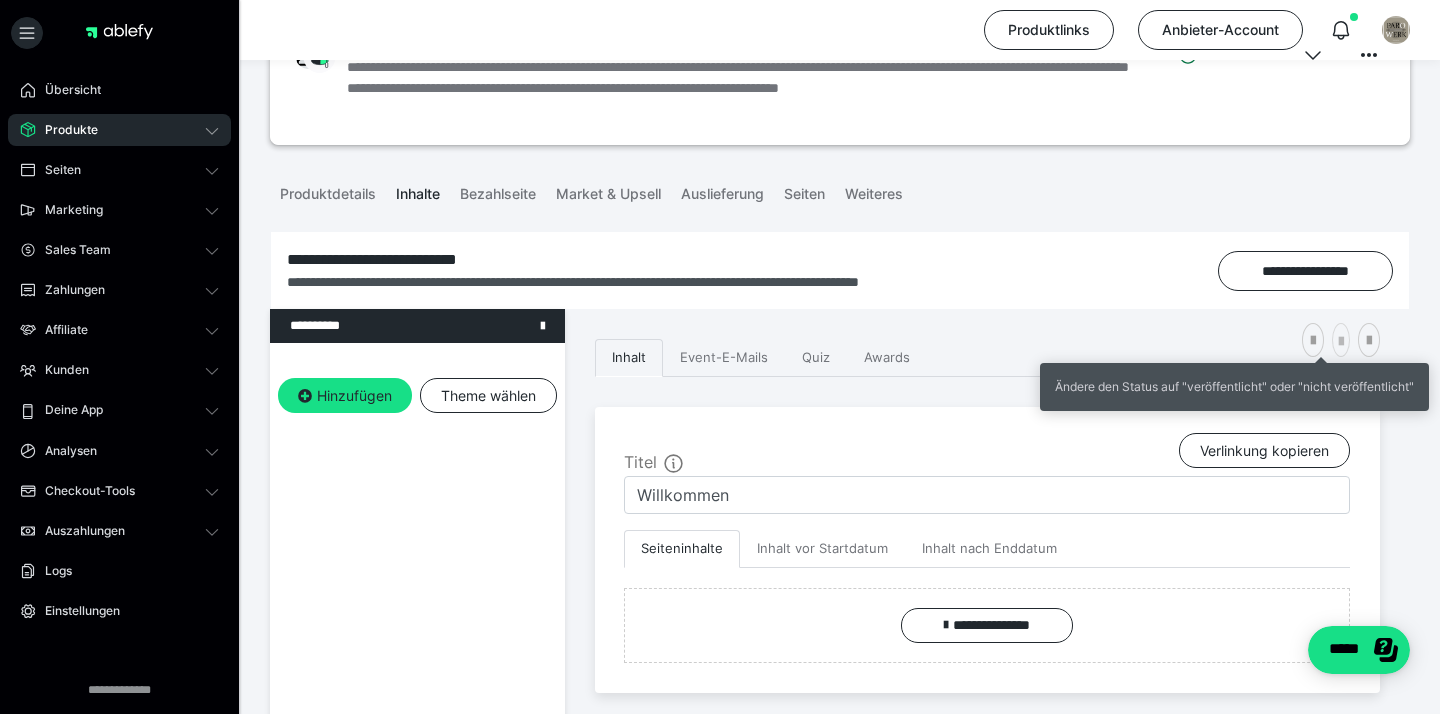 click at bounding box center [1341, 342] 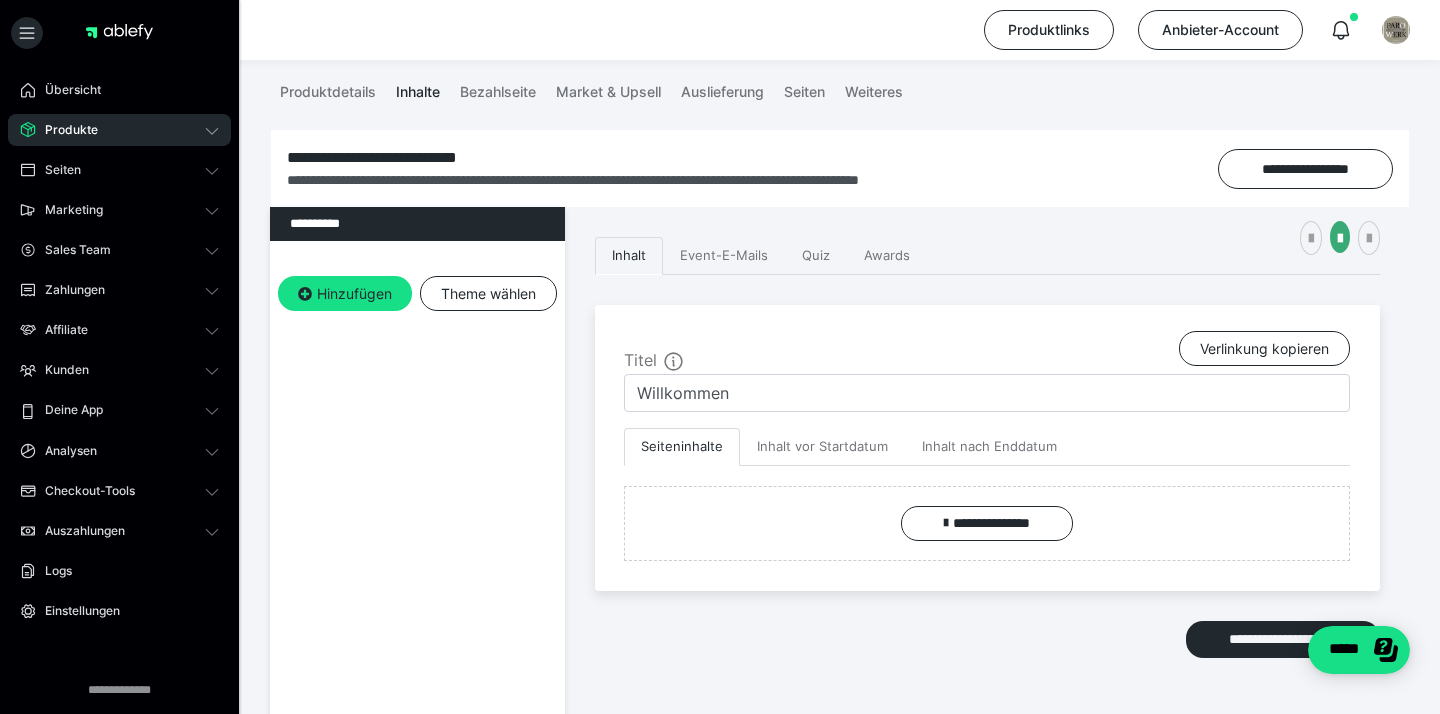 scroll, scrollTop: 249, scrollLeft: 0, axis: vertical 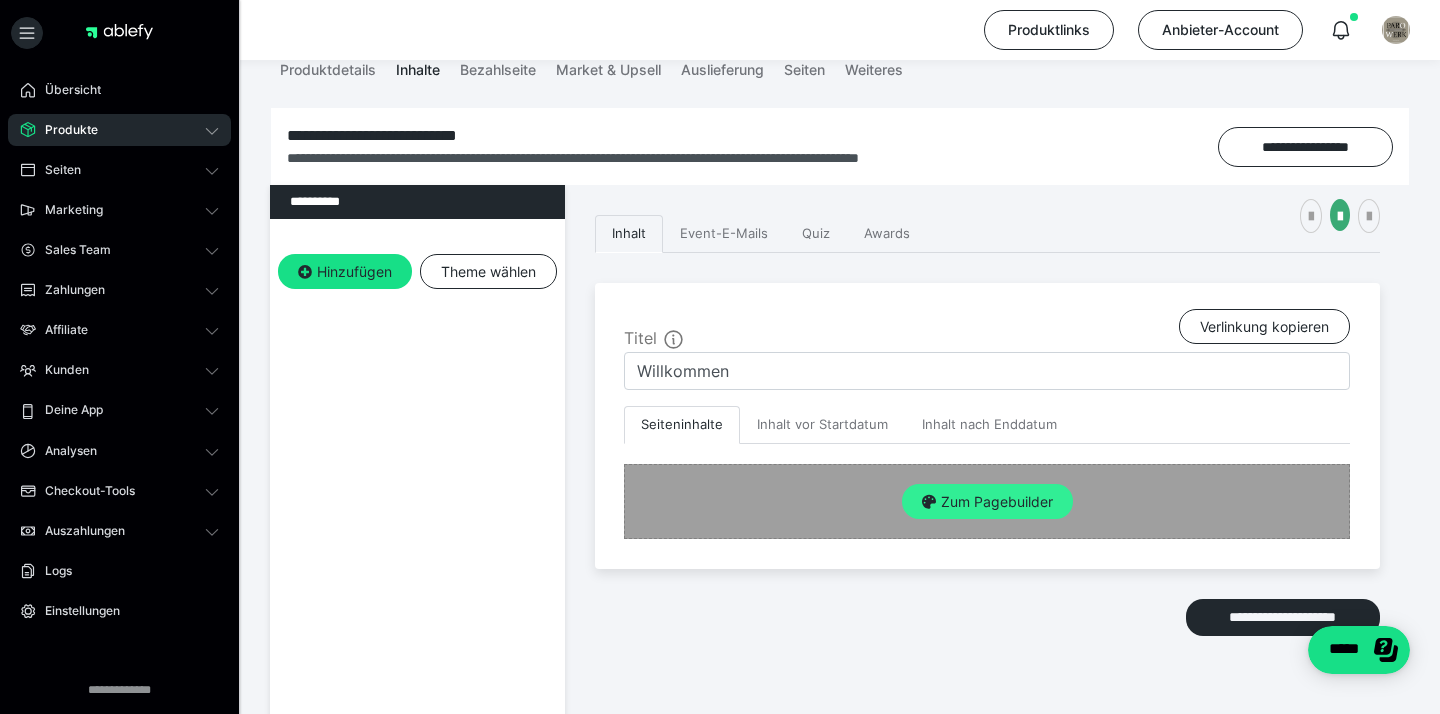 click on "Zum Pagebuilder" at bounding box center [987, 502] 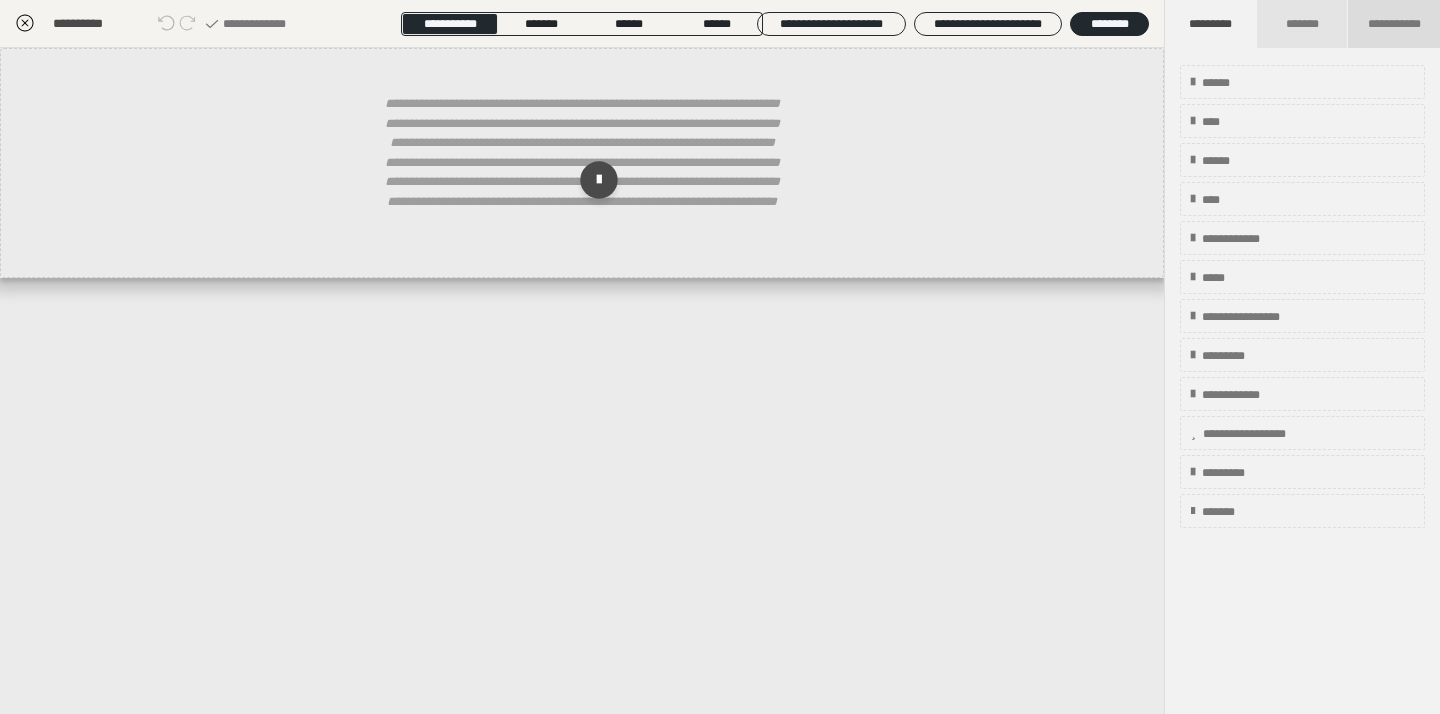 click on "**********" at bounding box center [1394, 24] 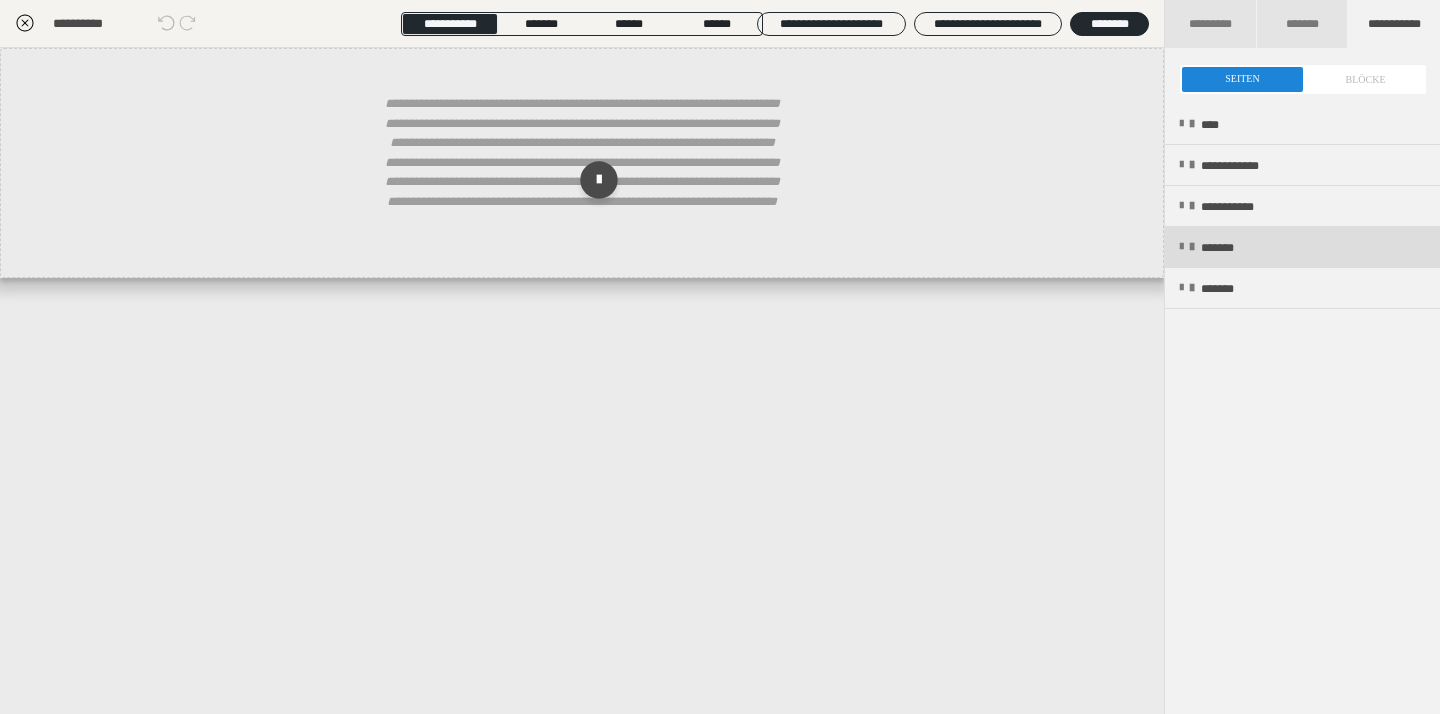 click on "*******" at bounding box center [1231, 248] 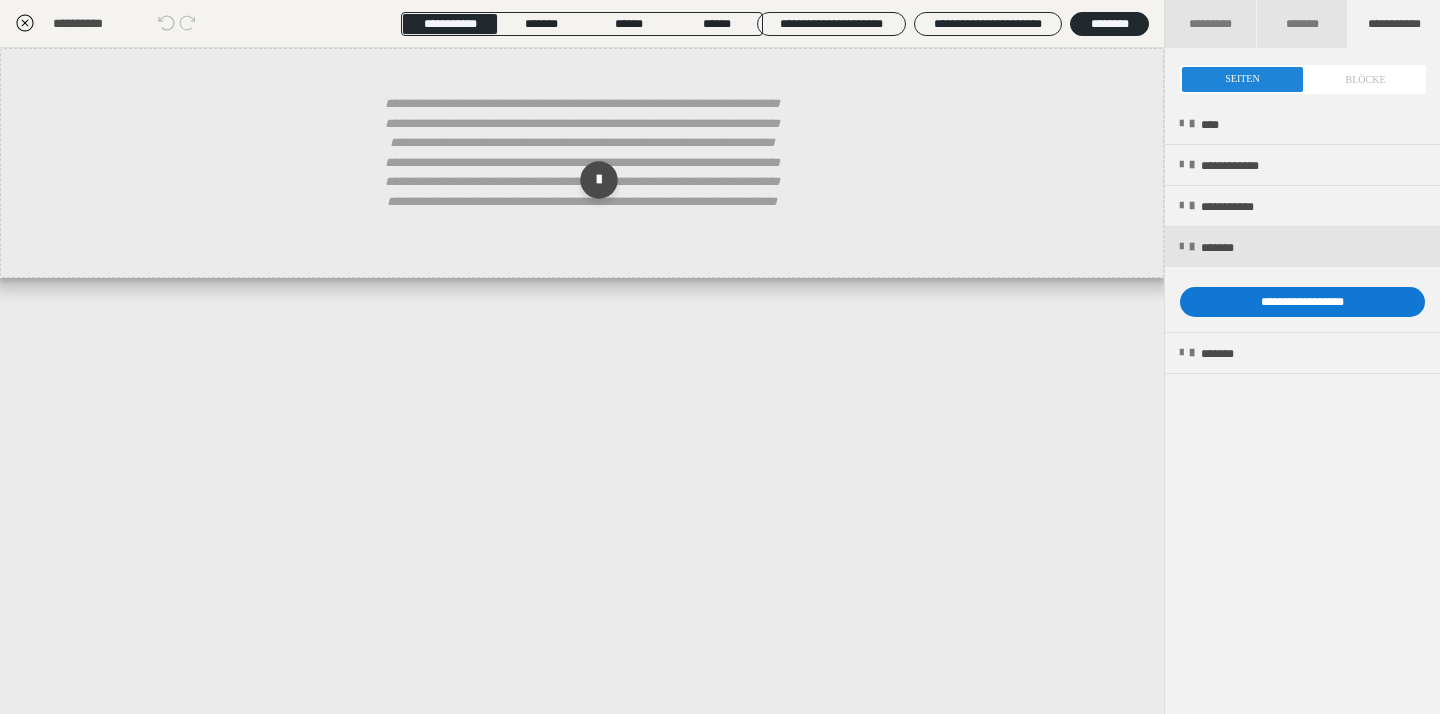click on "**********" at bounding box center (1302, 302) 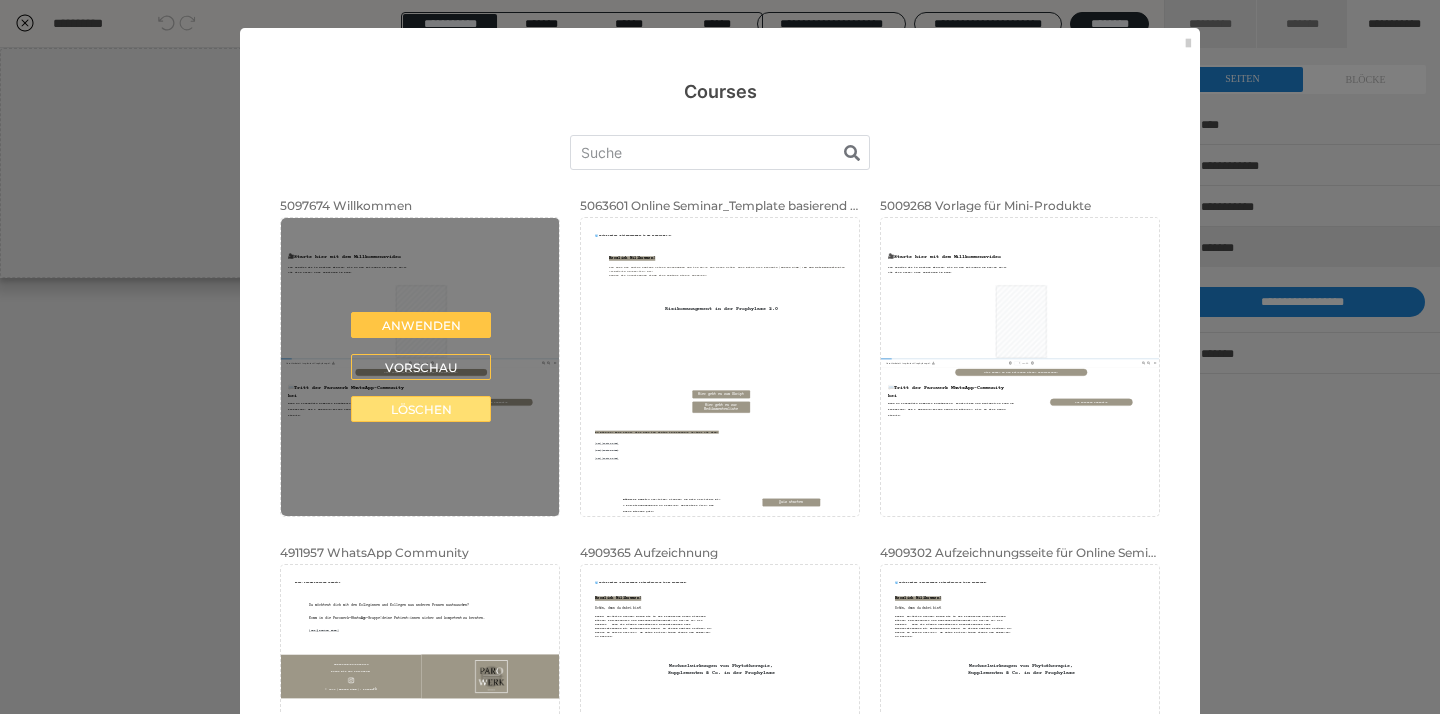 click on "Löschen" at bounding box center (421, 409) 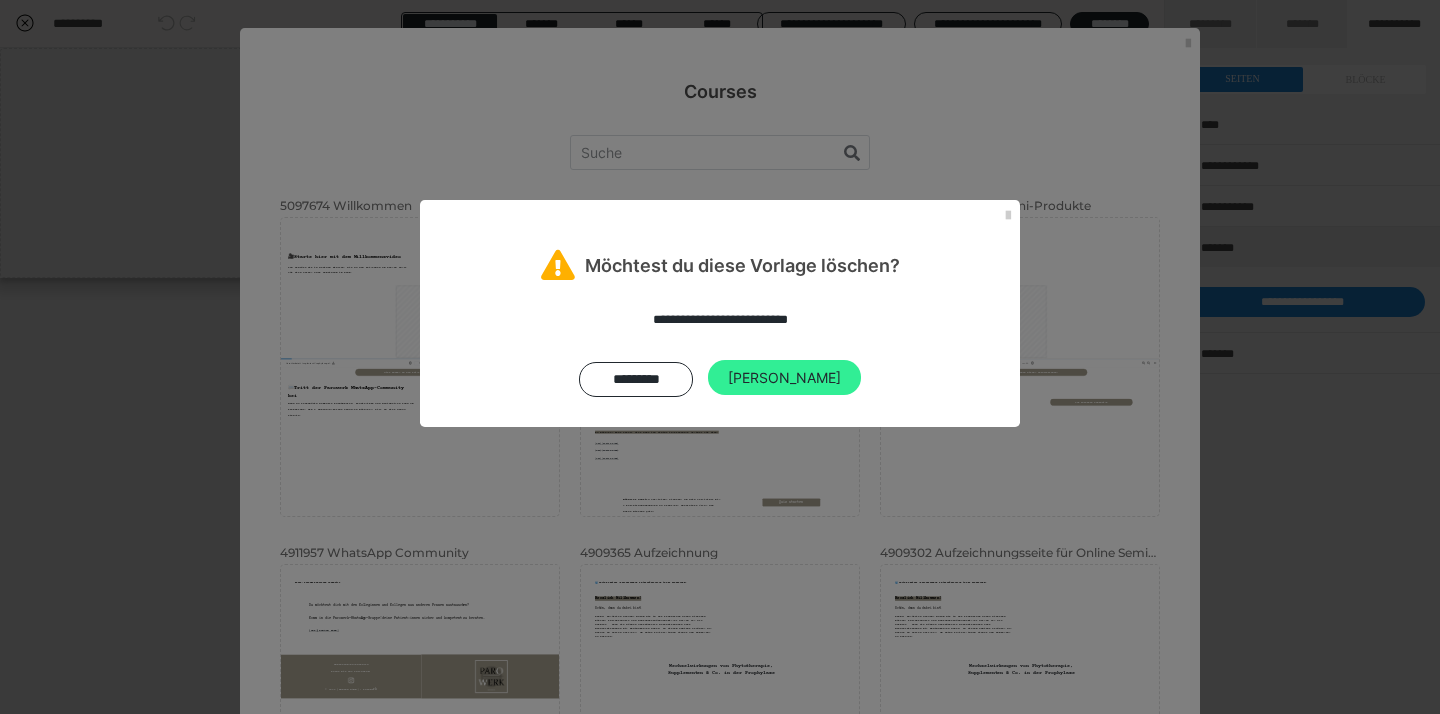 click on "[PERSON_NAME]" at bounding box center [784, 378] 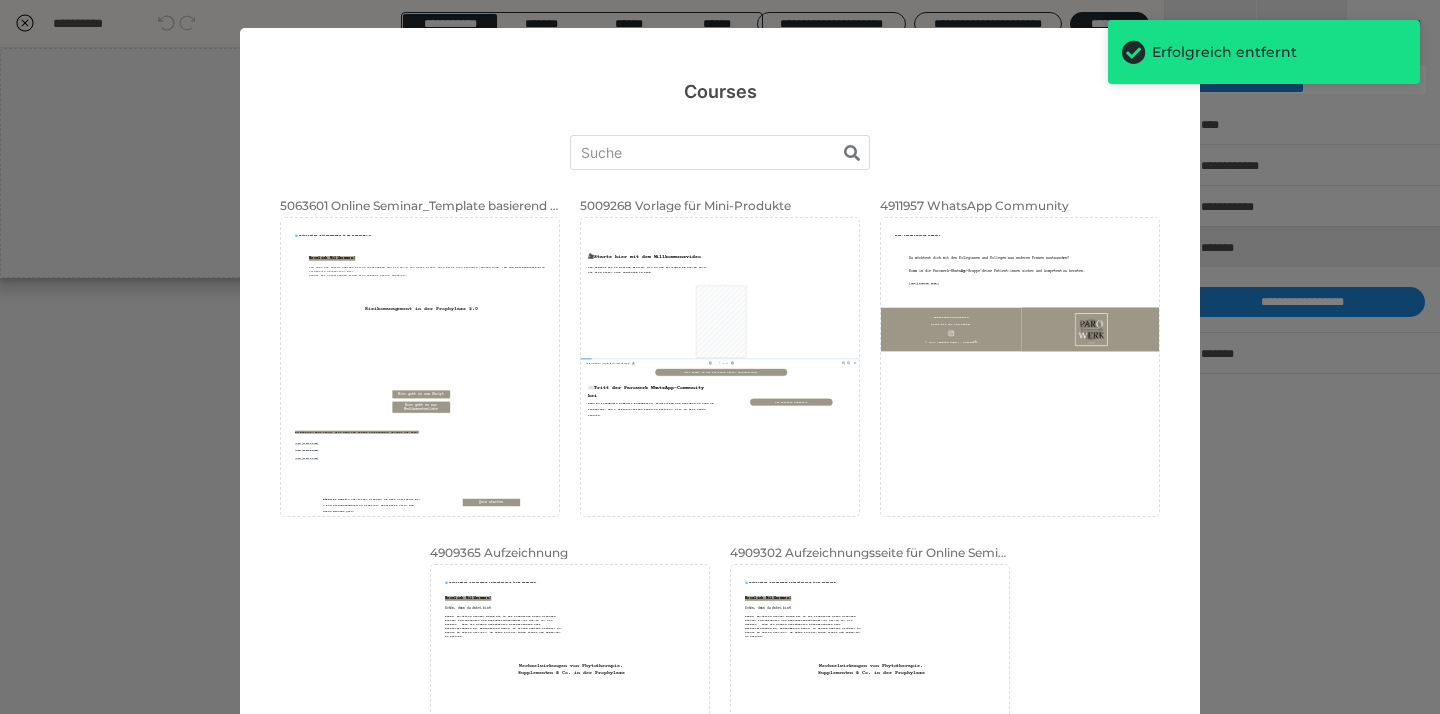 click on "Courses 5063601 Online Seminar_Template basierend auf "Risikomanagement" Doppelklick um zu bearbeiten 📹 Online Seminar "Risikomanagement in der Prophylaxe 2.0" Doppelklick um zu bearbeiten Herzlich Willkommen!  Ich habe das Online-Seminar frisch aufgenommen und ich hatte das große Glück, dass meine gute Freundin [PERSON_NAME]   (DH und Heilprakterin)  mich tatkräftig unterstützt hat! Sodass die Aufzeichnung einem Live-Seminar nichts nachsteht.  Doppelklick um zu bearbeiten Risikomanagement in der Prophylaxe 2.0 Hier geht es zum Skript Hier geht es zur Medikamentenliste Doppelklick um zu bearbeiten Du möchtest mehr Infos? Hier habe ich einige interessante Artikel für dich: [URL][DOMAIN_NAME] [URL][DOMAIN_NAME] [URL][DOMAIN_NAME] Nächster Schritt:  |  rk" at bounding box center [720, 357] 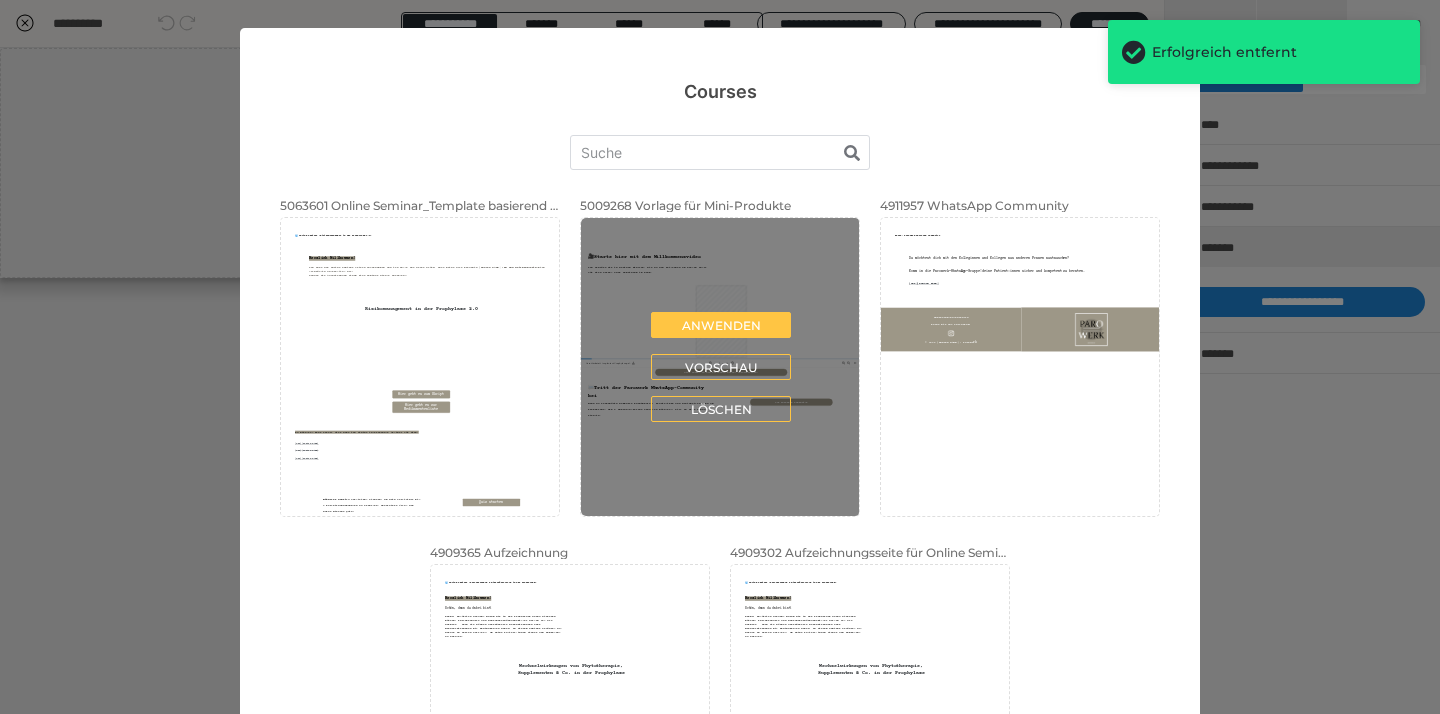 scroll, scrollTop: 273, scrollLeft: 0, axis: vertical 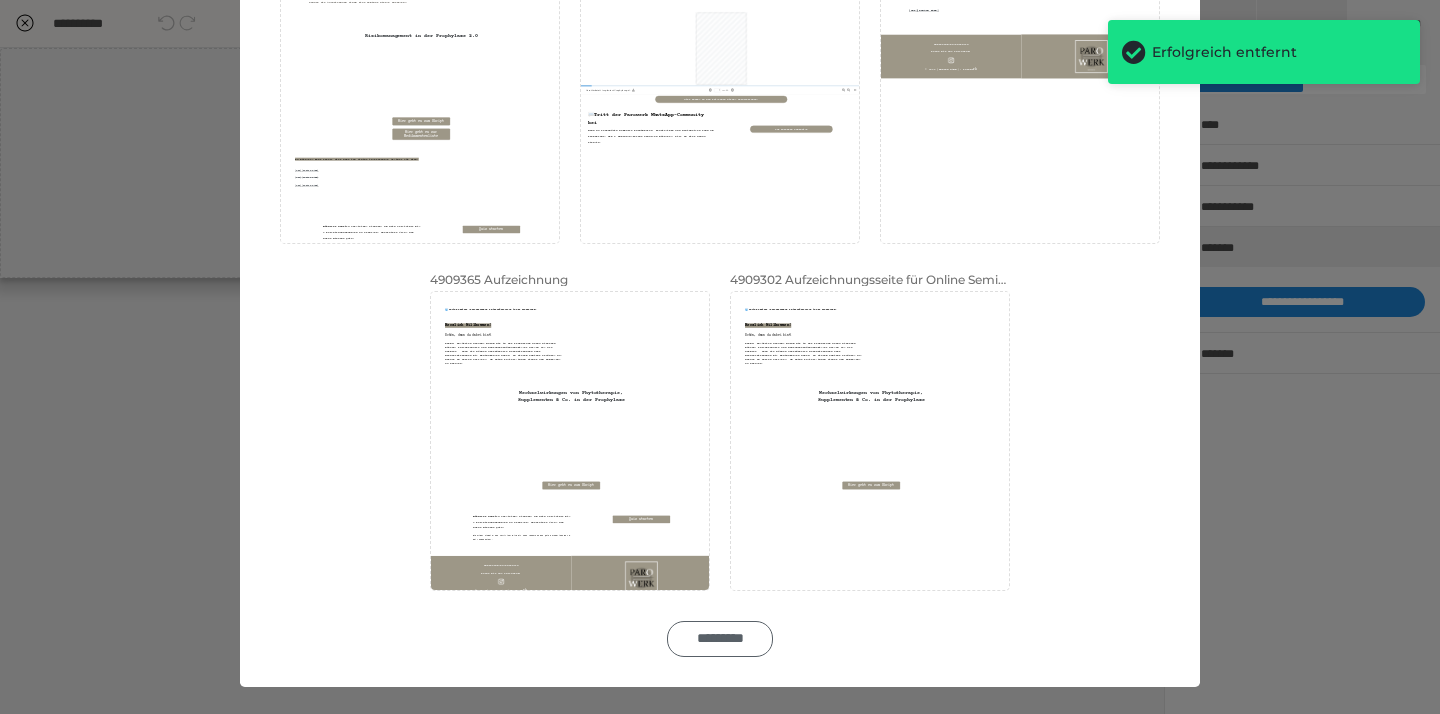 click on "*********" at bounding box center (720, 639) 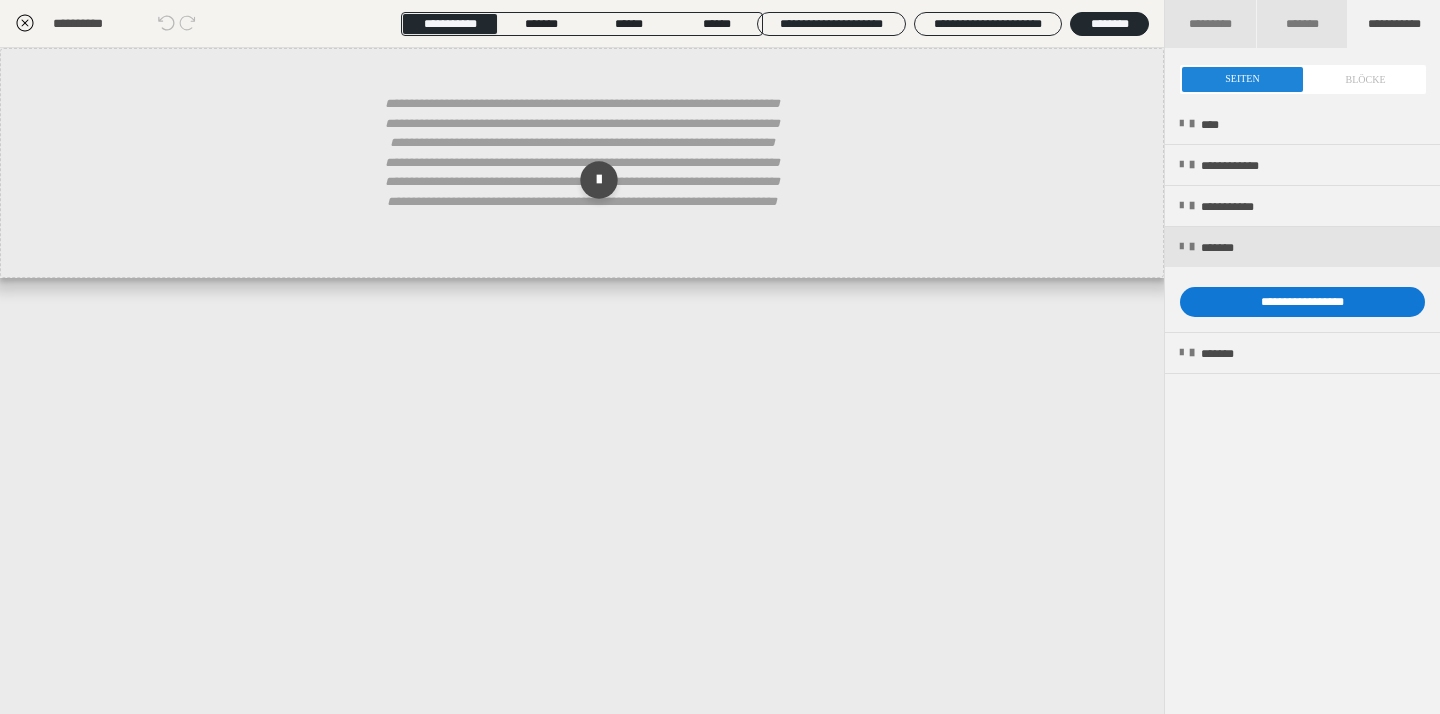 click on "**********" at bounding box center [1302, 302] 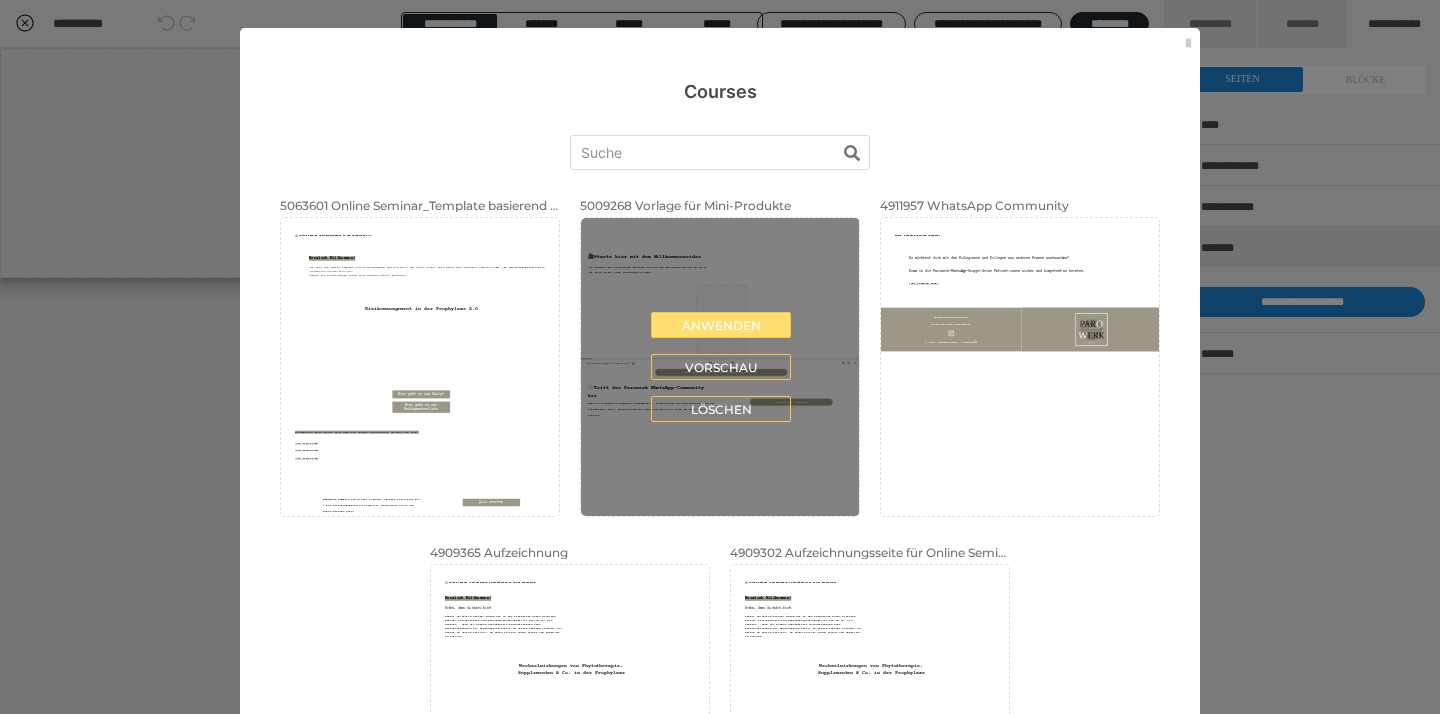 click on "Anwenden" at bounding box center (721, 325) 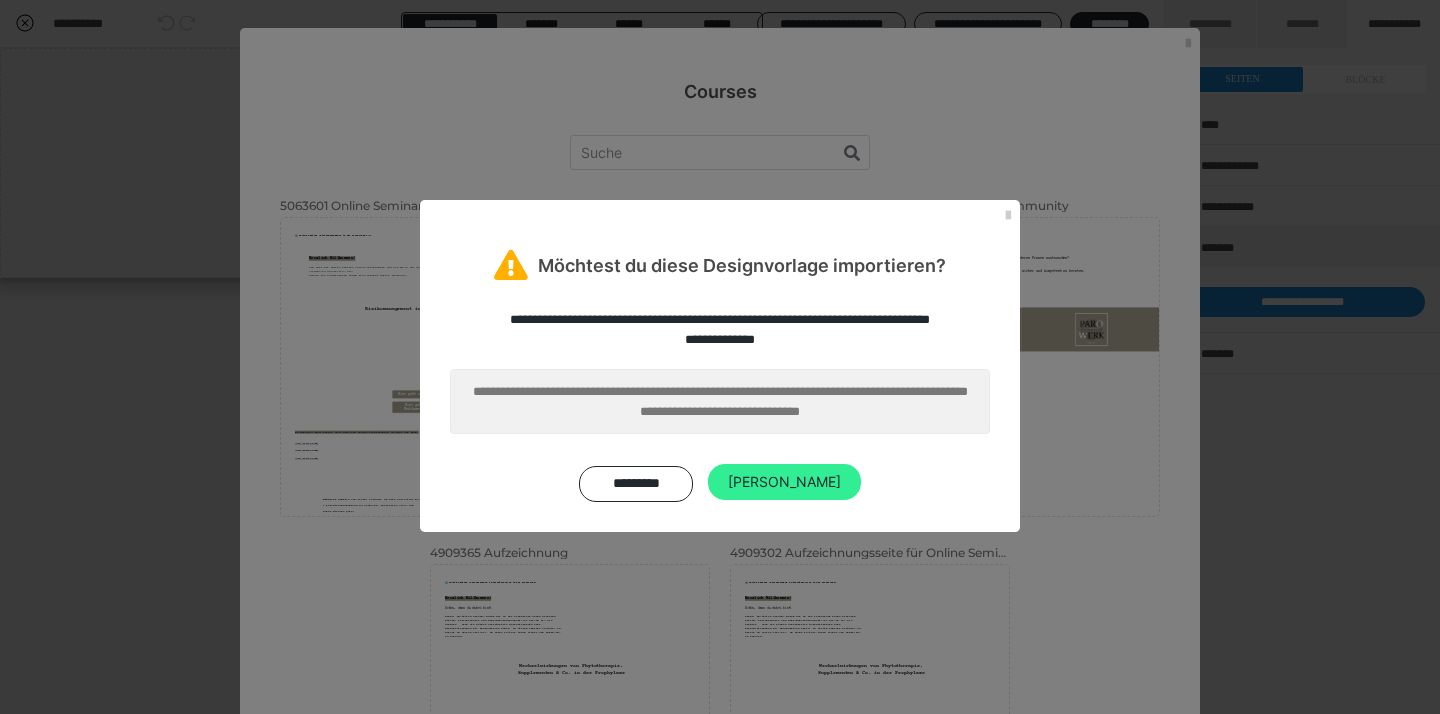 click on "[PERSON_NAME]" at bounding box center [784, 482] 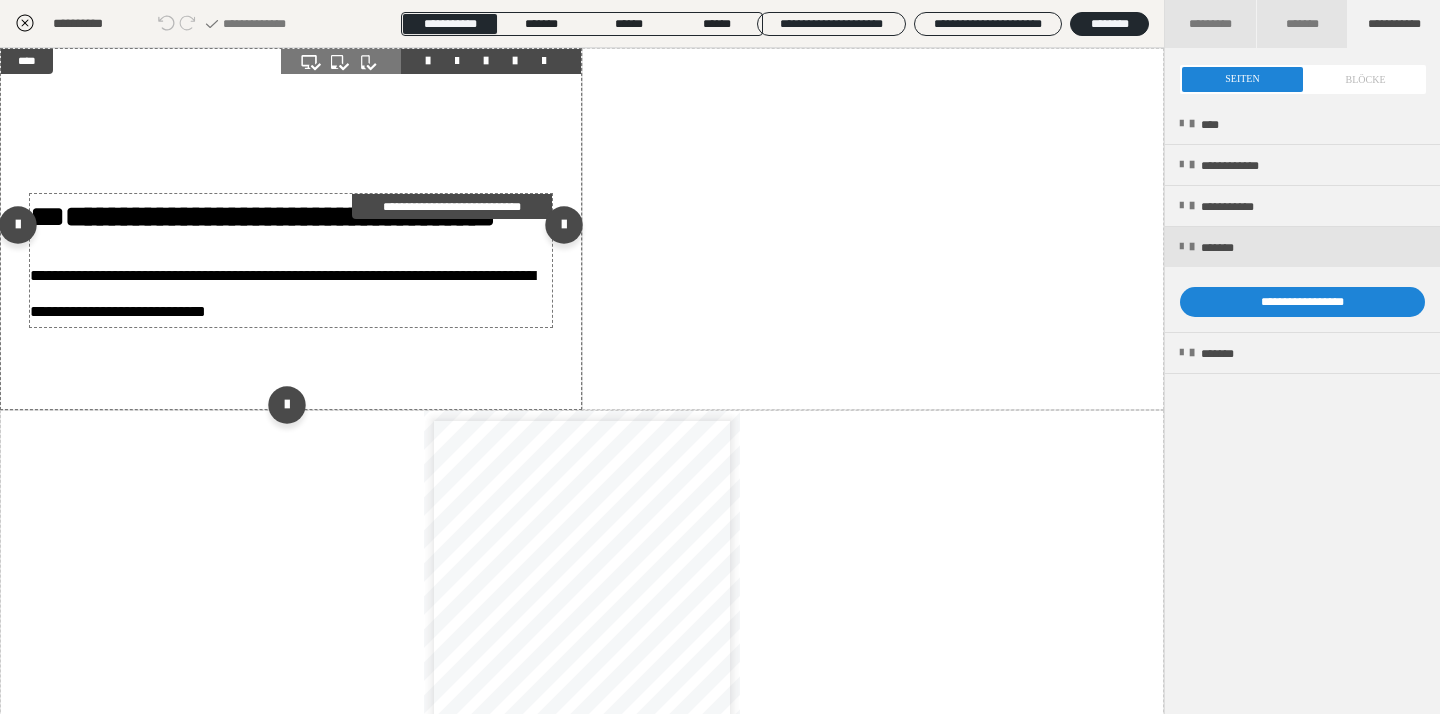 click on "**********" at bounding box center (280, 216) 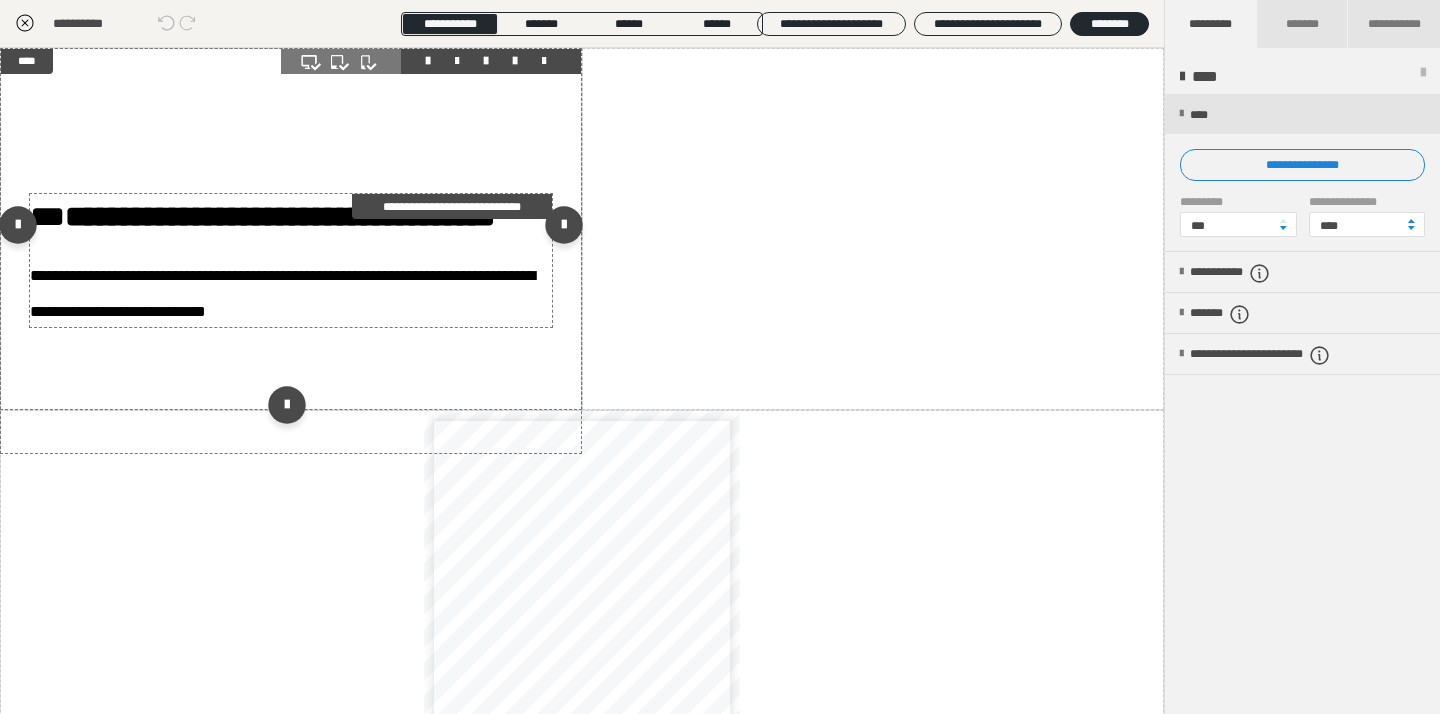 click on "**********" at bounding box center [291, 216] 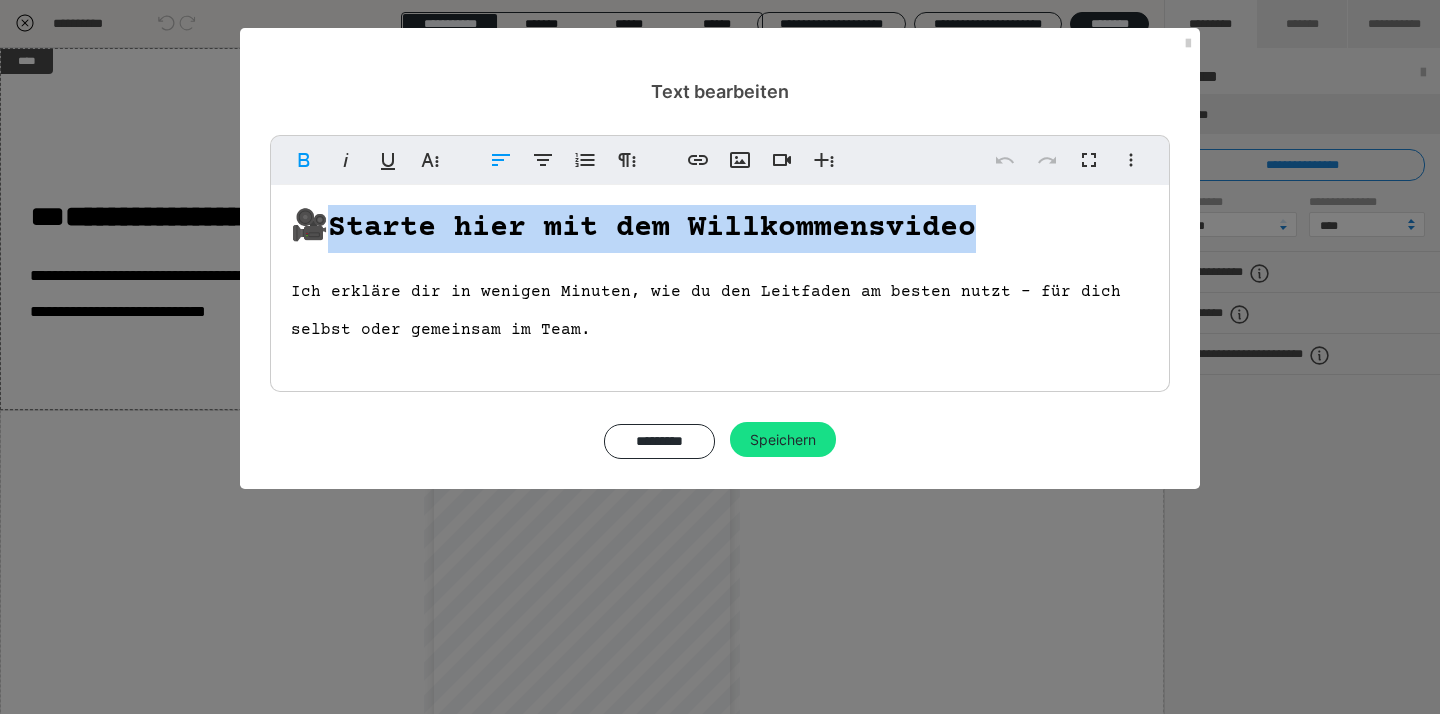 drag, startPoint x: 1021, startPoint y: 221, endPoint x: 338, endPoint y: 227, distance: 683.02637 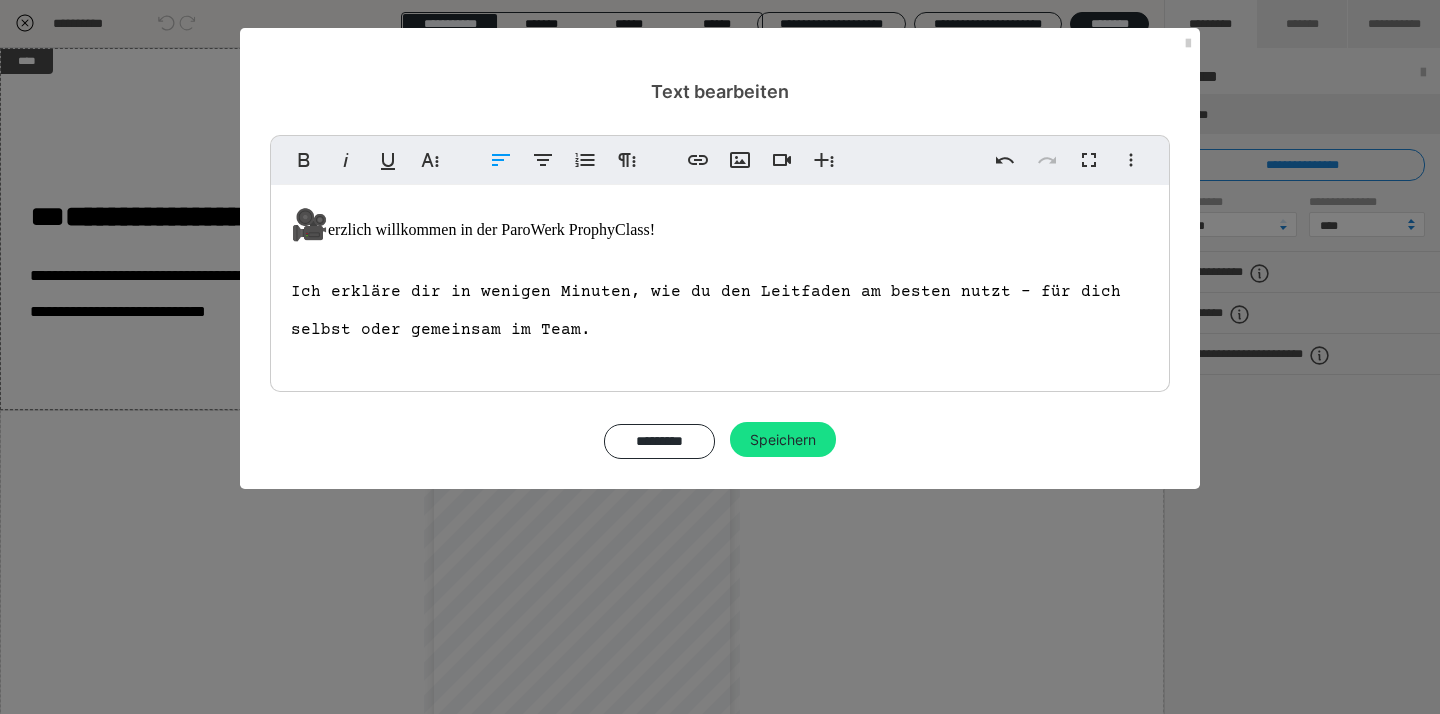 click on "🎥" at bounding box center (309, 228) 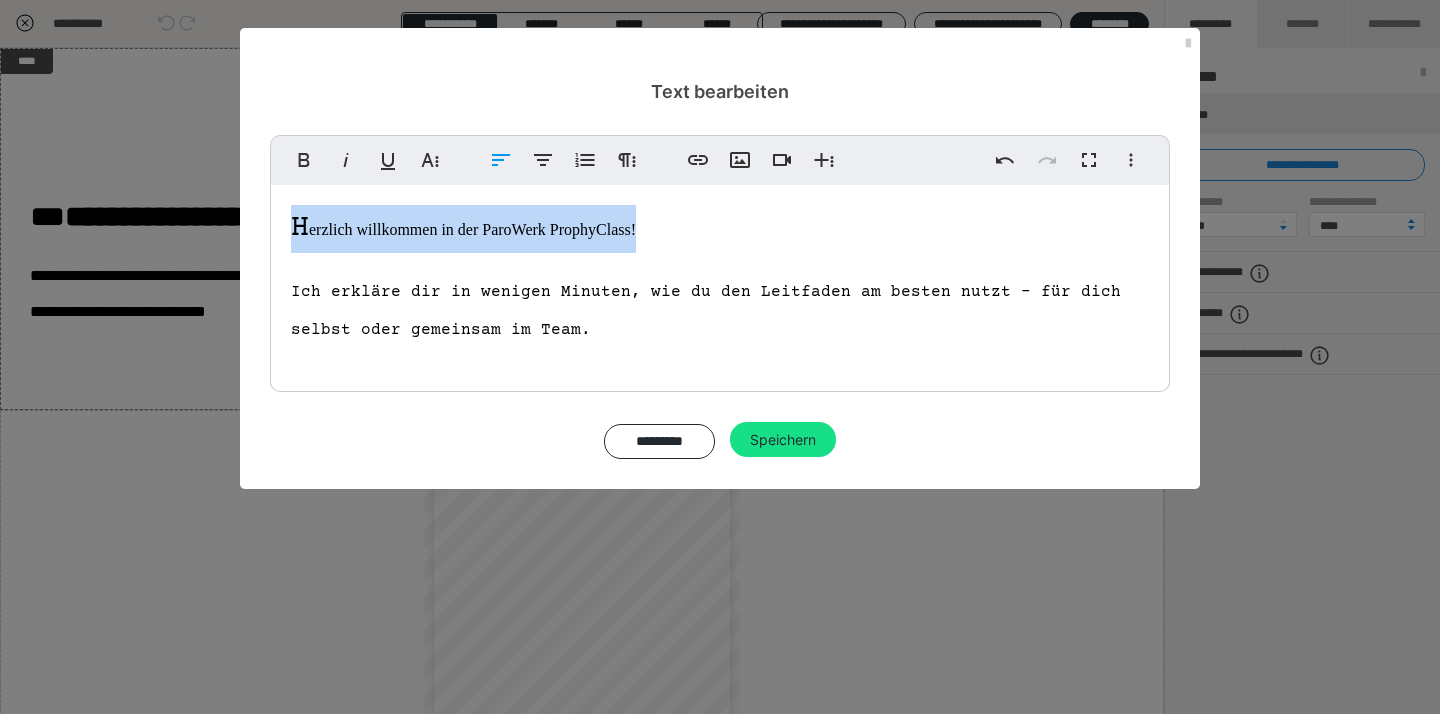 drag, startPoint x: 715, startPoint y: 235, endPoint x: 276, endPoint y: 231, distance: 439.01822 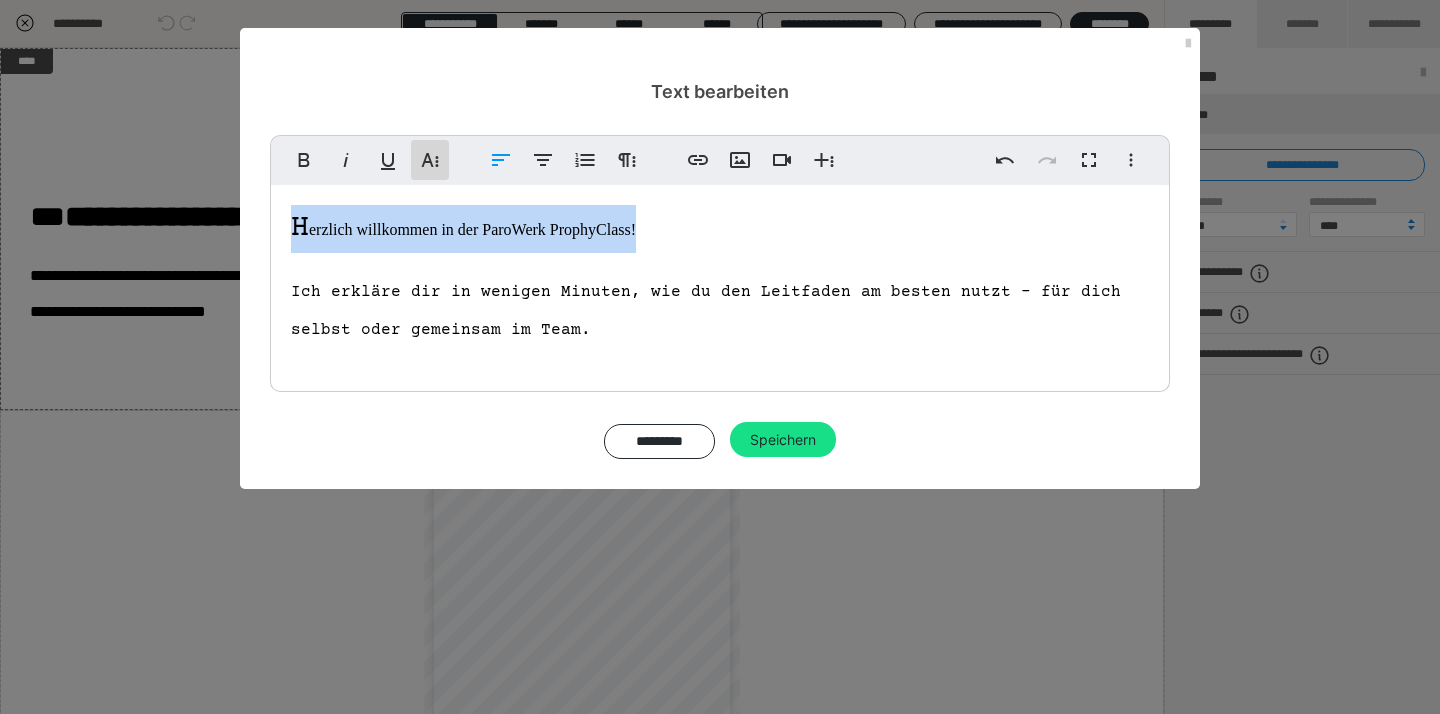 click 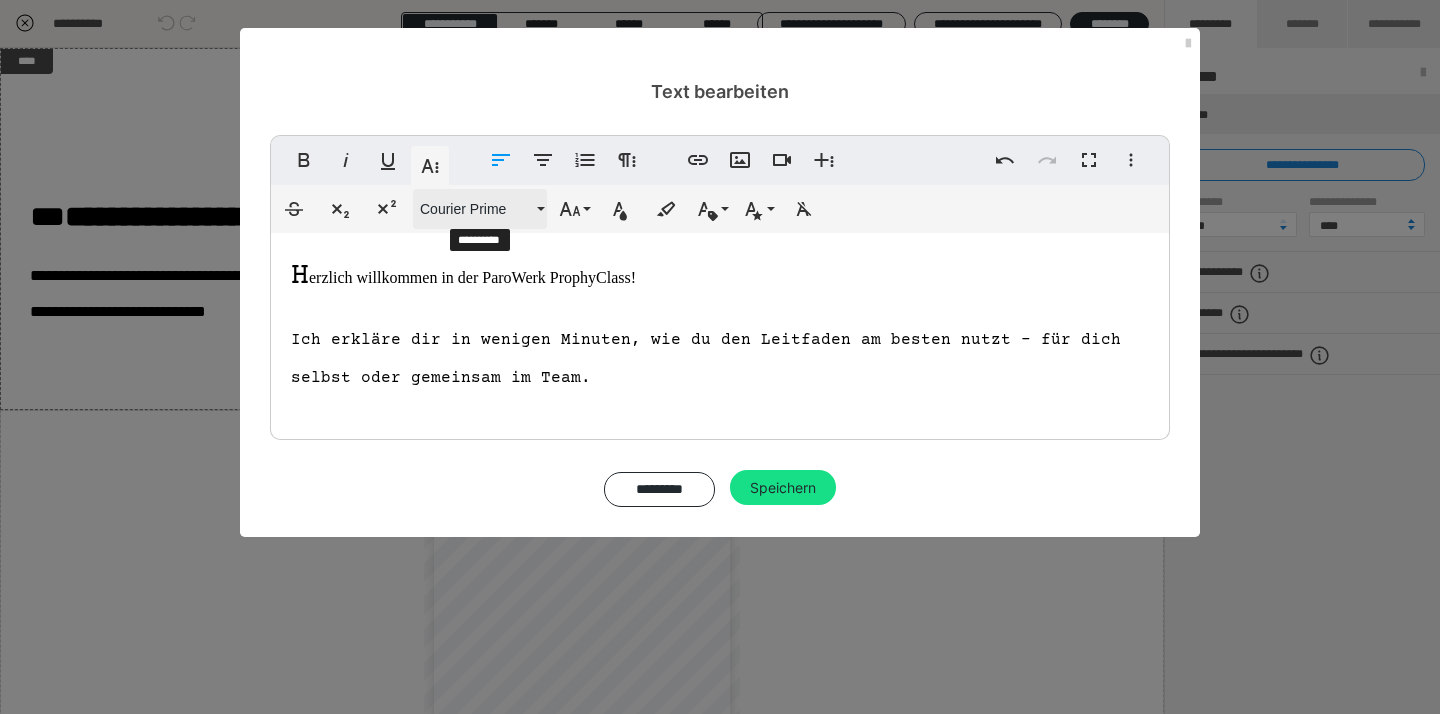 click on "Courier Prime" at bounding box center [476, 209] 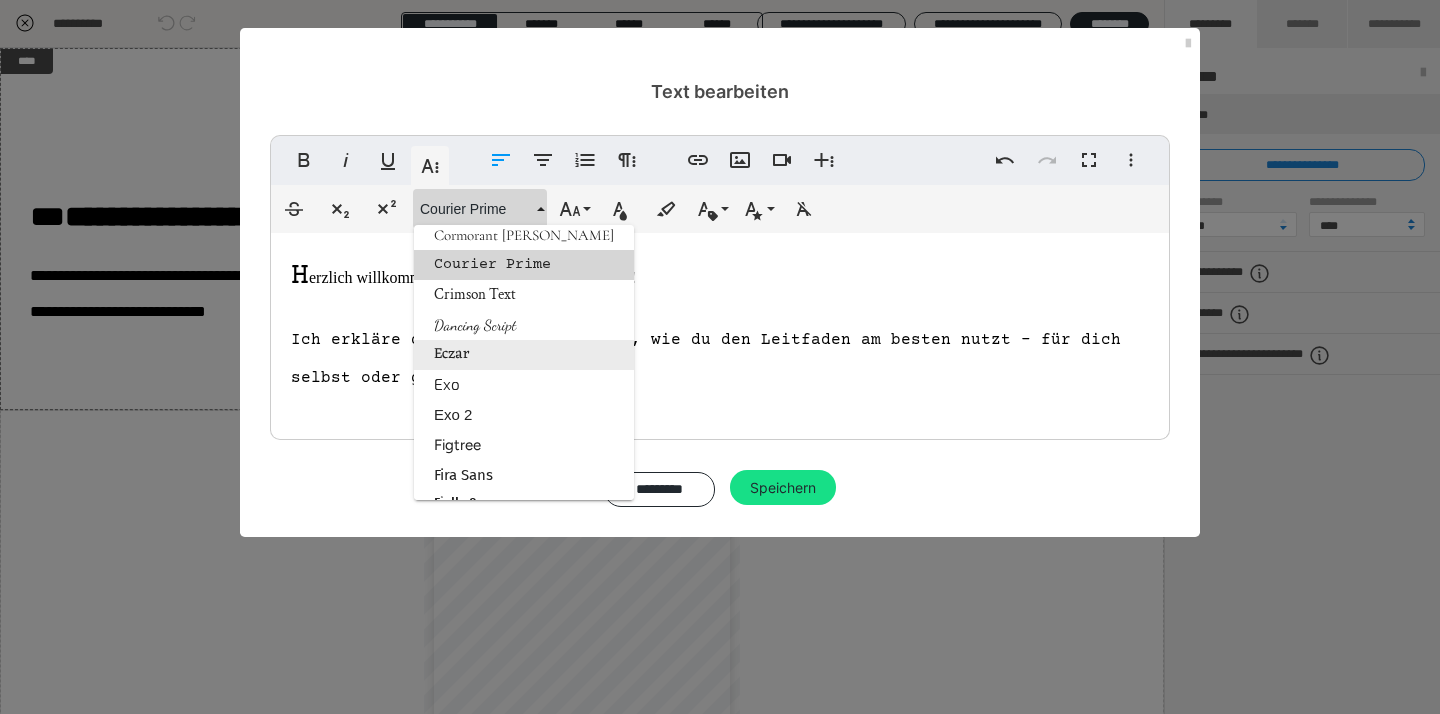 scroll, scrollTop: 937, scrollLeft: 0, axis: vertical 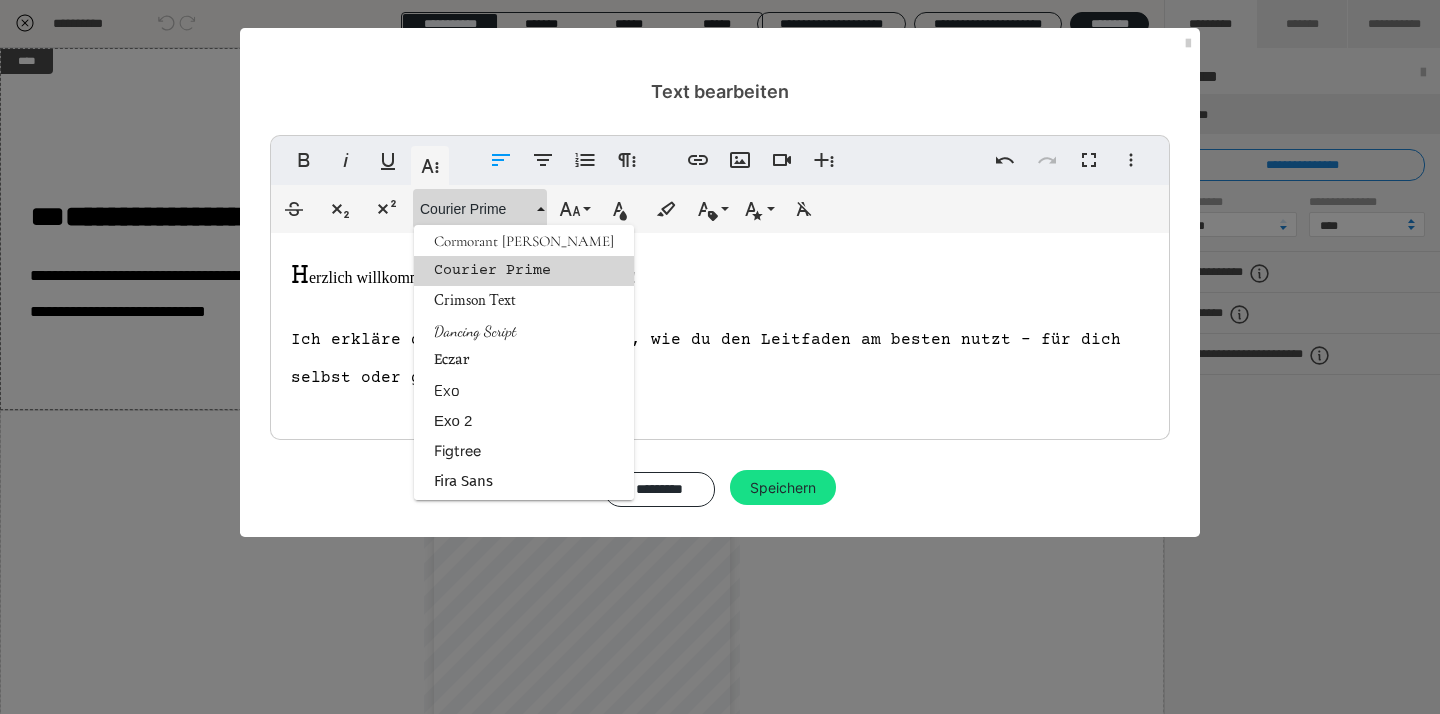 click on "Courier Prime" at bounding box center (524, 271) 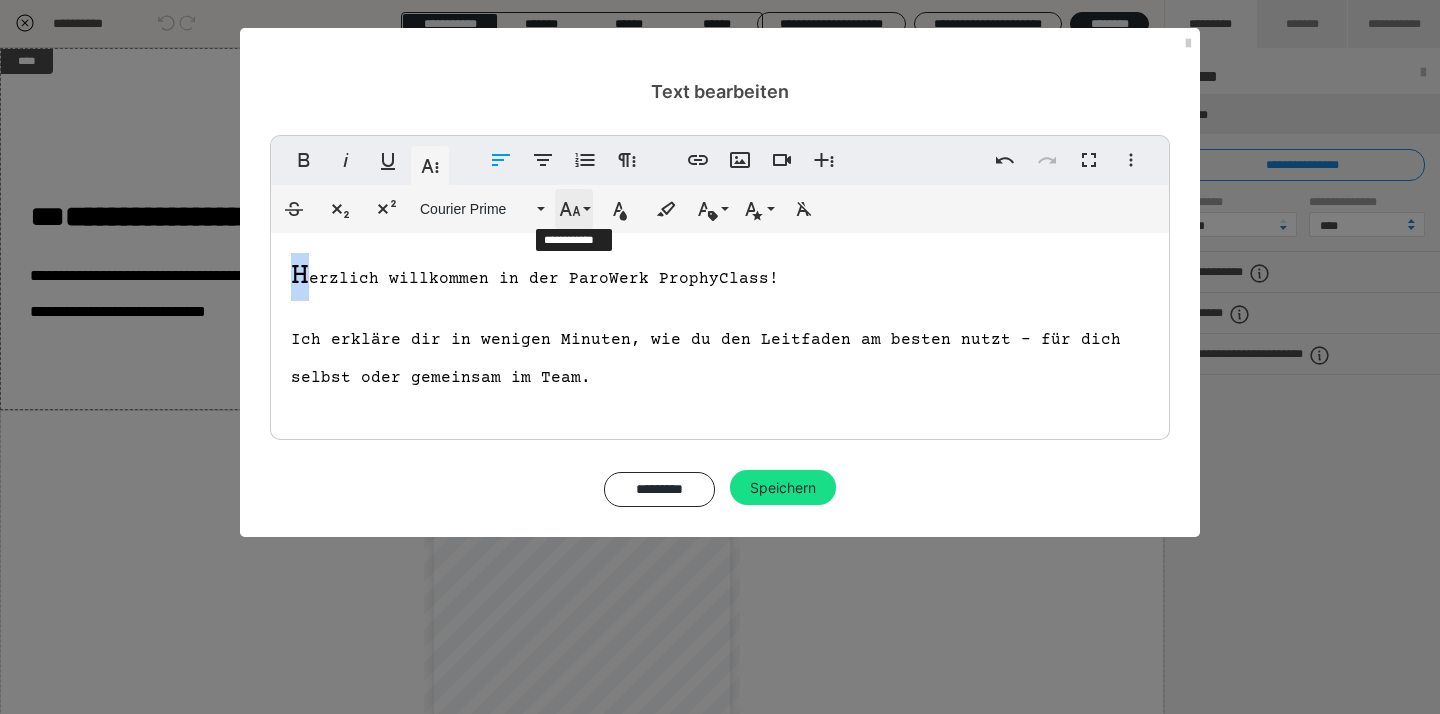 click 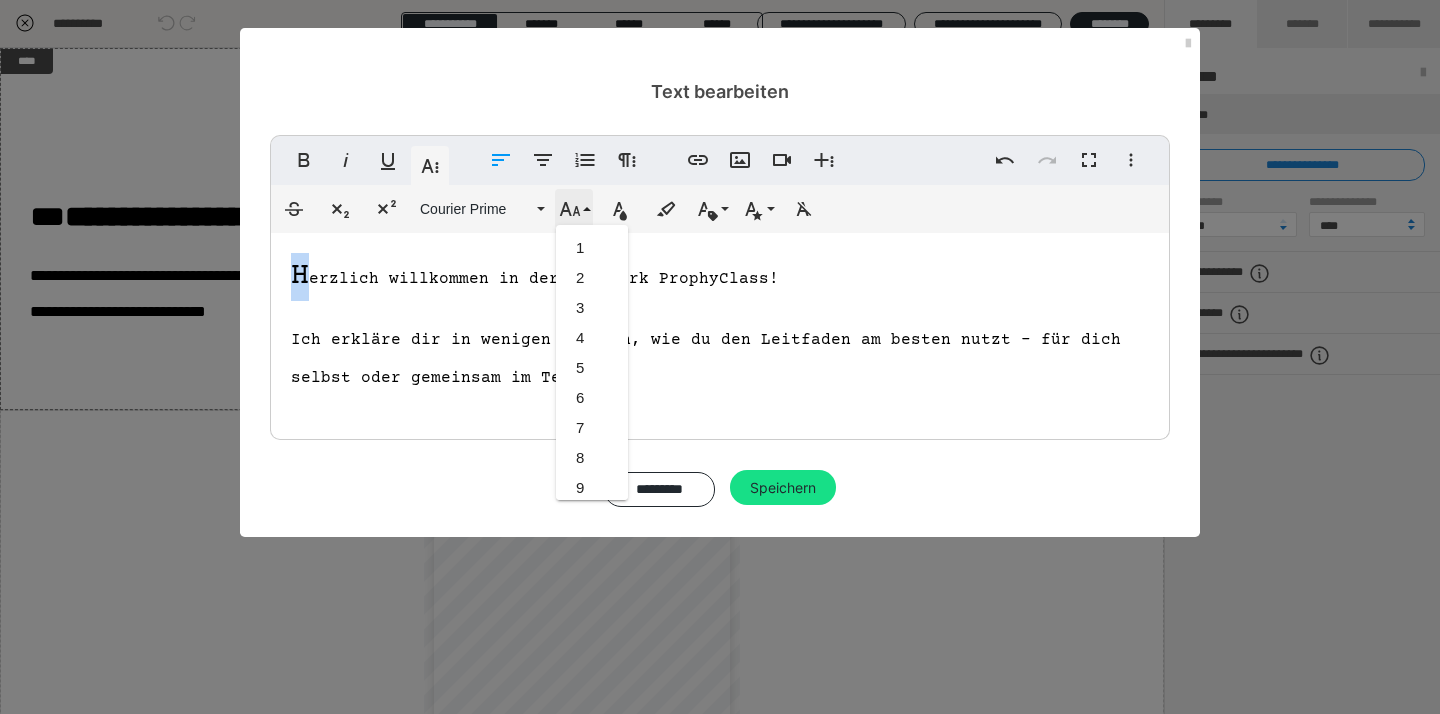 scroll, scrollTop: 893, scrollLeft: 0, axis: vertical 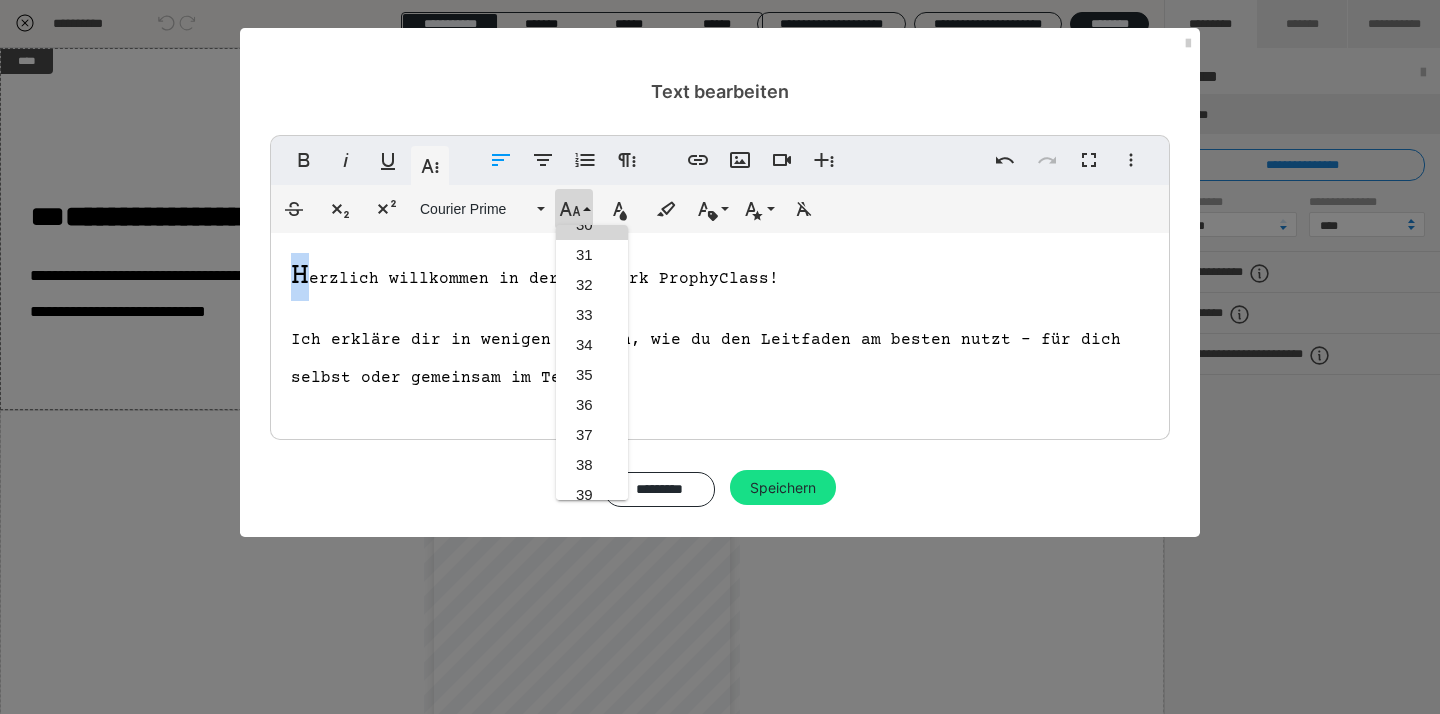 click on "30" at bounding box center (592, 225) 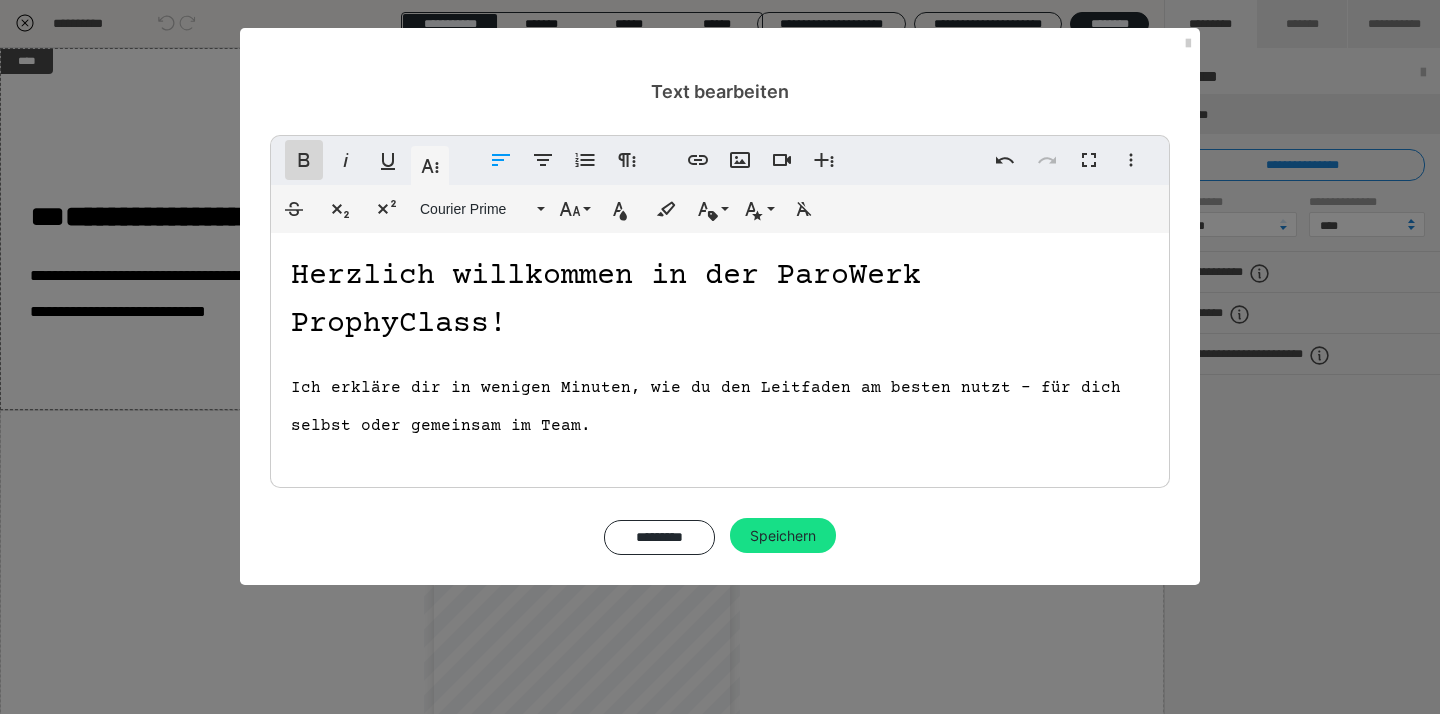 click 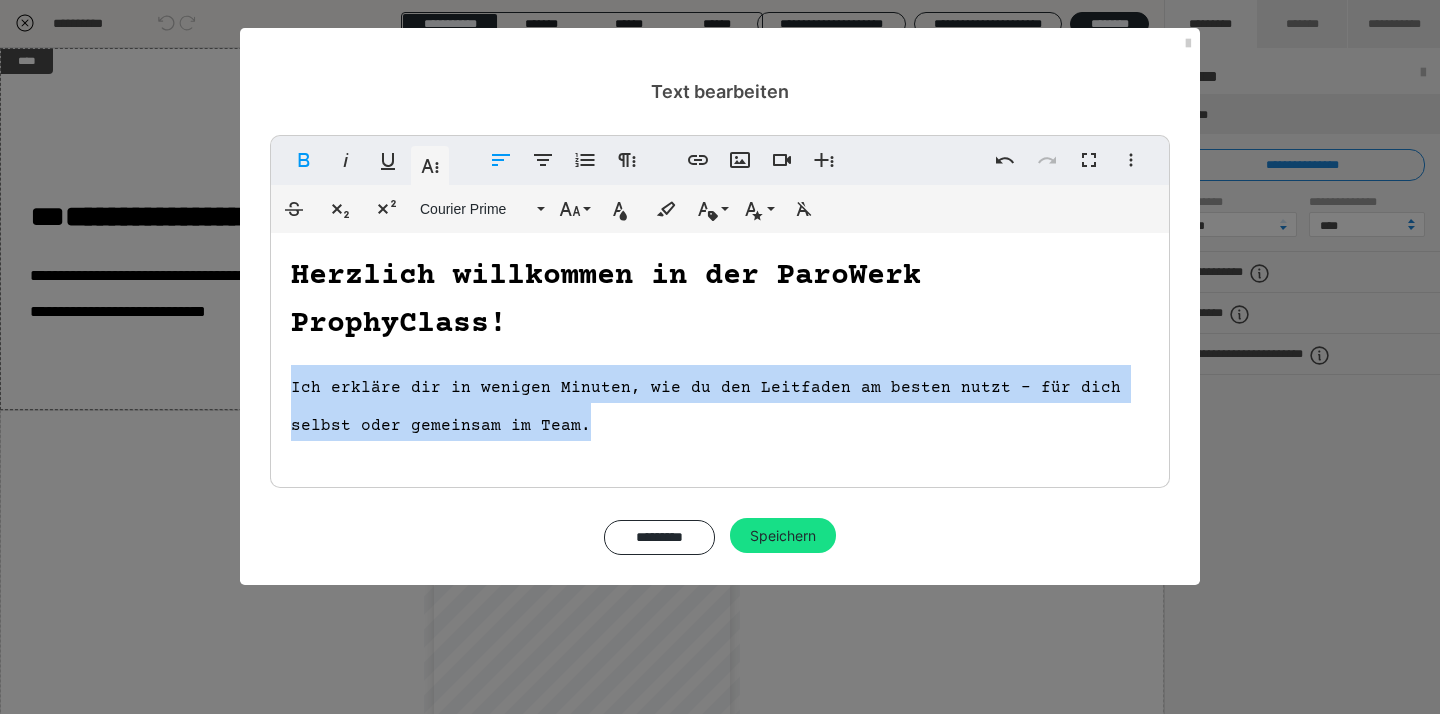 drag, startPoint x: 585, startPoint y: 427, endPoint x: 286, endPoint y: 384, distance: 302.07614 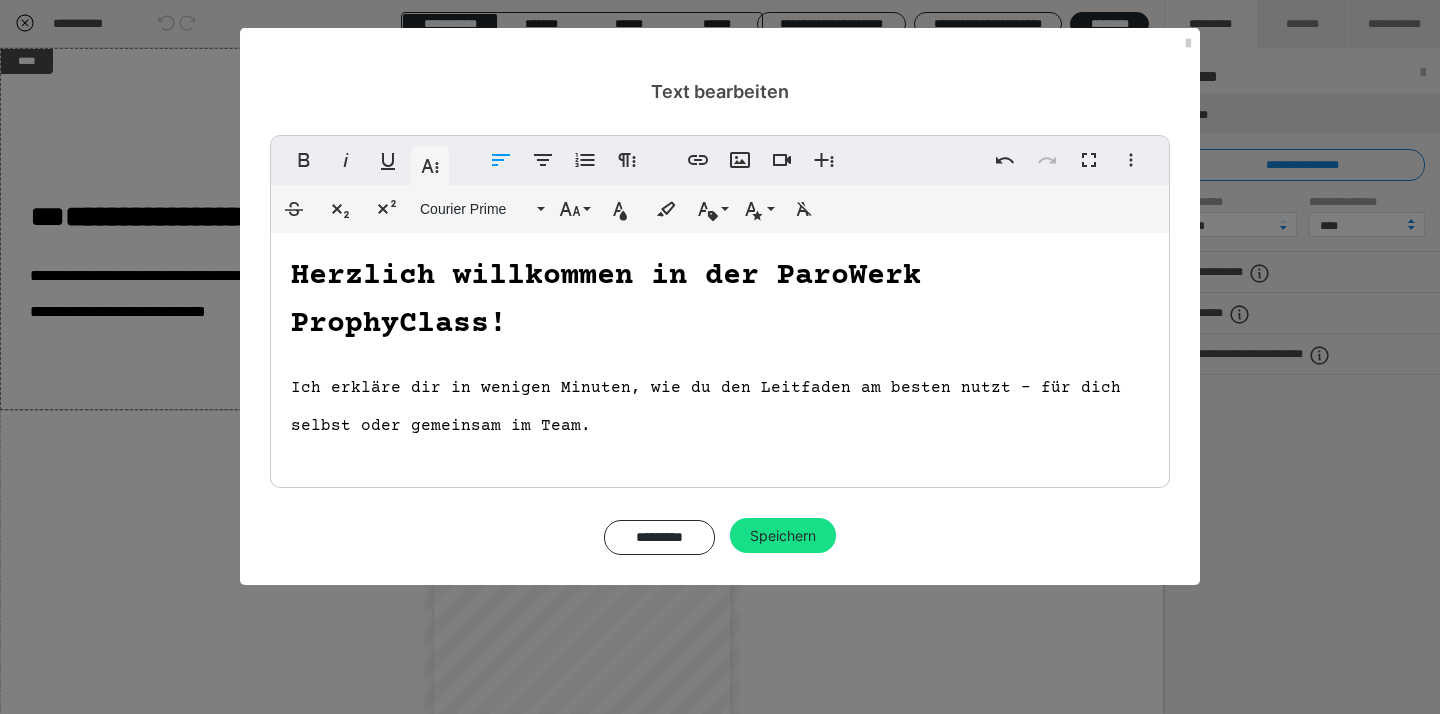 scroll, scrollTop: 145, scrollLeft: 0, axis: vertical 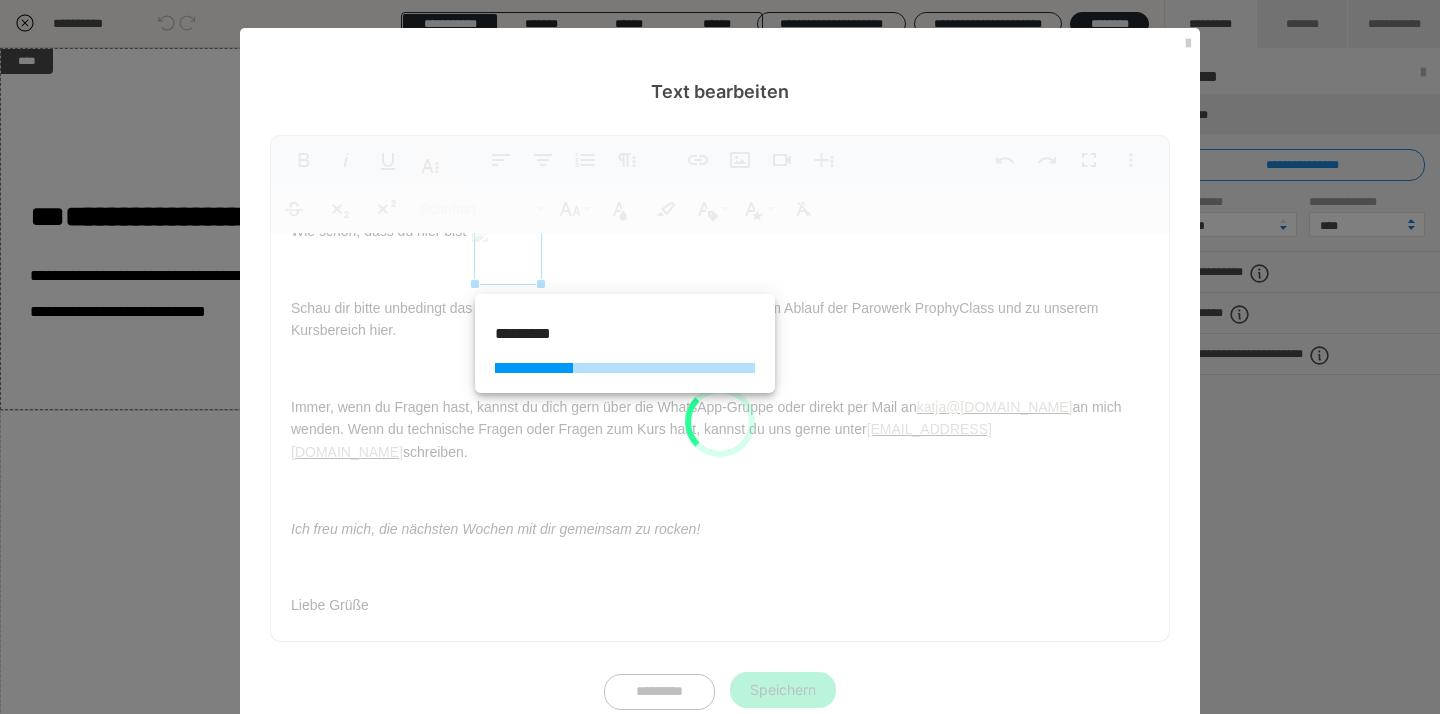 click at bounding box center [720, 422] 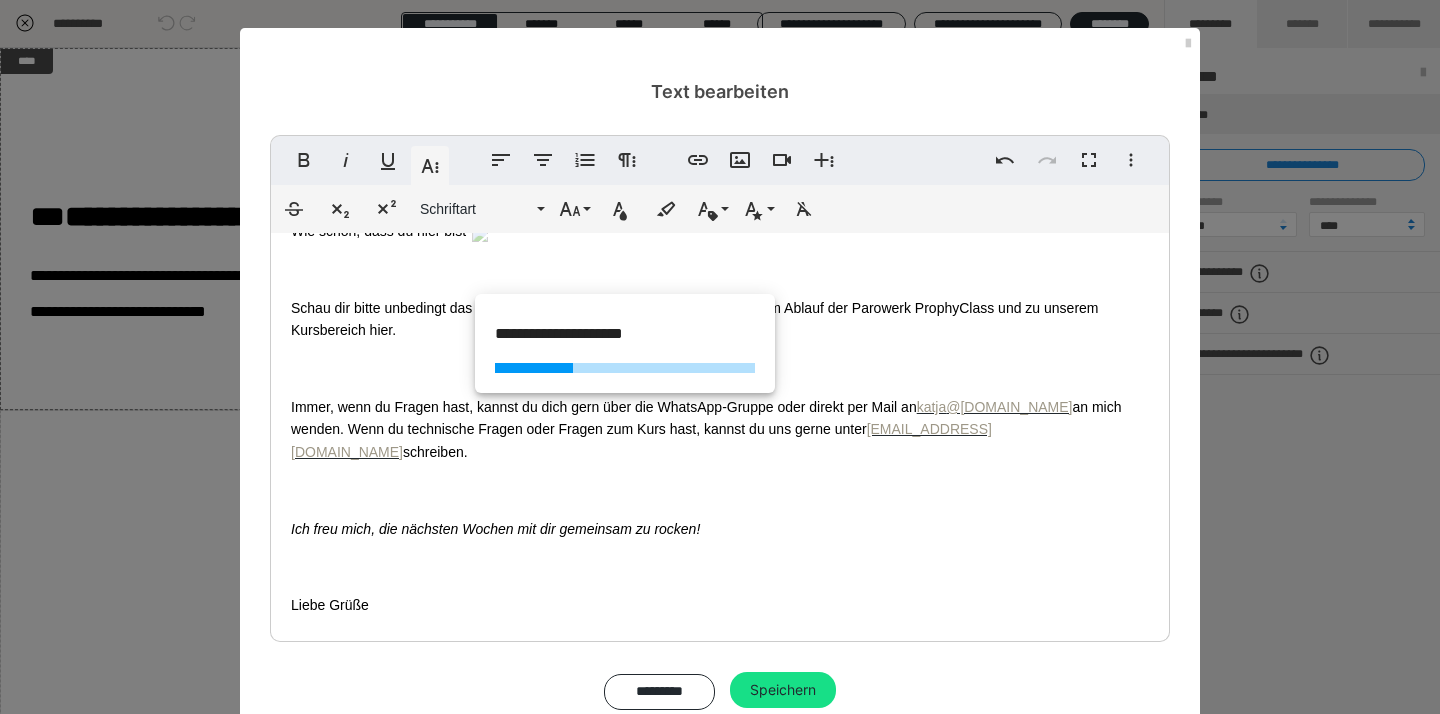 click on "Herzlich willkommen in der ParoWerk ProphyClass! Wie schön, dass du hier bist  Schau dir bitte unbedingt das Video an. Darin erkläre ich dir alles Wichtige zum Ablauf der Parowerk ProphyClass und zu unserem Kursbereich hier.  Immer, wenn du Fragen hast, kannst du dich gern über die WhatsApp-Gruppe oder direkt per Mail an  katja @[DOMAIN_NAME]  an mich wenden. Wenn du technische Fragen oder Fragen zum Kurs hast, kannst du uns gerne unter  [EMAIL_ADDRESS][DOMAIN_NAME]  schreiben. Ich freu mich, die nächsten Wochen mit dir gemeinsam zu rocken! Liebe Grüße Deine Katja  ​ ​" at bounding box center [720, 389] 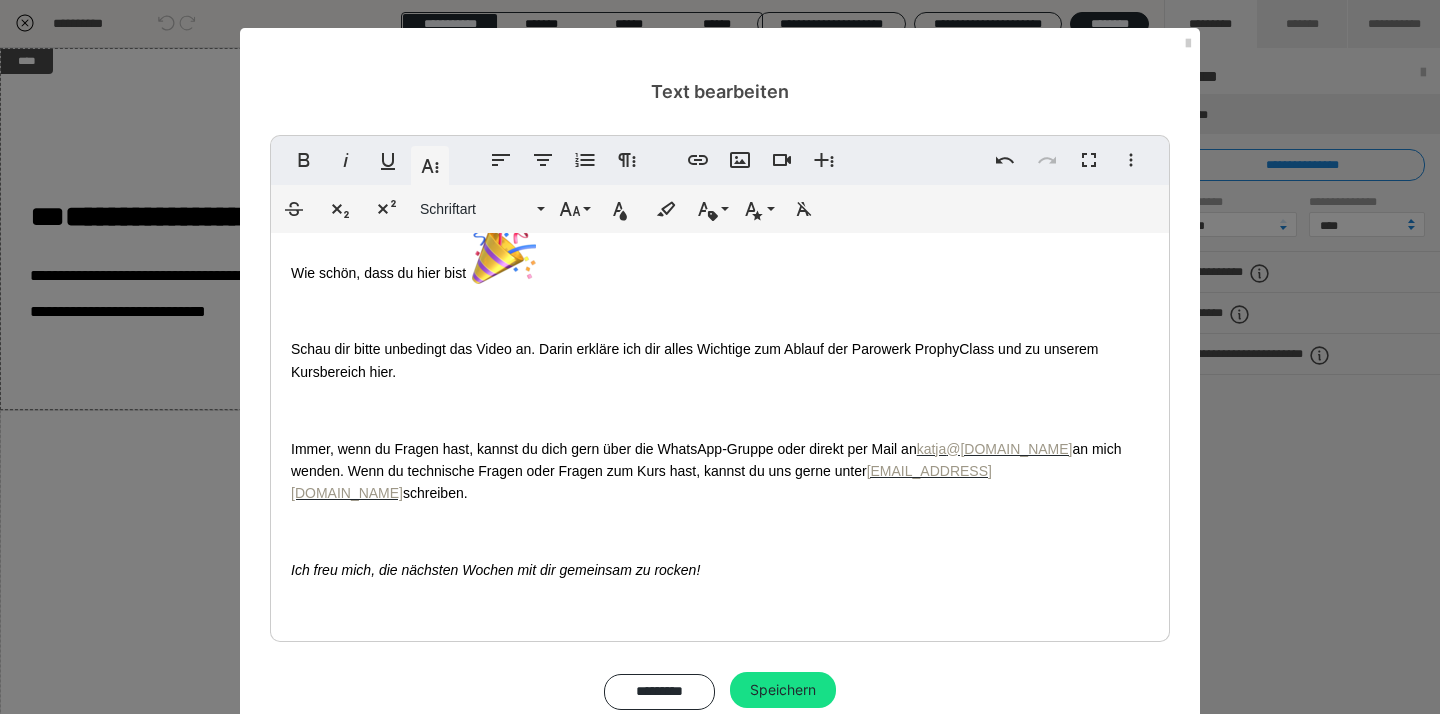 click on "Herzlich willkommen in der ParoWerk ProphyClass! Wie schön, dass du hier bist  Schau dir bitte unbedingt das Video an. Darin erkläre ich dir alles Wichtige zum Ablauf der Parowerk ProphyClass und zu unserem Kursbereich hier.  Immer, wenn du Fragen hast, kannst du dich gern über die WhatsApp-Gruppe oder direkt per Mail an  katja @[DOMAIN_NAME]  an mich wenden. Wenn du technische Fragen oder Fragen zum Kurs hast, kannst du uns gerne unter  [EMAIL_ADDRESS][DOMAIN_NAME]  schreiben. Ich freu mich, die nächsten Wochen mit dir gemeinsam zu rocken! Liebe Grüße Deine Katja" at bounding box center [720, 410] 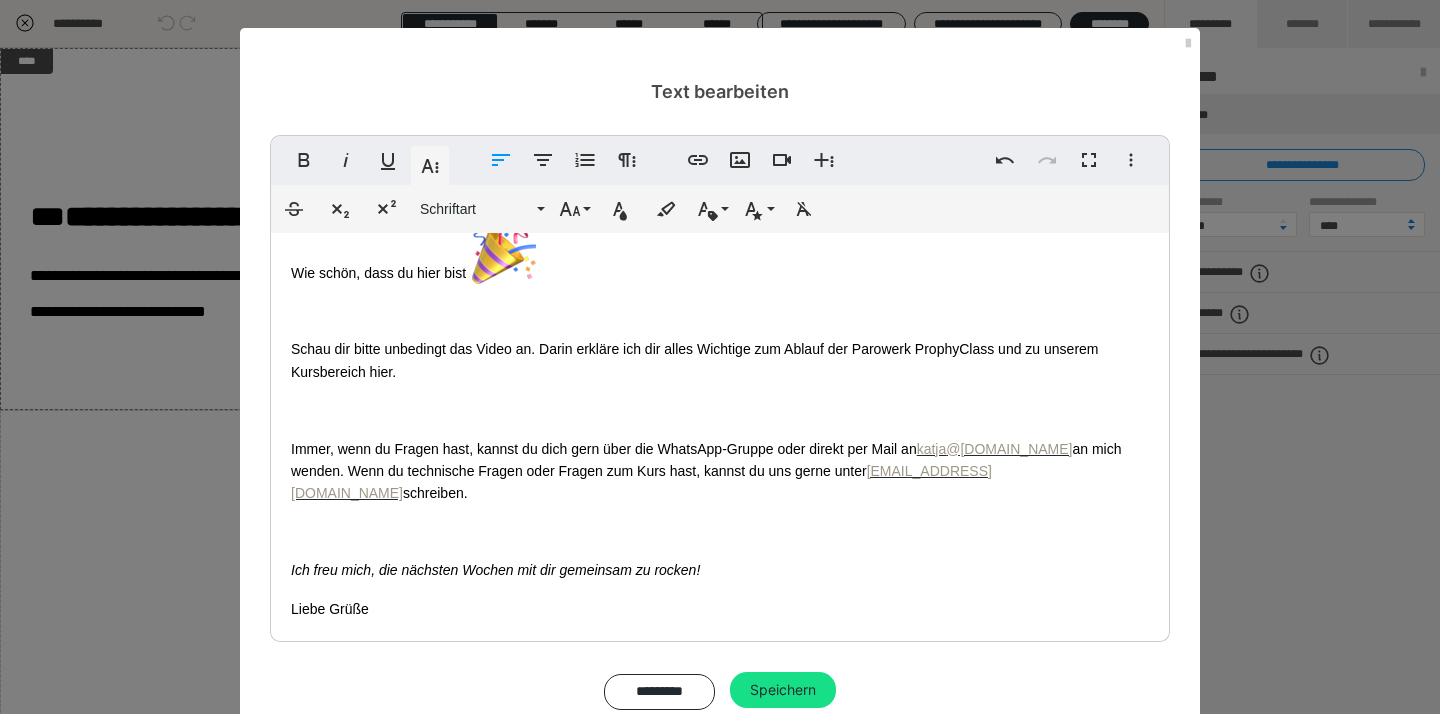 click on "Ich freu mich, die nächsten Wochen mit dir gemeinsam zu rocken!" at bounding box center (495, 570) 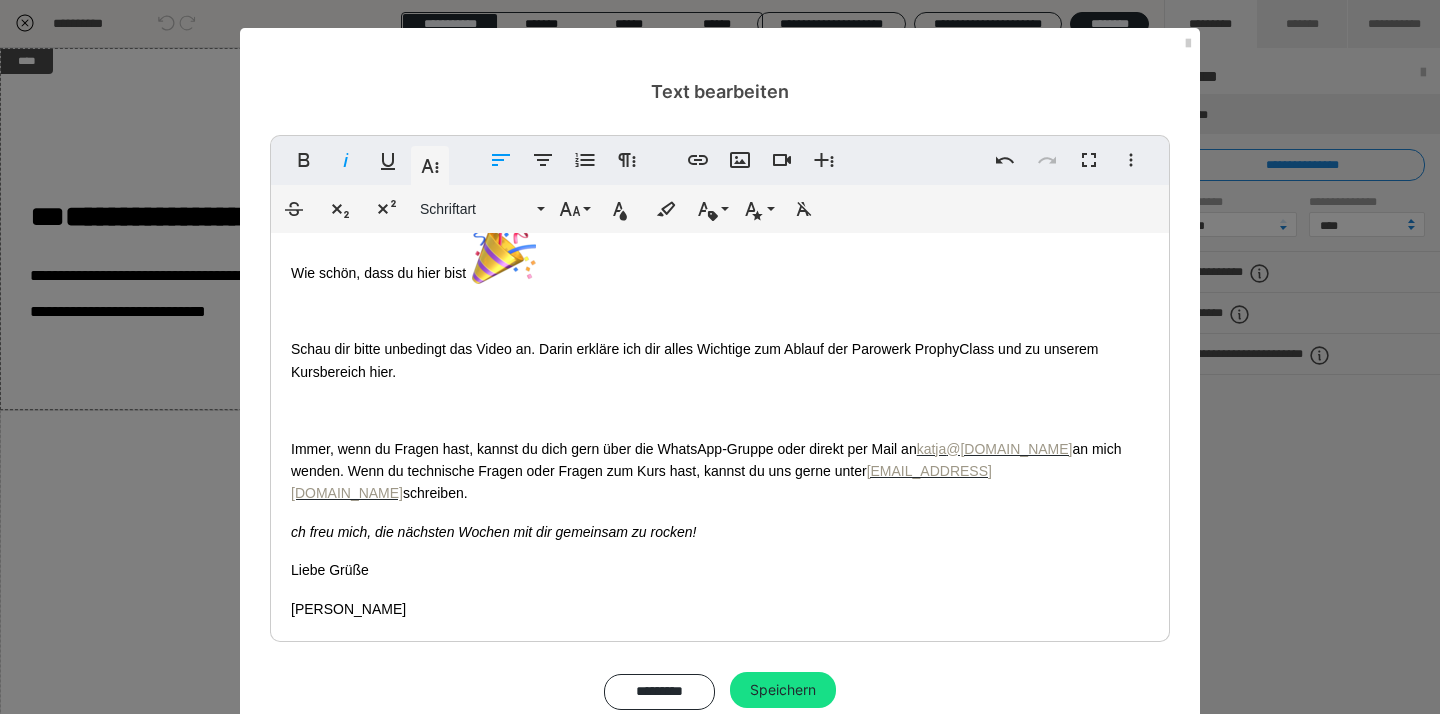 type 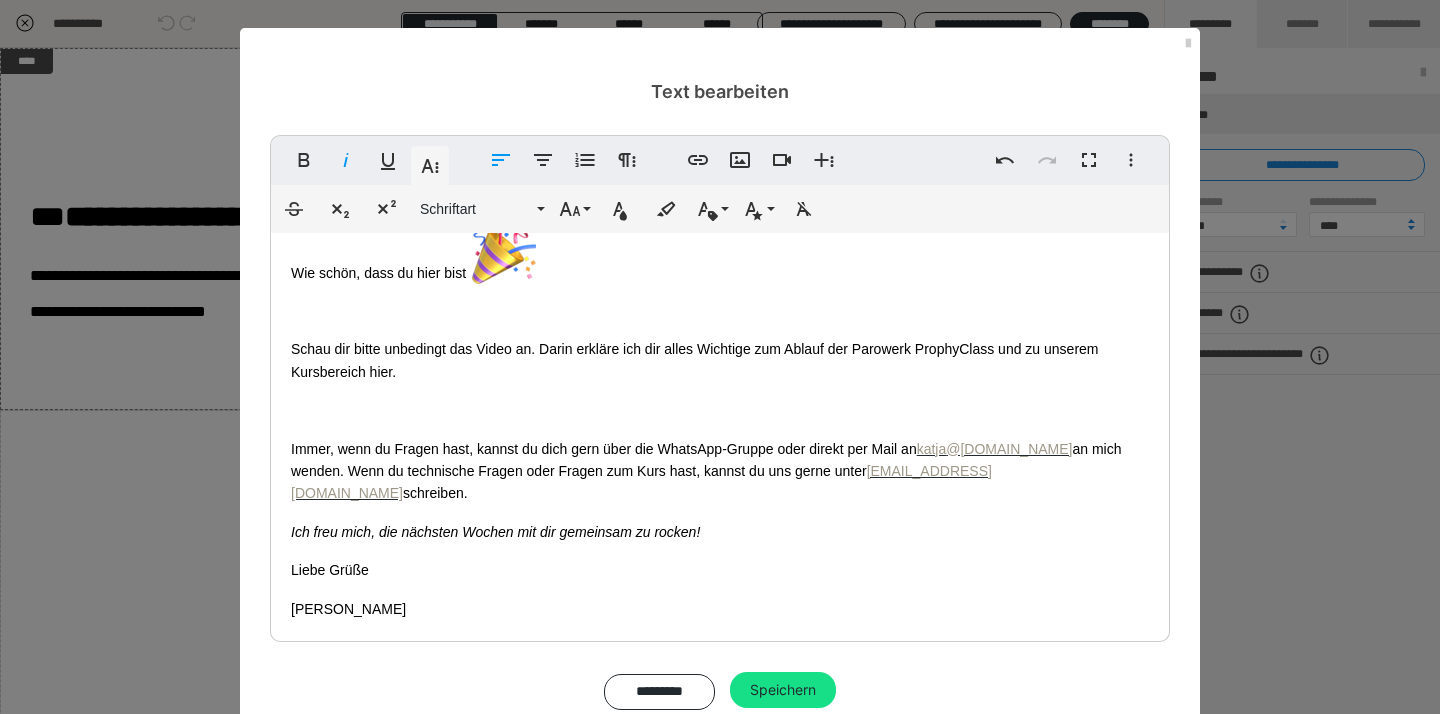 click at bounding box center (720, 410) 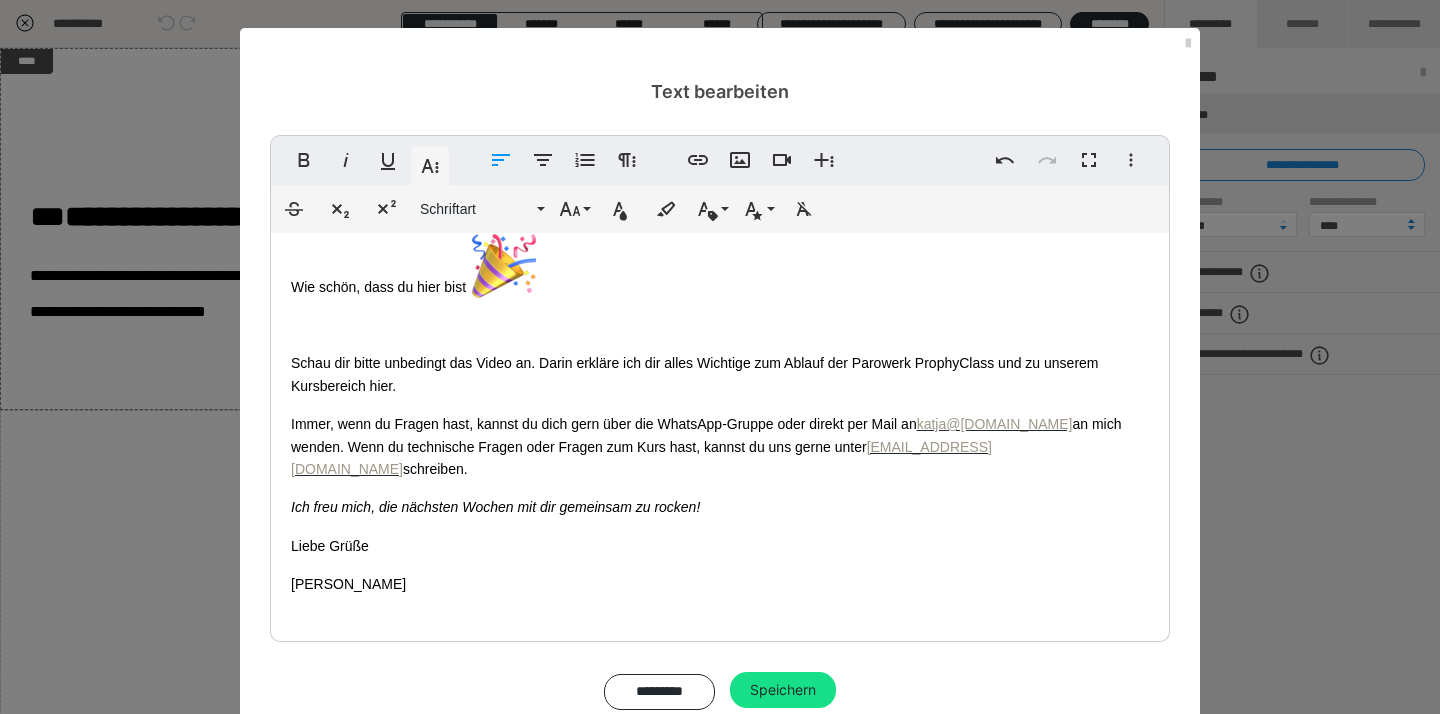 scroll, scrollTop: 108, scrollLeft: 0, axis: vertical 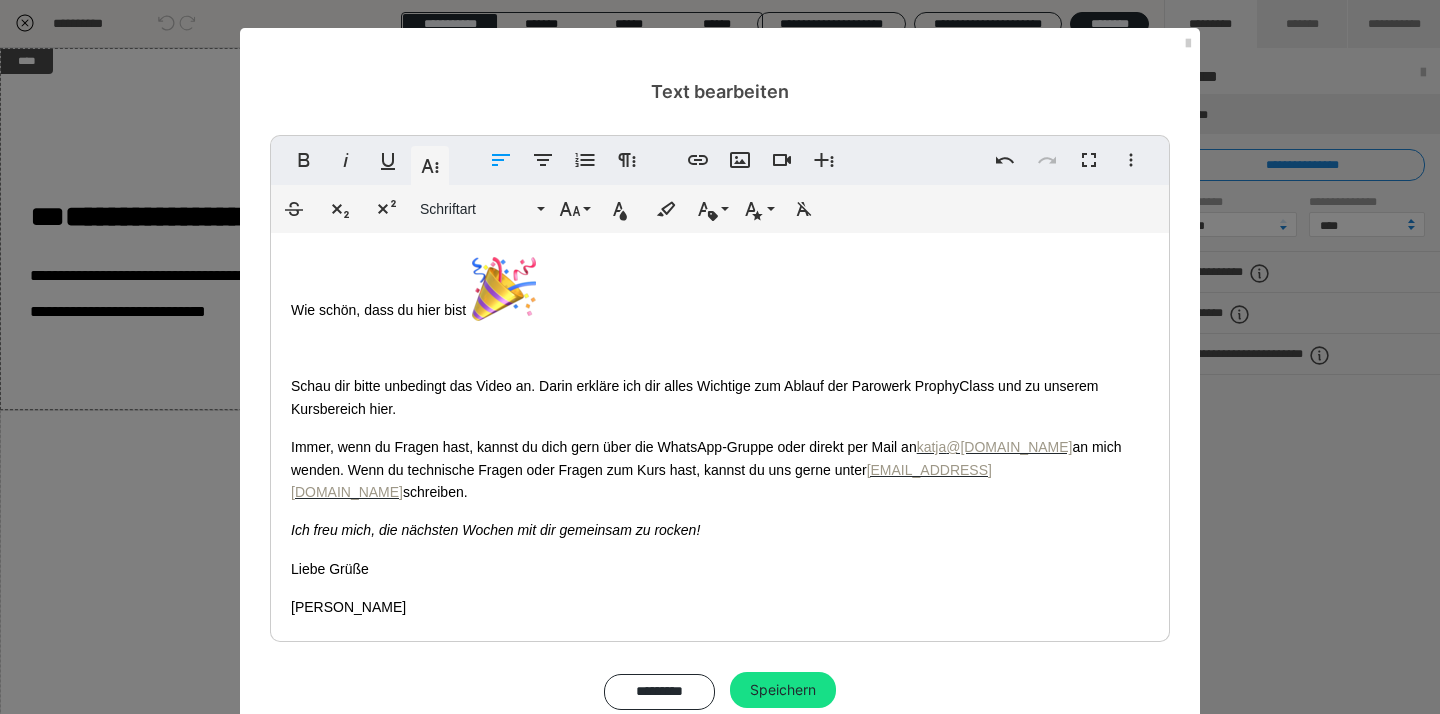 click on "Herzlich willkommen in der ParoWerk ProphyClass! Wie schön, dass du hier bist  Schau dir bitte unbedingt das Video an. Darin erkläre ich dir alles Wichtige zum Ablauf der Parowerk ProphyClass und zu unserem Kursbereich hier.  Immer, wenn du Fragen hast, kannst du dich gern über die WhatsApp-Gruppe oder direkt per Mail an  katja @[DOMAIN_NAME]  an mich wenden. Wenn du technische Fragen oder Fragen zum Kurs hast, kannst du uns gerne unter  [EMAIL_ADDRESS][DOMAIN_NAME]  schreiben. Ich freu mich, die nächsten Wochen mit dir gemeinsam zu rocken! Liebe Grüße Deine Katja" at bounding box center (720, 390) 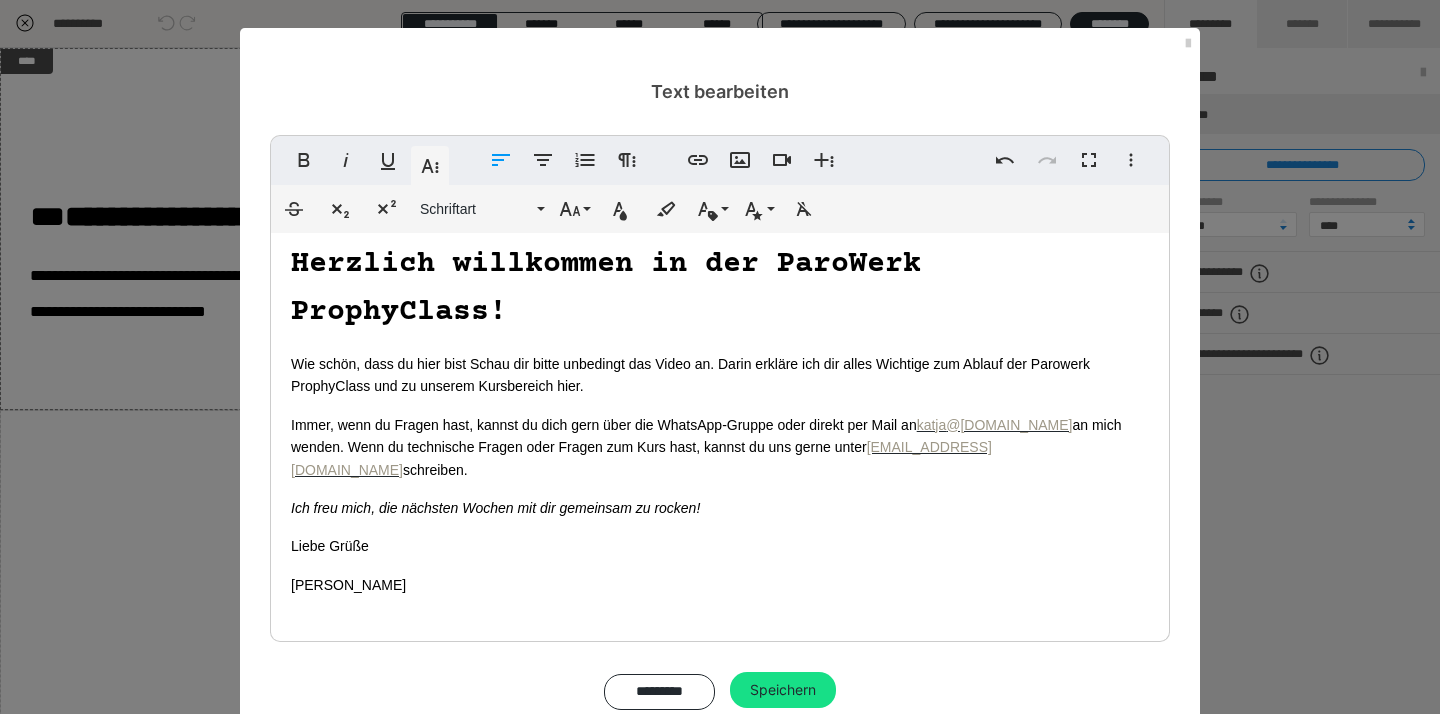 scroll, scrollTop: 0, scrollLeft: 0, axis: both 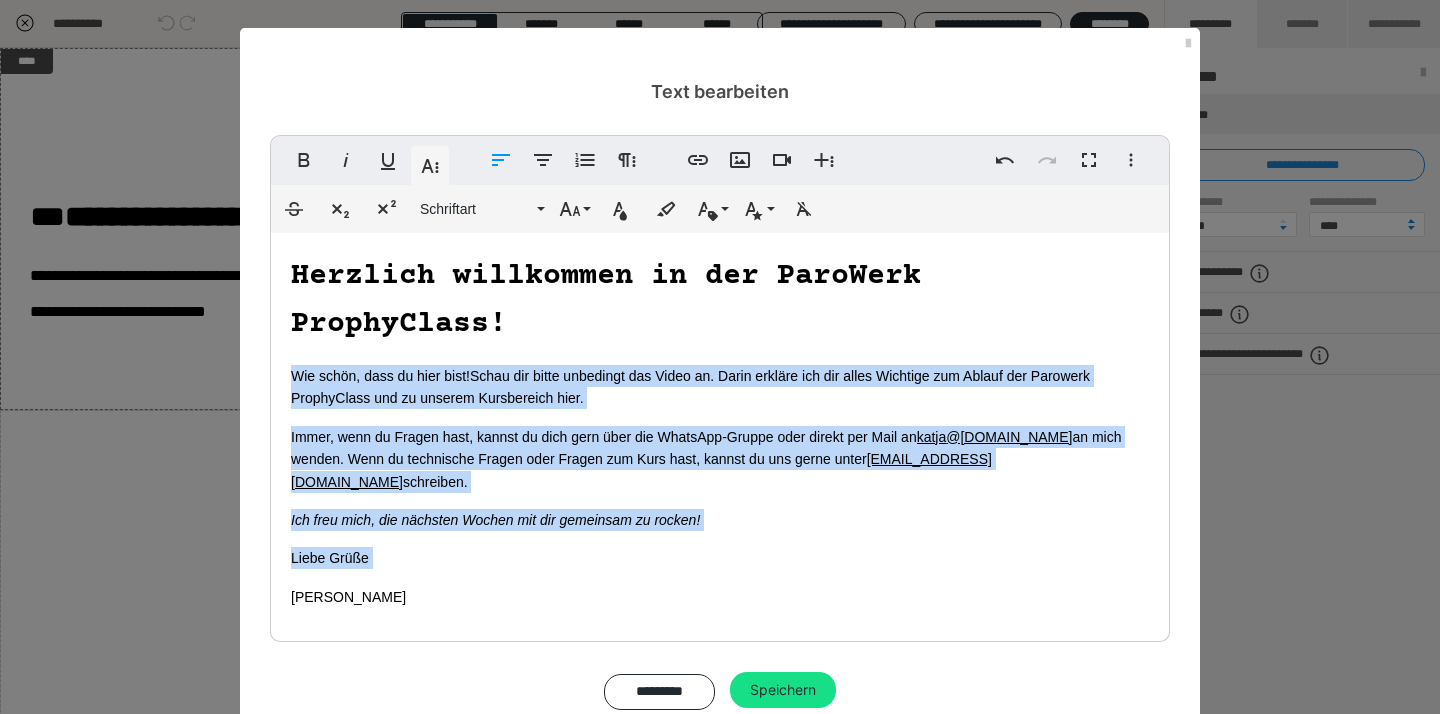 drag, startPoint x: 384, startPoint y: 563, endPoint x: 268, endPoint y: 353, distance: 239.90831 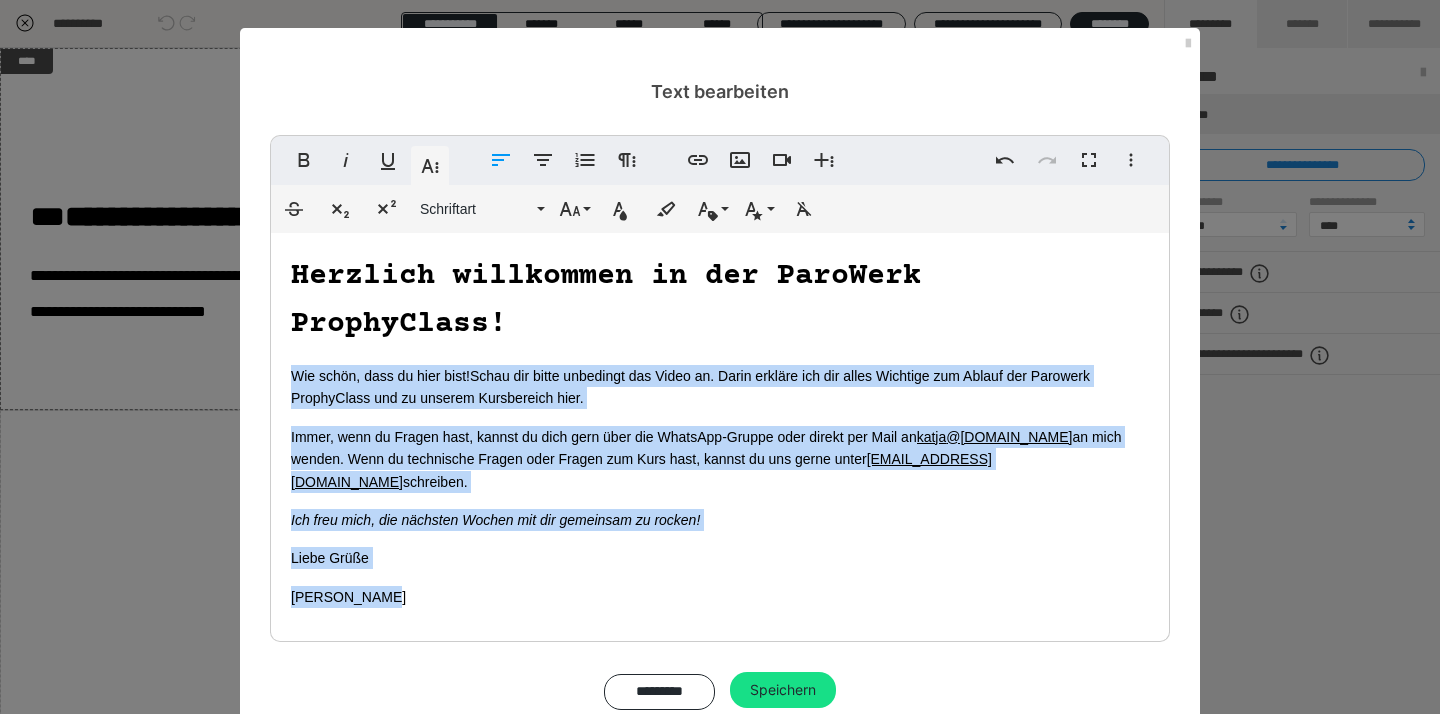 drag, startPoint x: 374, startPoint y: 575, endPoint x: 290, endPoint y: 376, distance: 216.00232 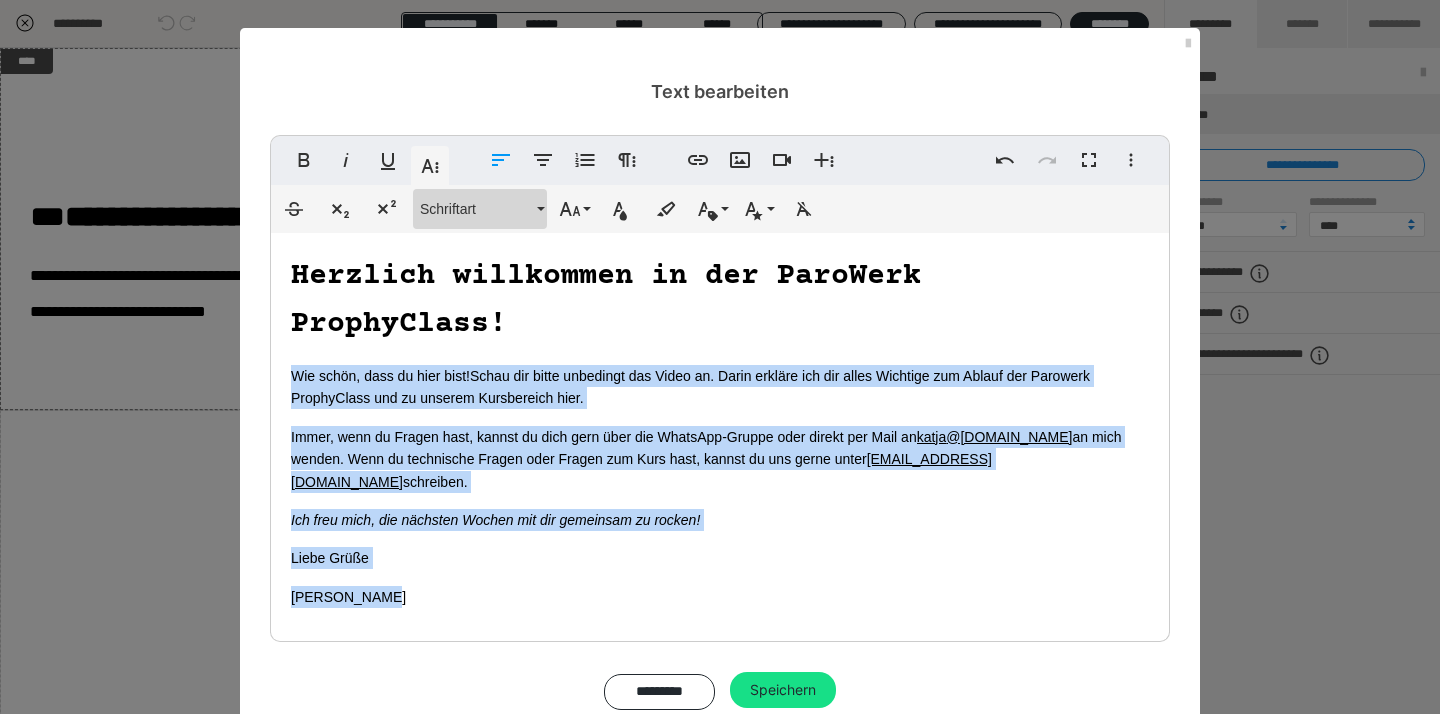 click on "Schriftart" at bounding box center [476, 209] 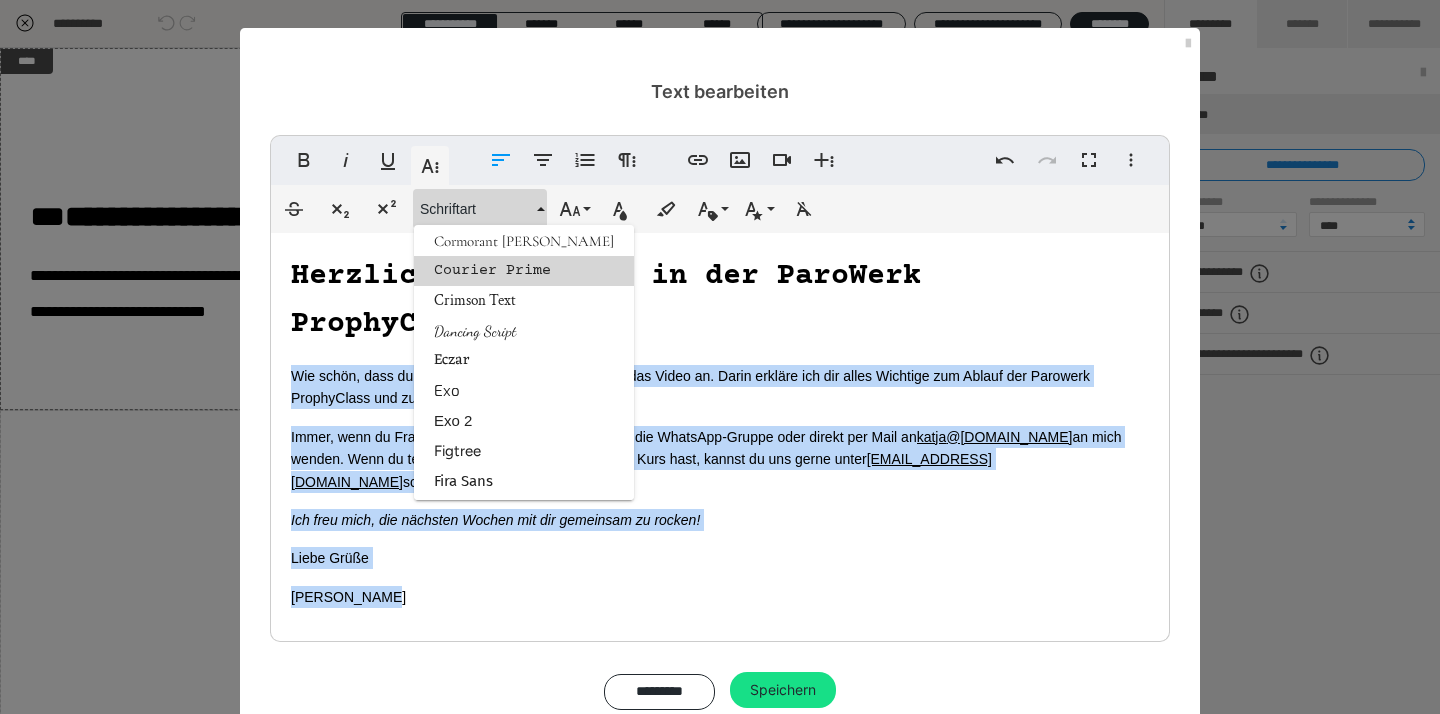 click on "Courier Prime" at bounding box center [524, 271] 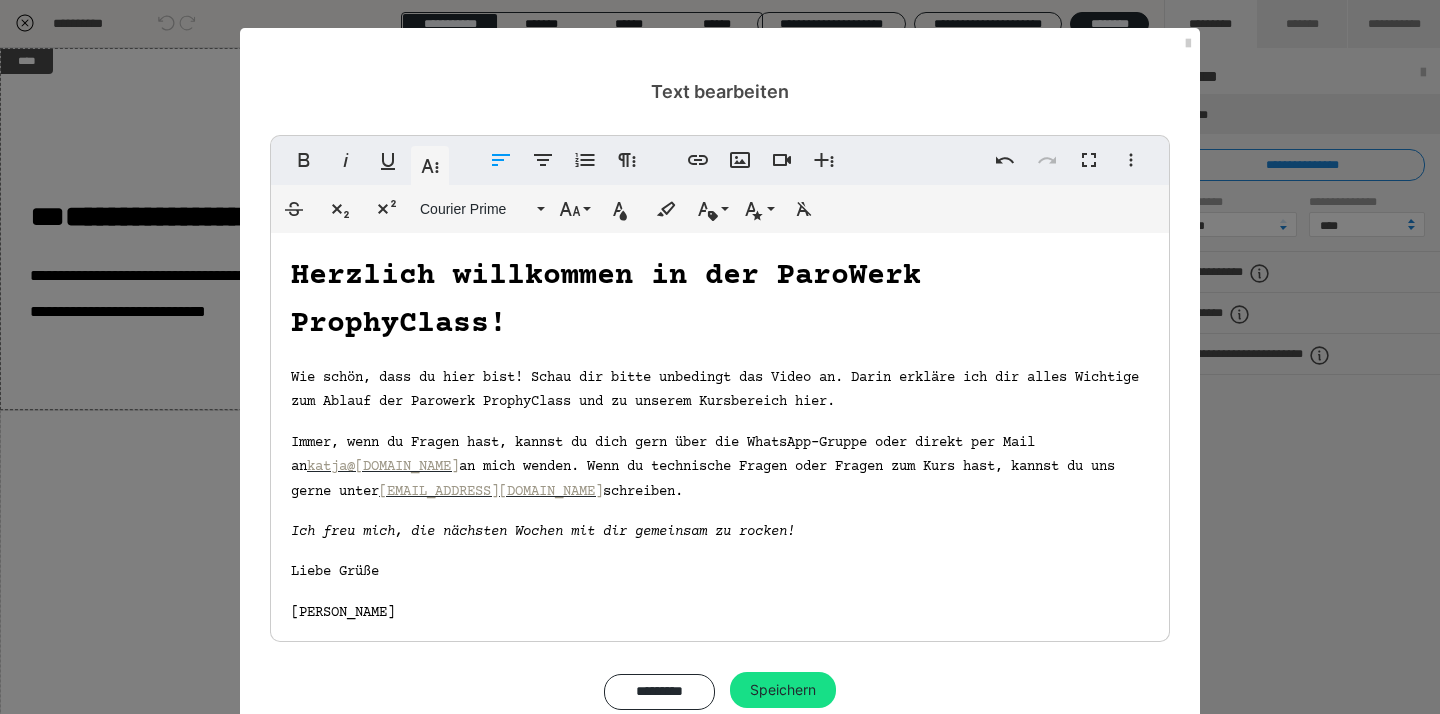 click on "[PERSON_NAME]" at bounding box center (343, 613) 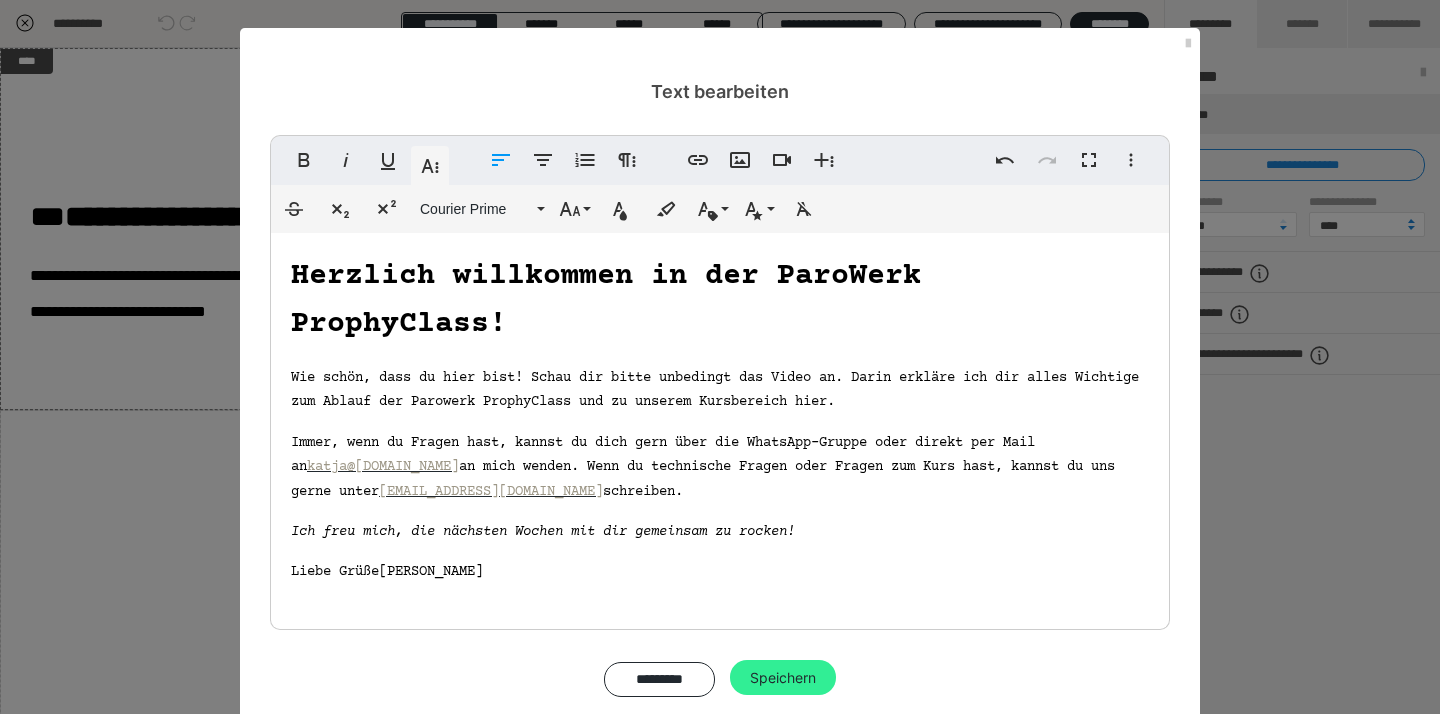 click on "Speichern" at bounding box center (783, 678) 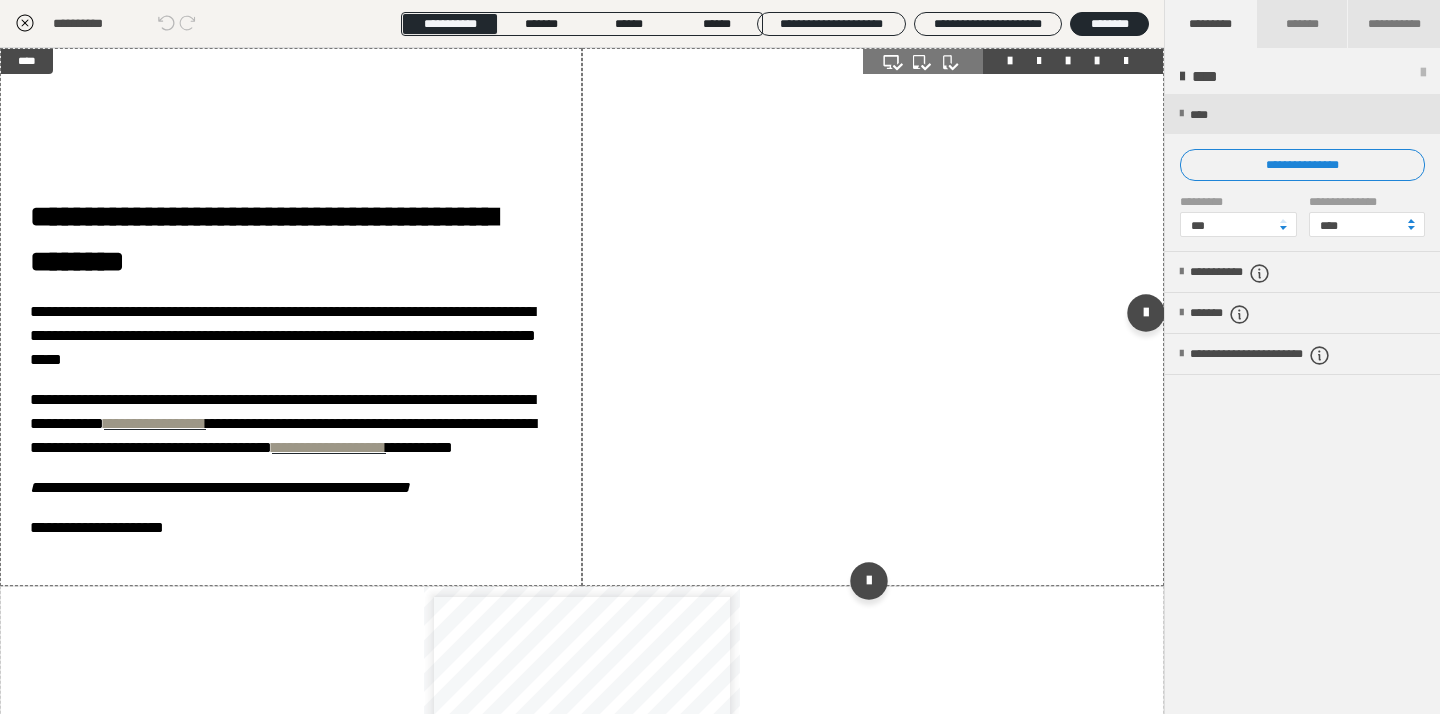 click at bounding box center (1097, 61) 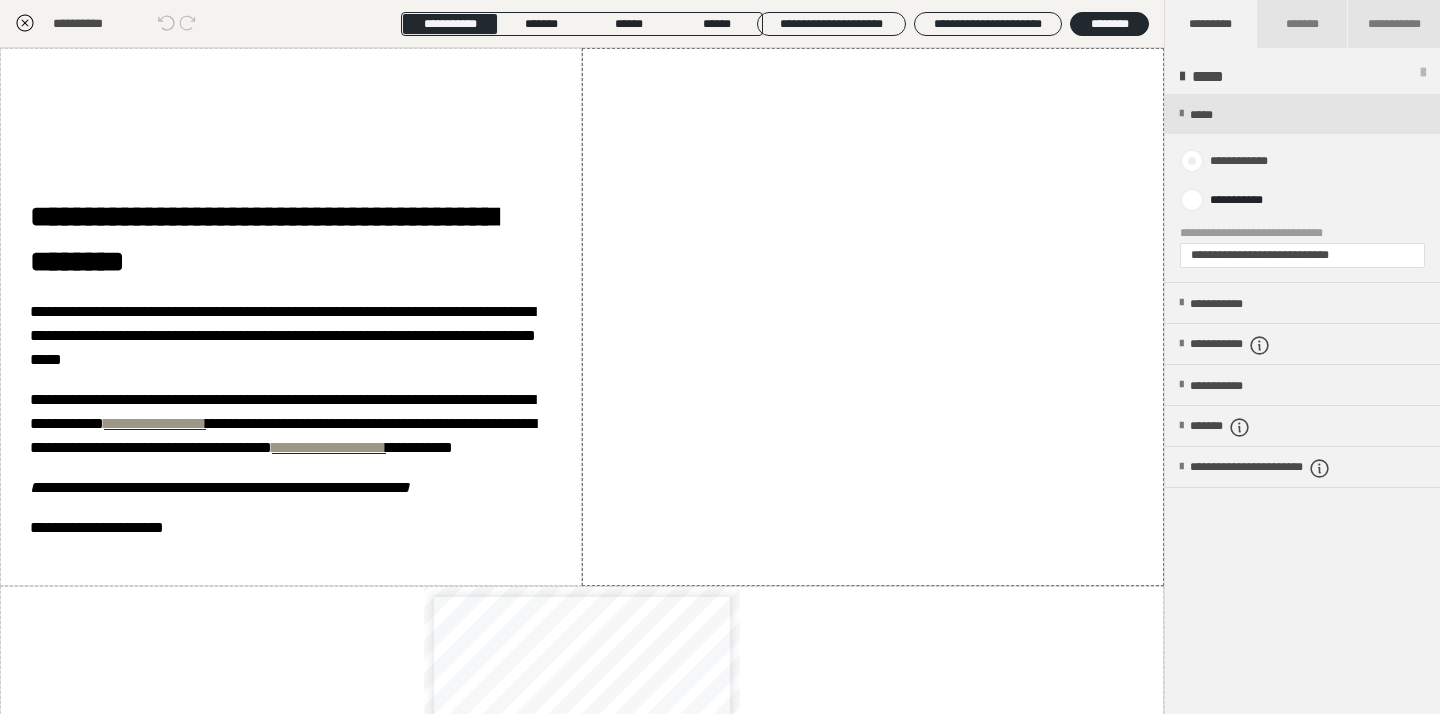 click at bounding box center (1192, 161) 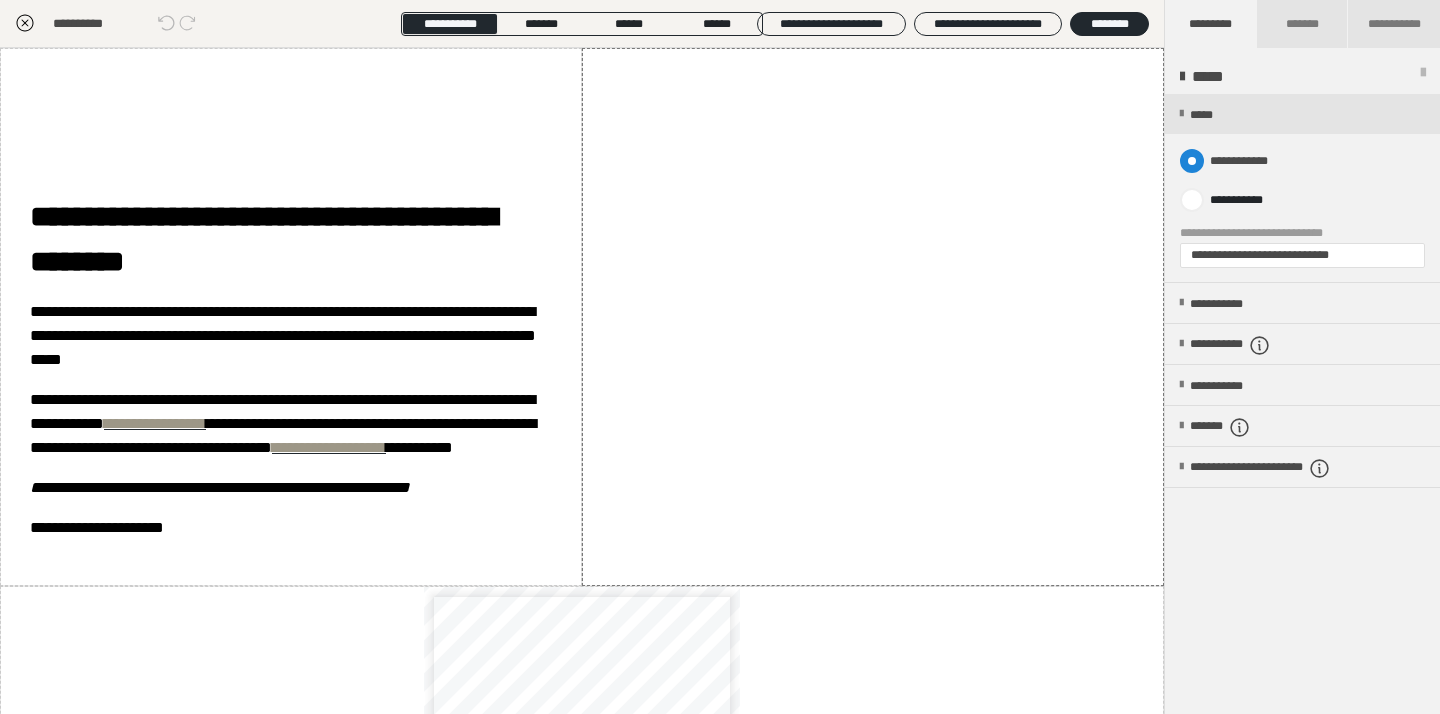 radio on "****" 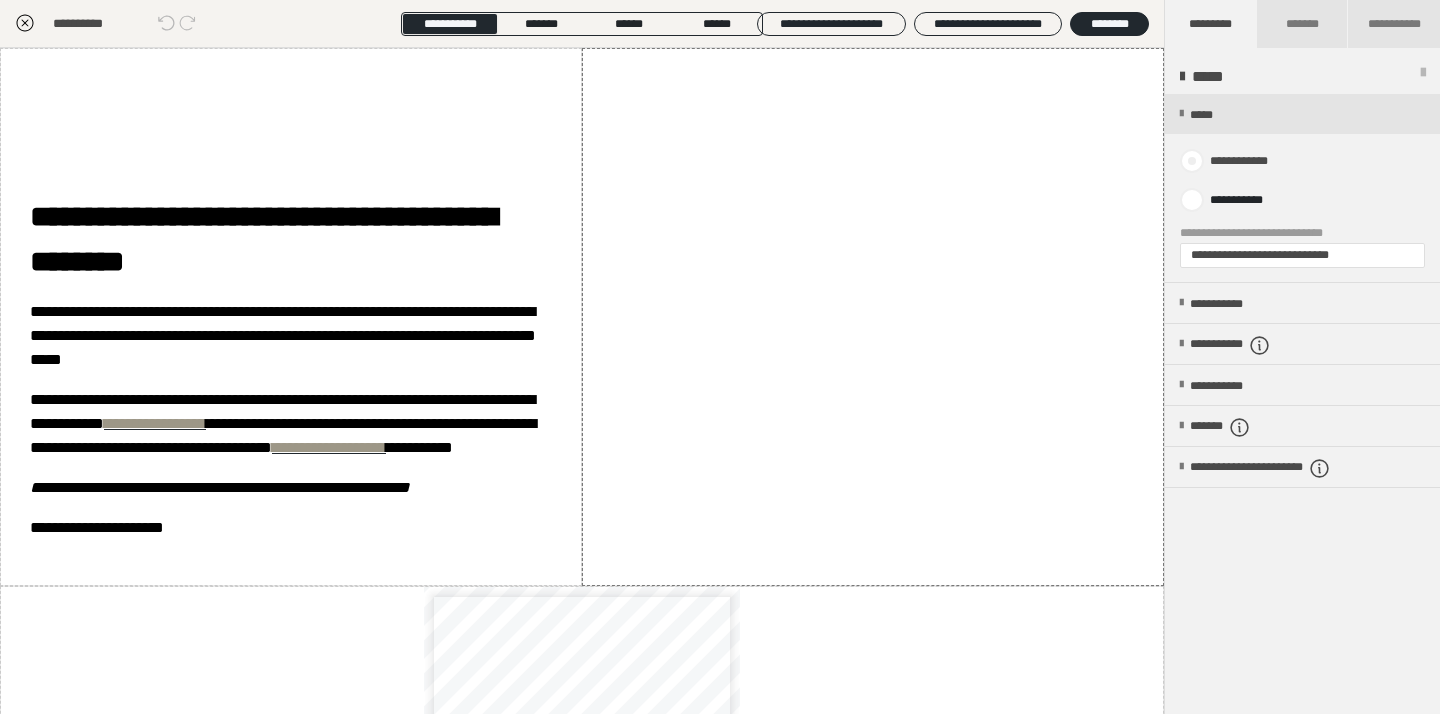 radio on "*****" 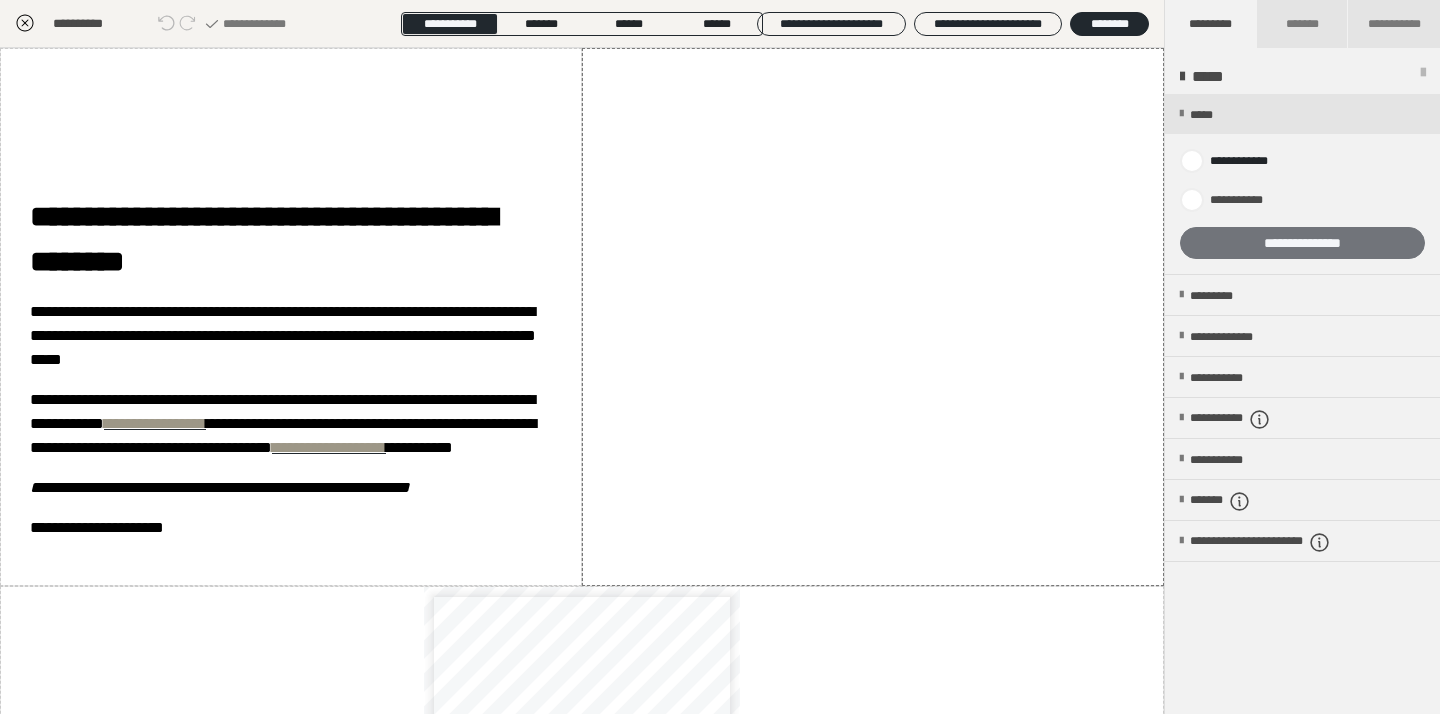 click on "**********" at bounding box center (1302, 243) 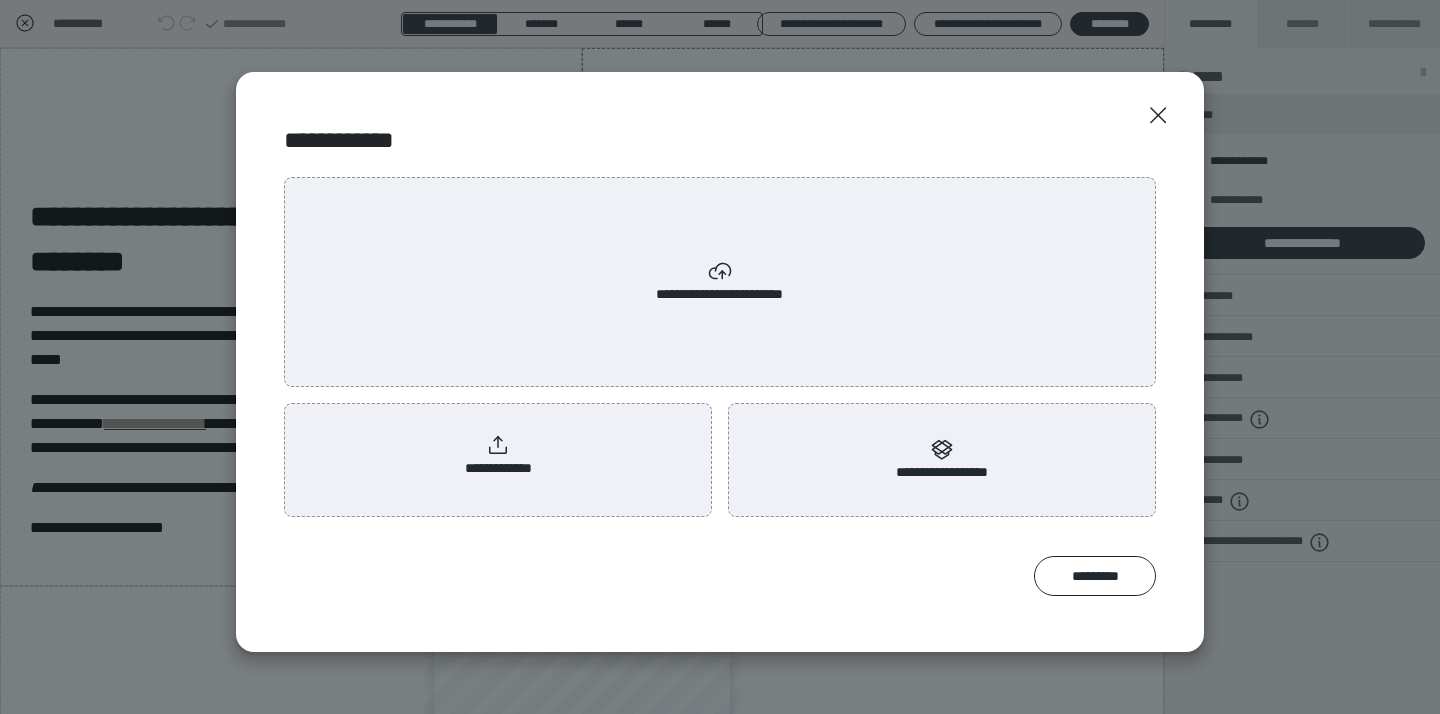 click on "**********" at bounding box center [498, 456] 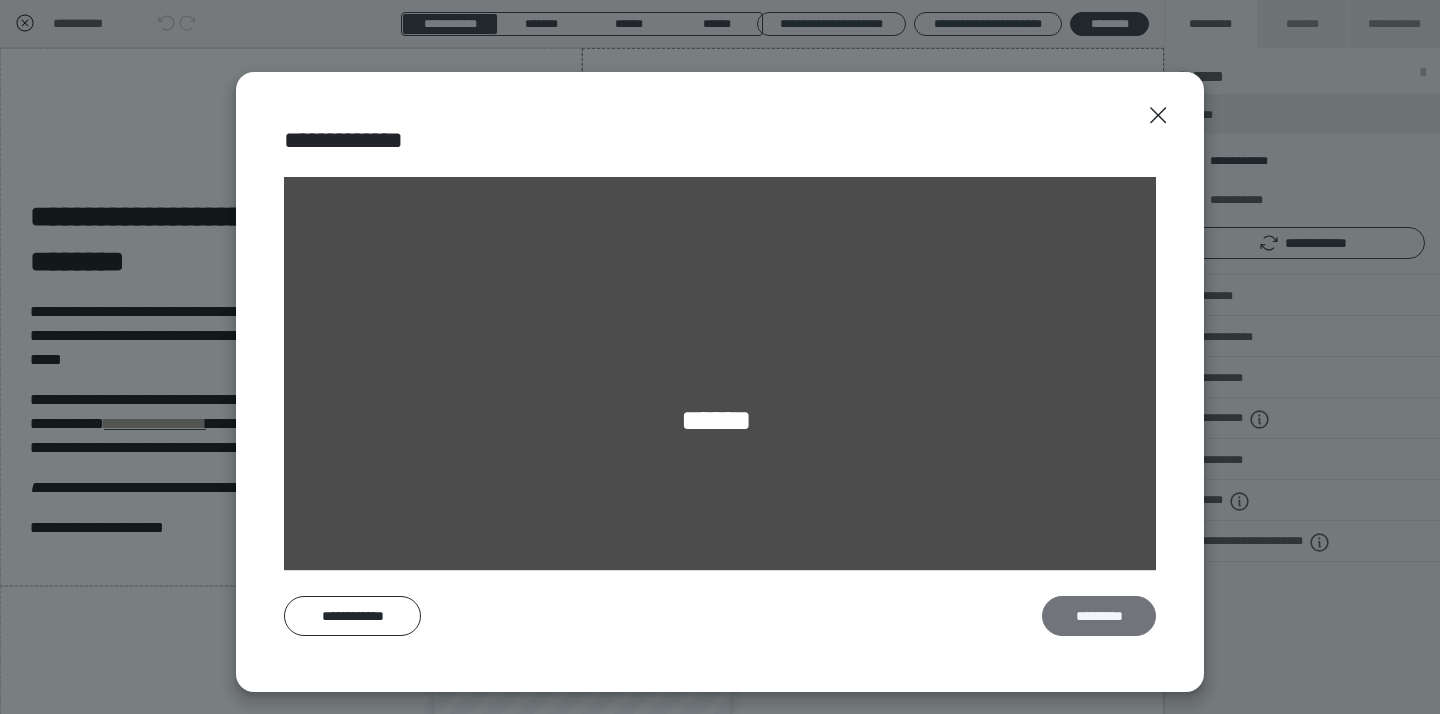 click on "*********" at bounding box center [1099, 616] 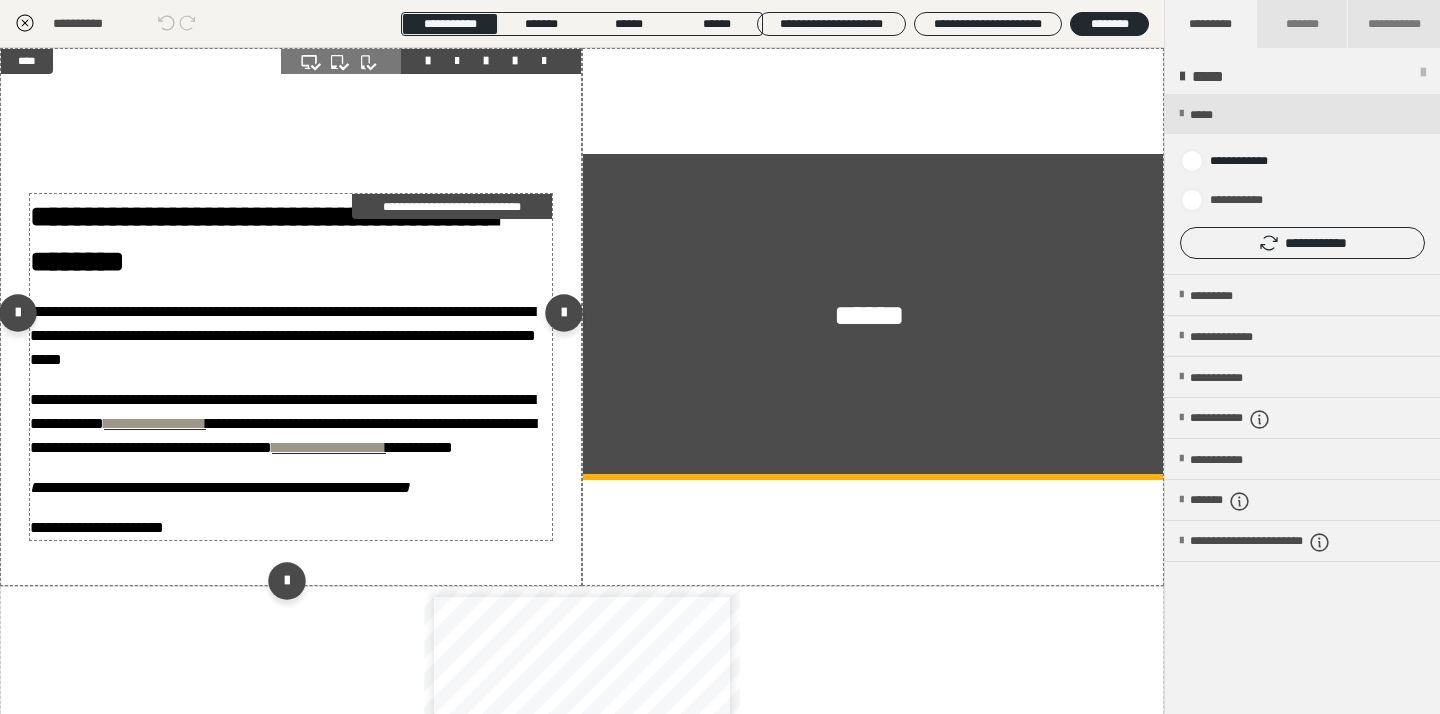 click on "**********" at bounding box center (291, 528) 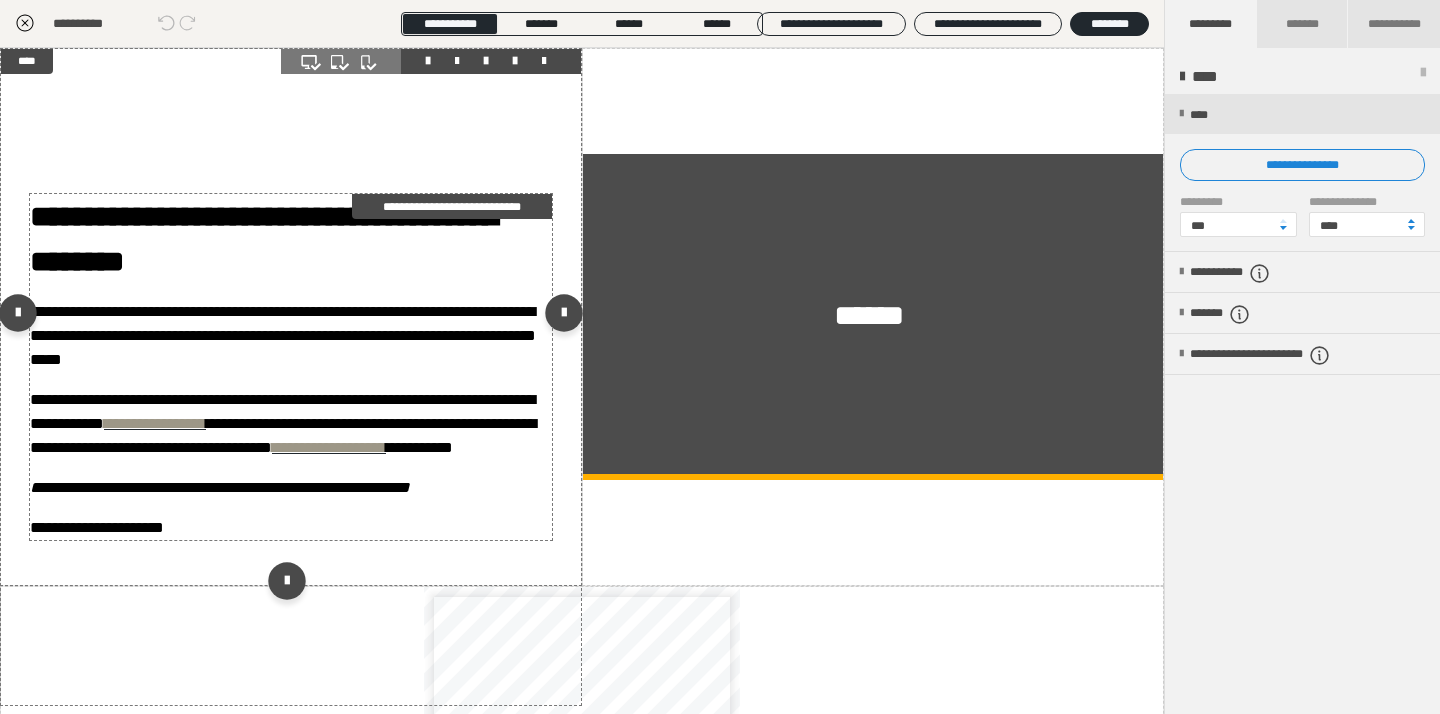 click on "**********" at bounding box center (130, 527) 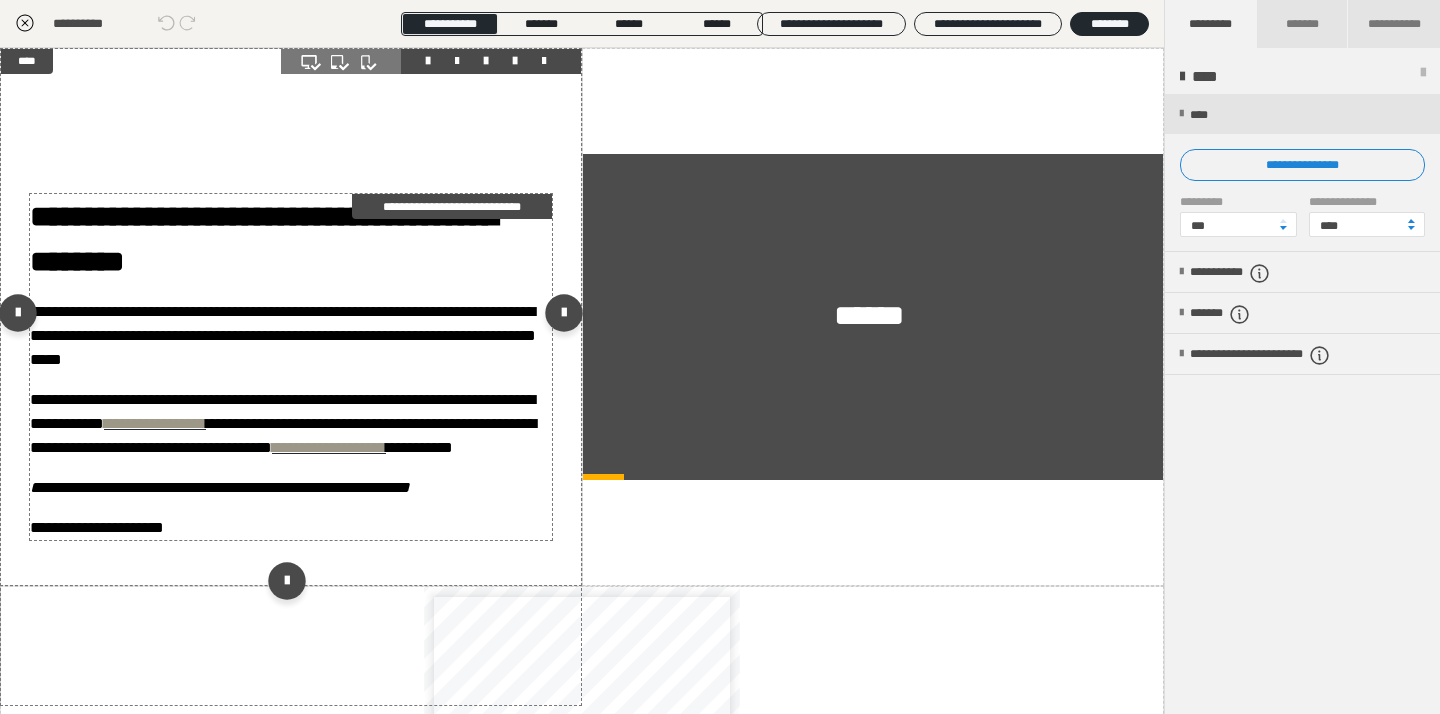 click on "**********" at bounding box center [130, 527] 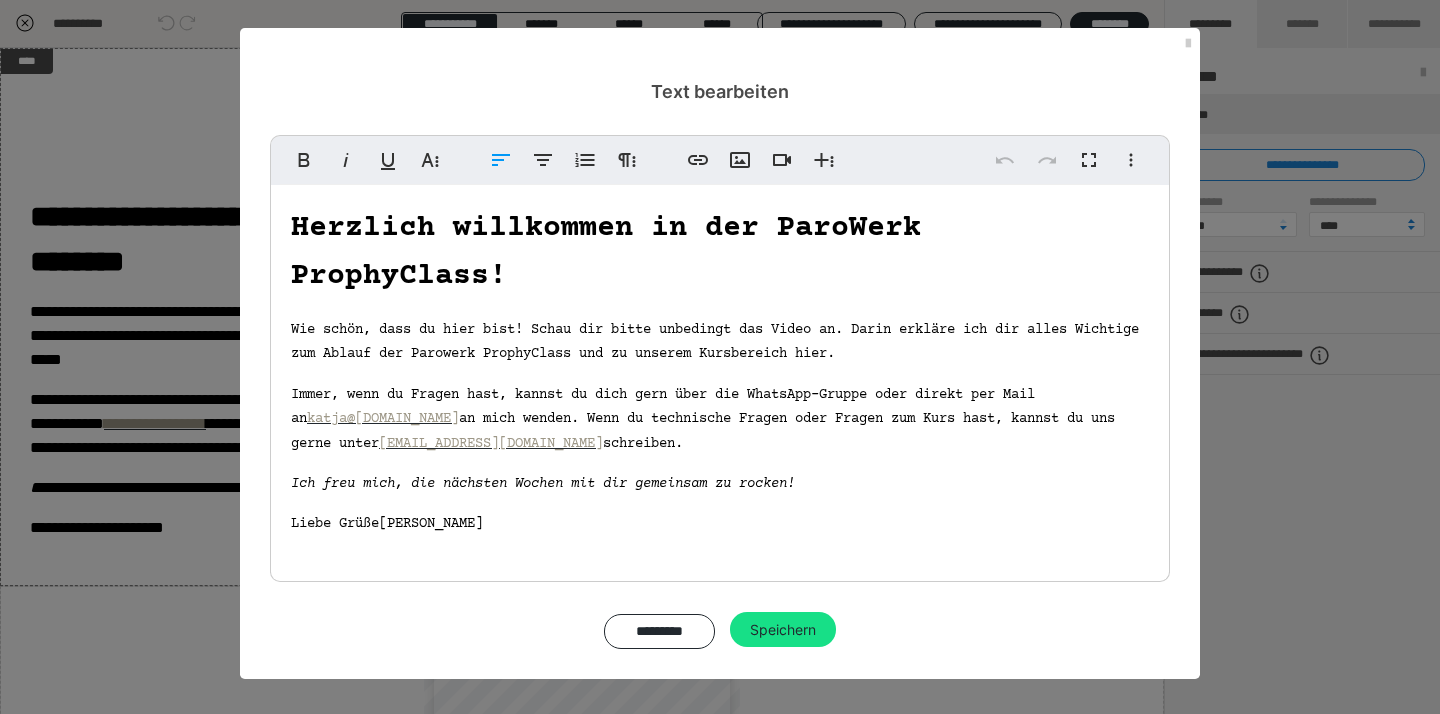 click on "[PERSON_NAME]" at bounding box center [431, 524] 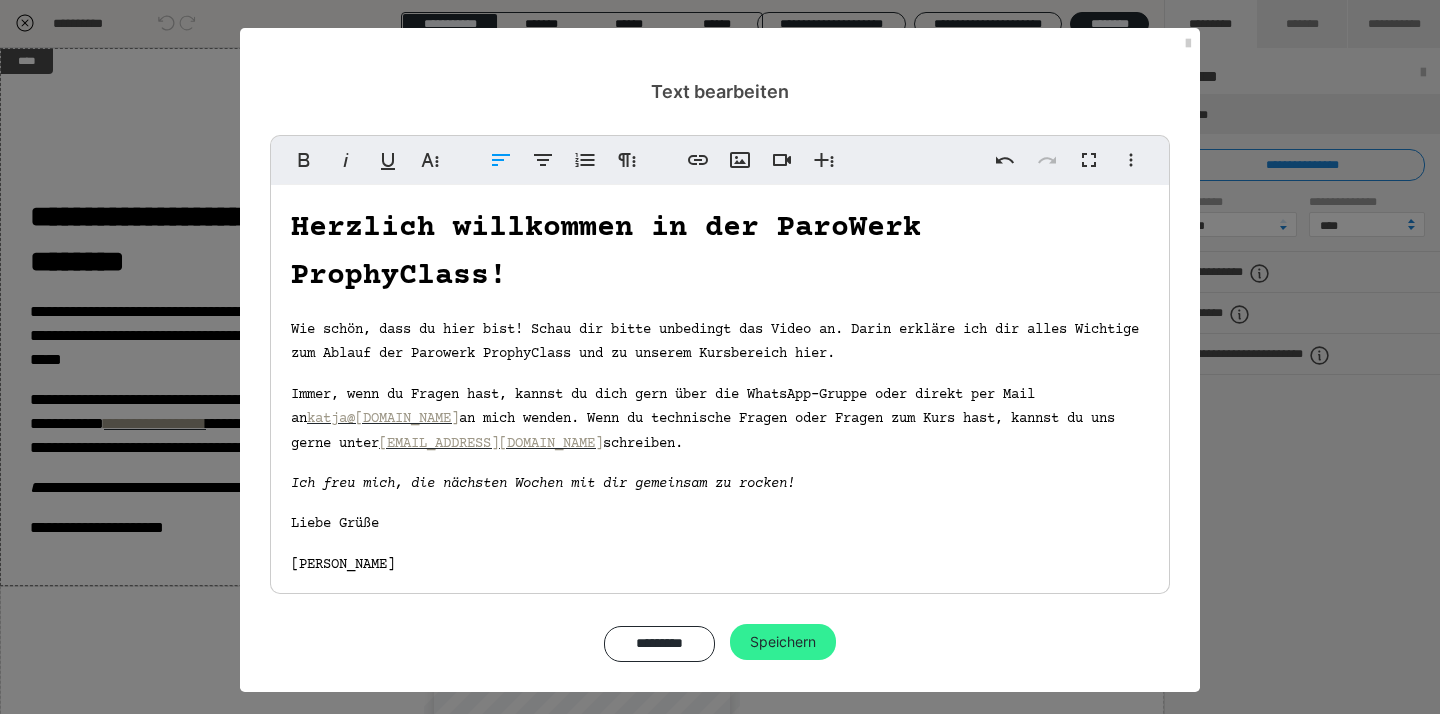 click on "Speichern" at bounding box center [783, 642] 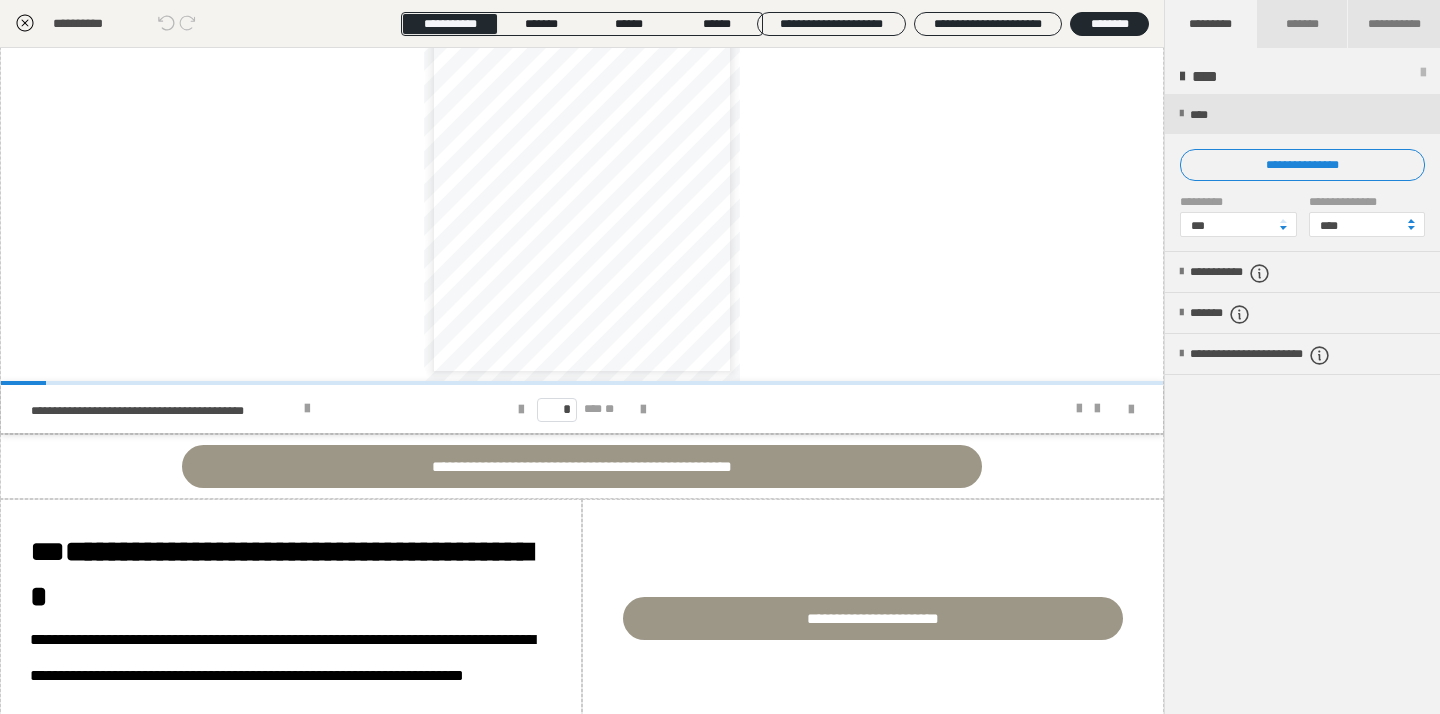 scroll, scrollTop: 697, scrollLeft: 0, axis: vertical 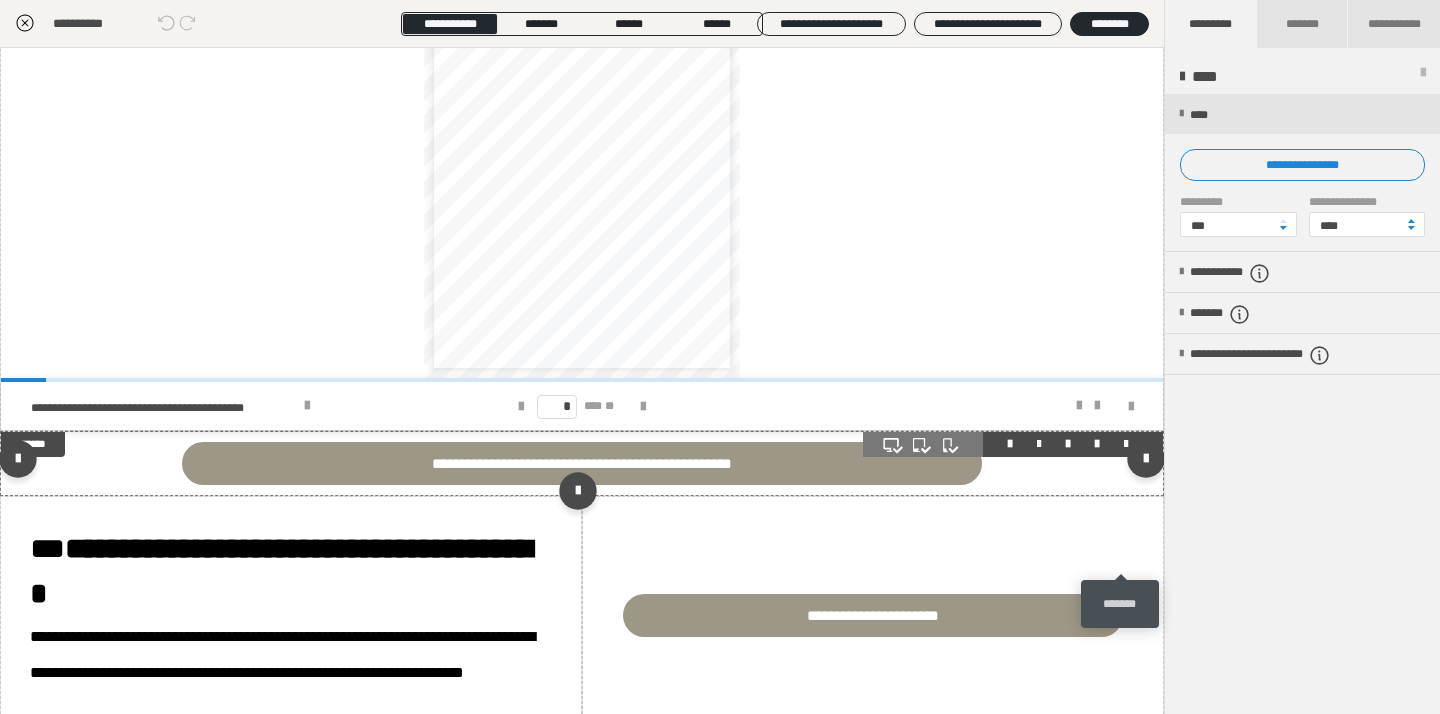 click at bounding box center [1126, 444] 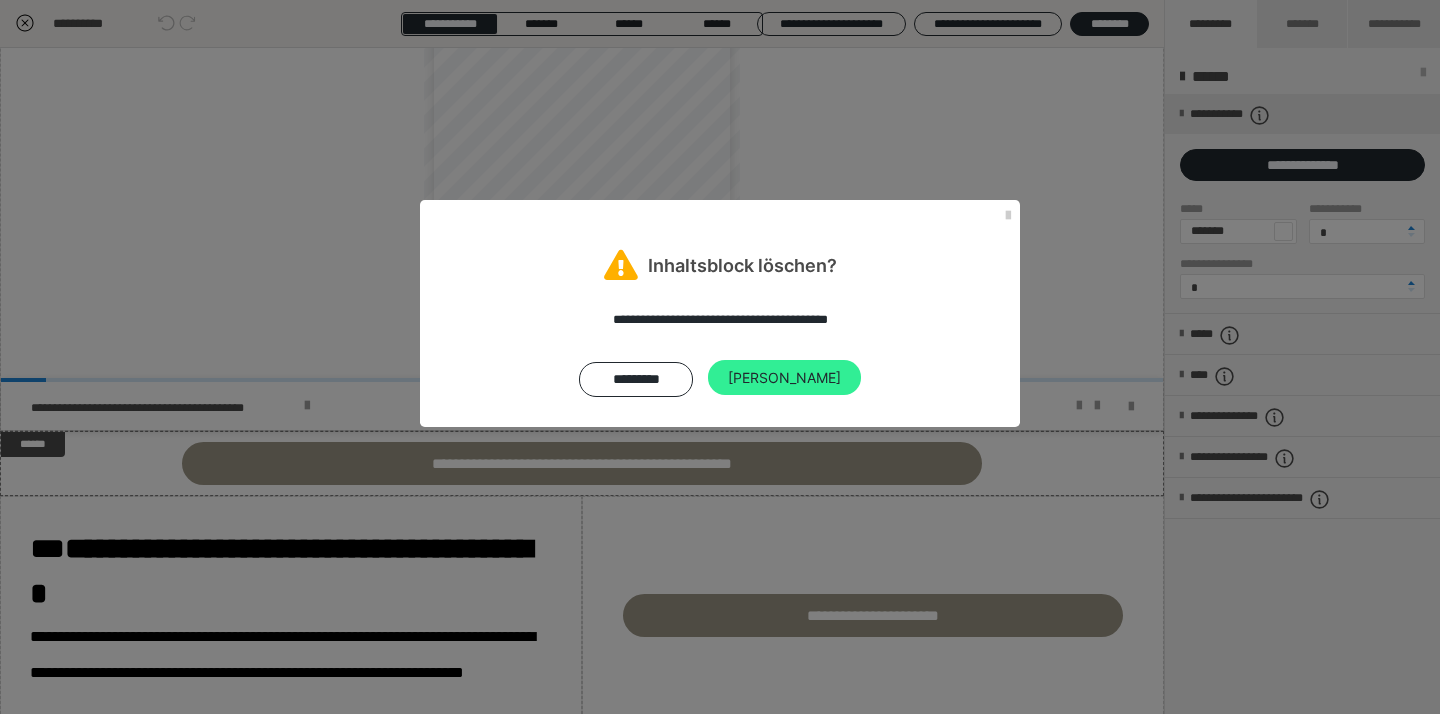 click on "[PERSON_NAME]" at bounding box center [784, 378] 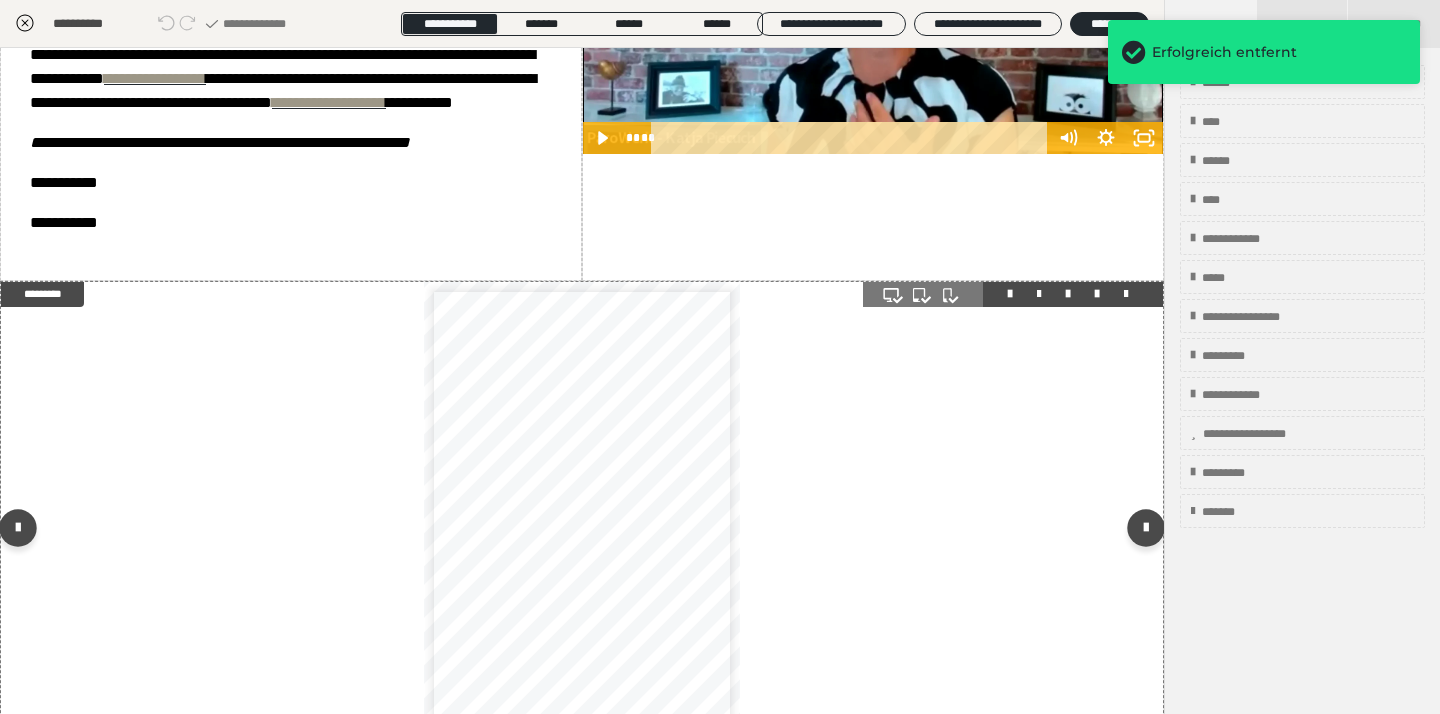 scroll, scrollTop: 313, scrollLeft: 0, axis: vertical 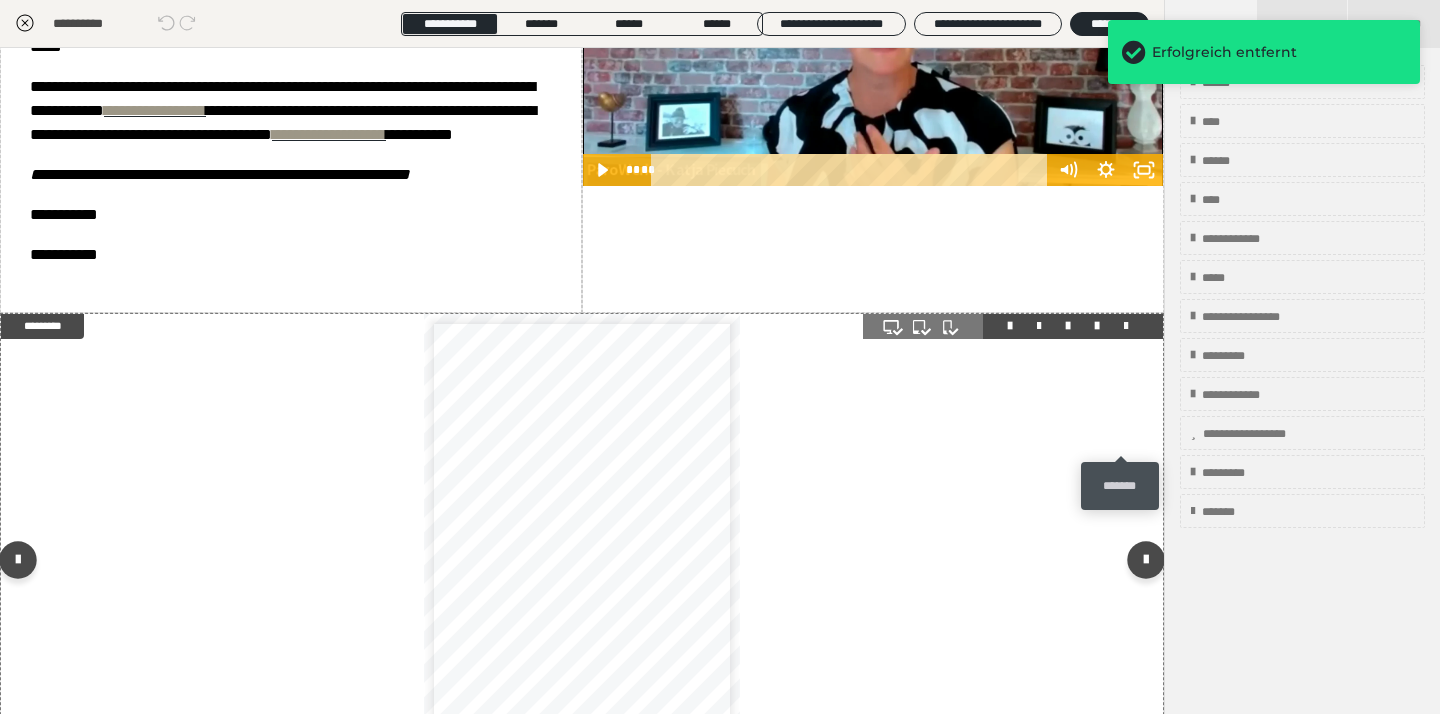 click at bounding box center (1126, 326) 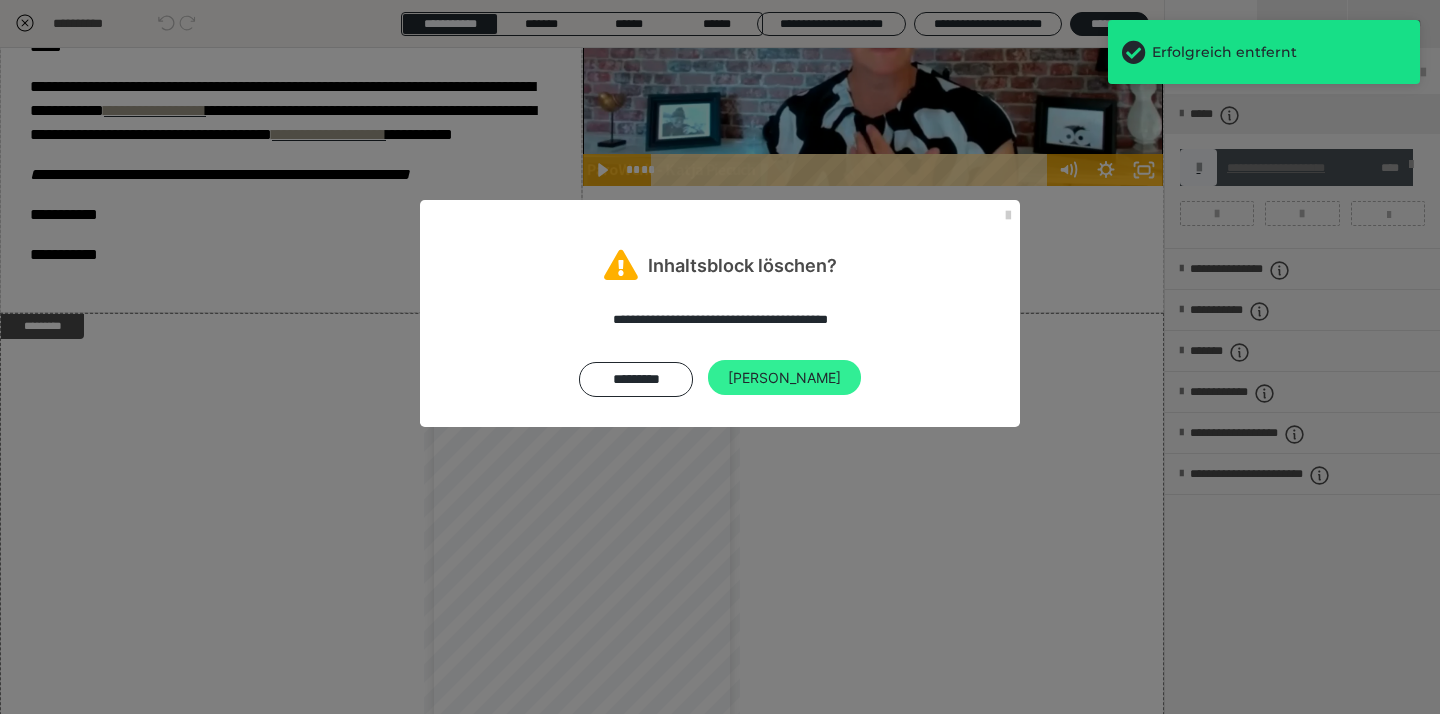 click on "[PERSON_NAME]" at bounding box center (784, 378) 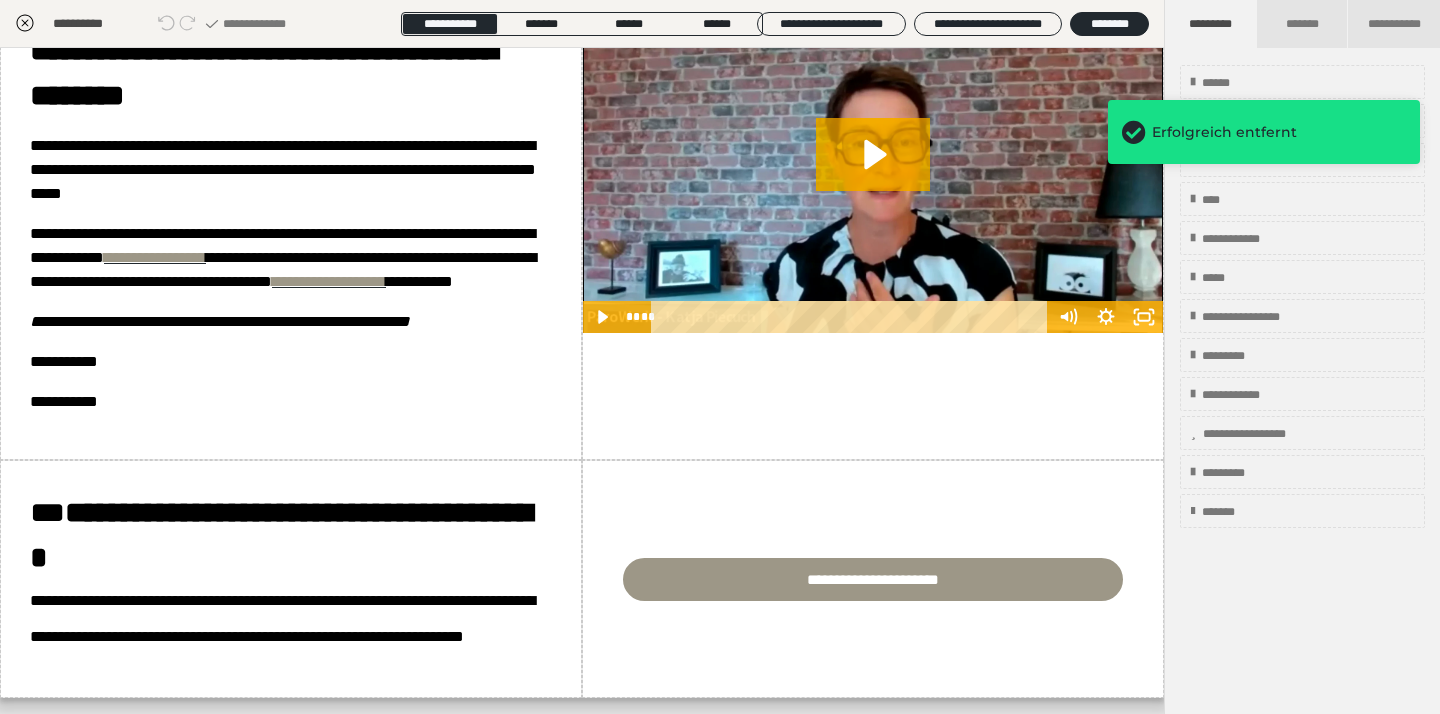 scroll, scrollTop: 0, scrollLeft: 0, axis: both 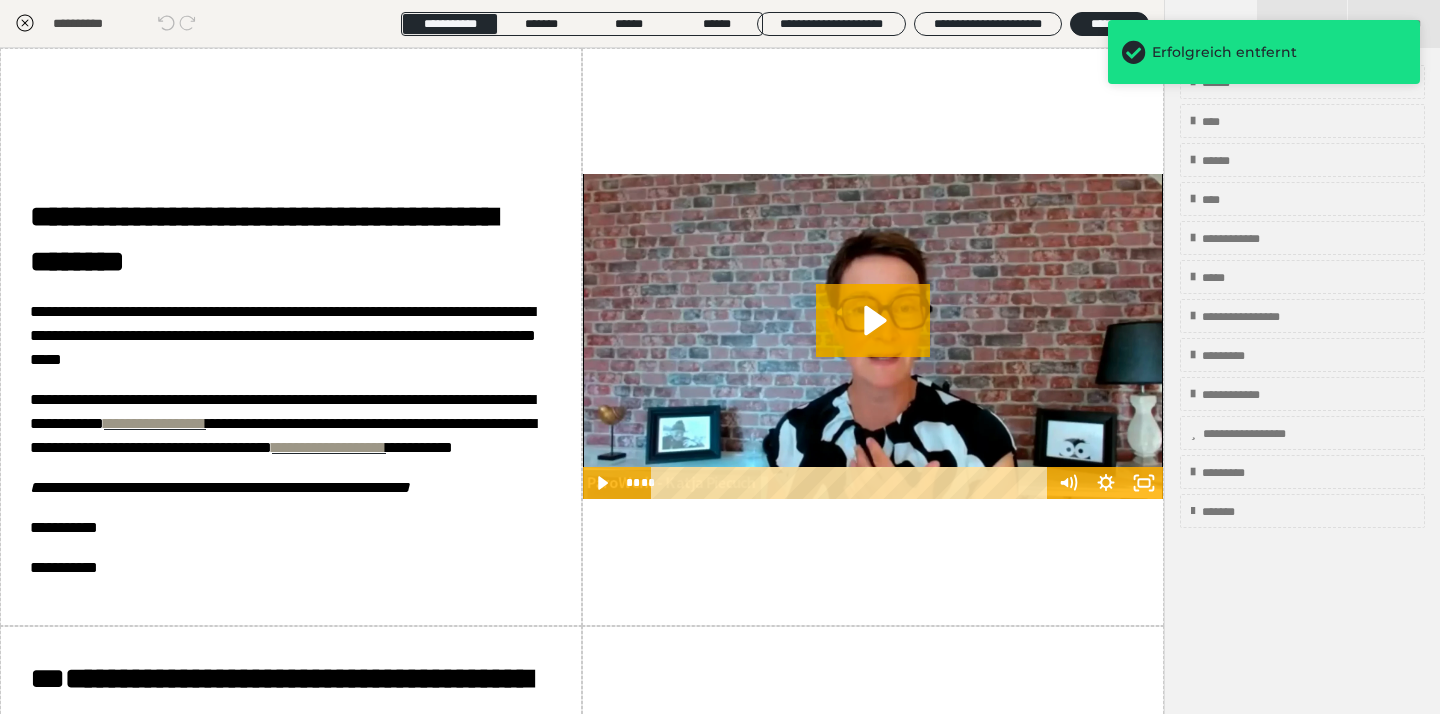 click 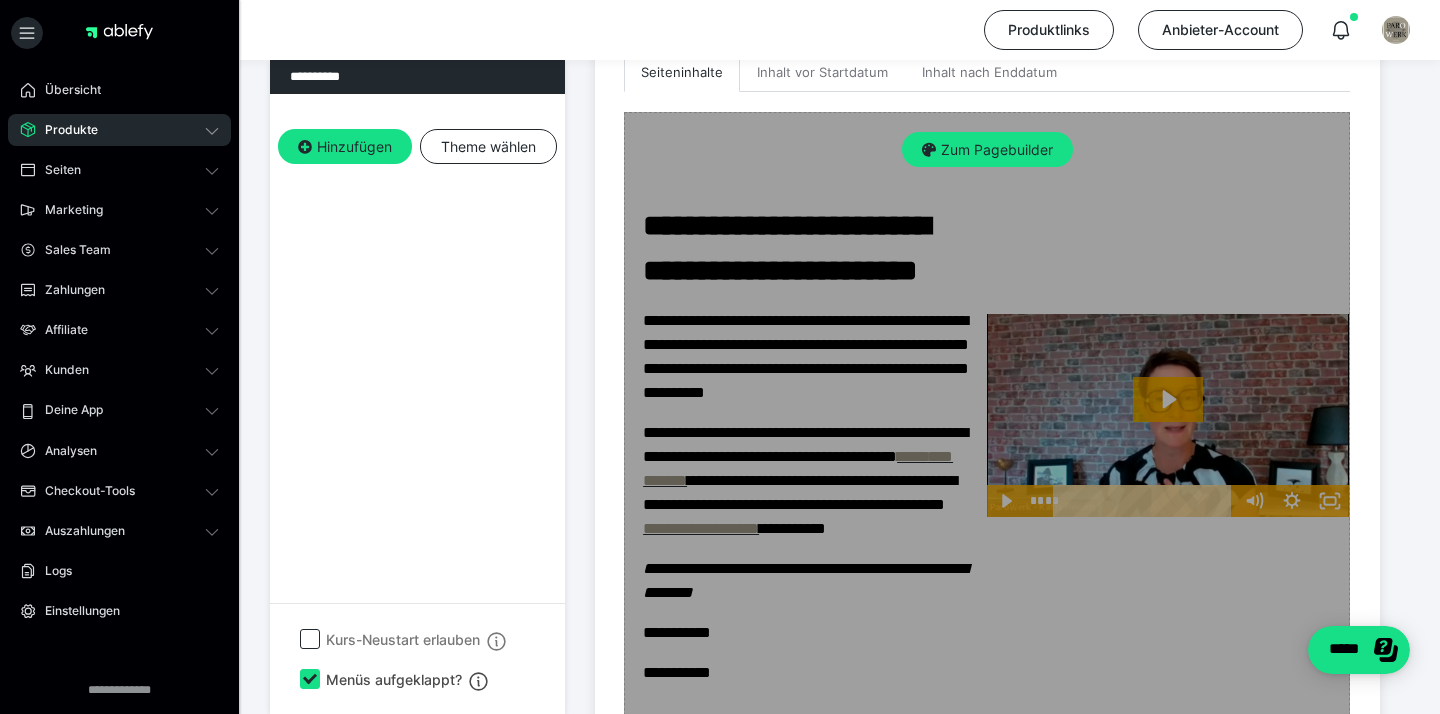 scroll, scrollTop: 580, scrollLeft: 0, axis: vertical 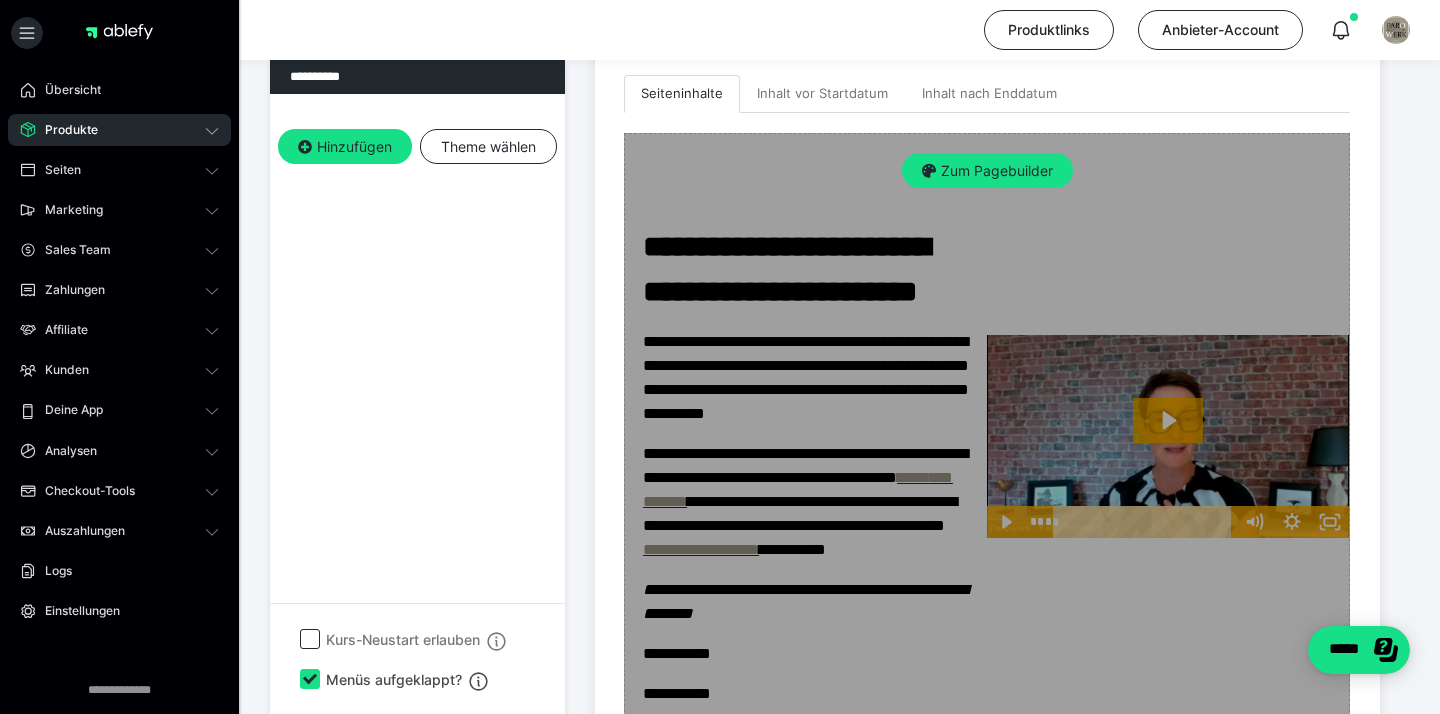 click on "Zum Pagebuilder" at bounding box center [987, 562] 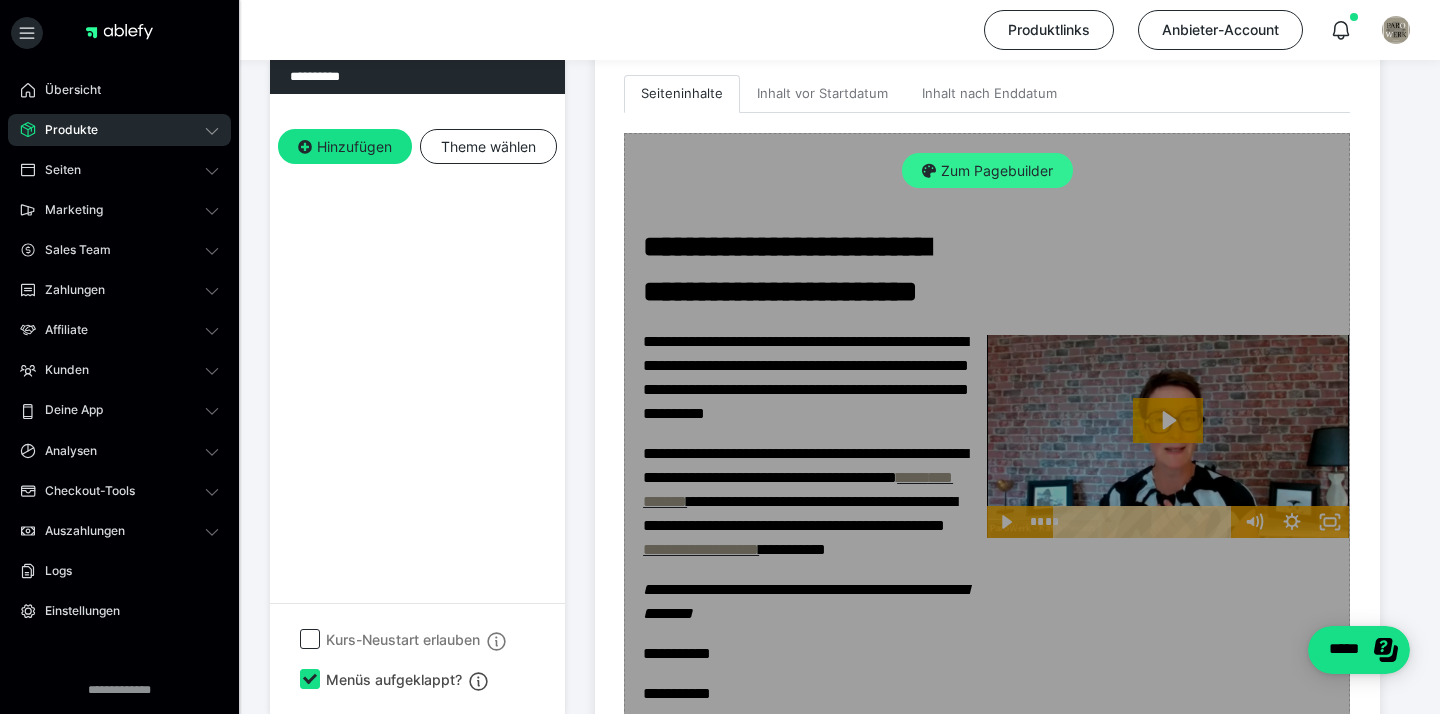 click on "Zum Pagebuilder" at bounding box center [987, 171] 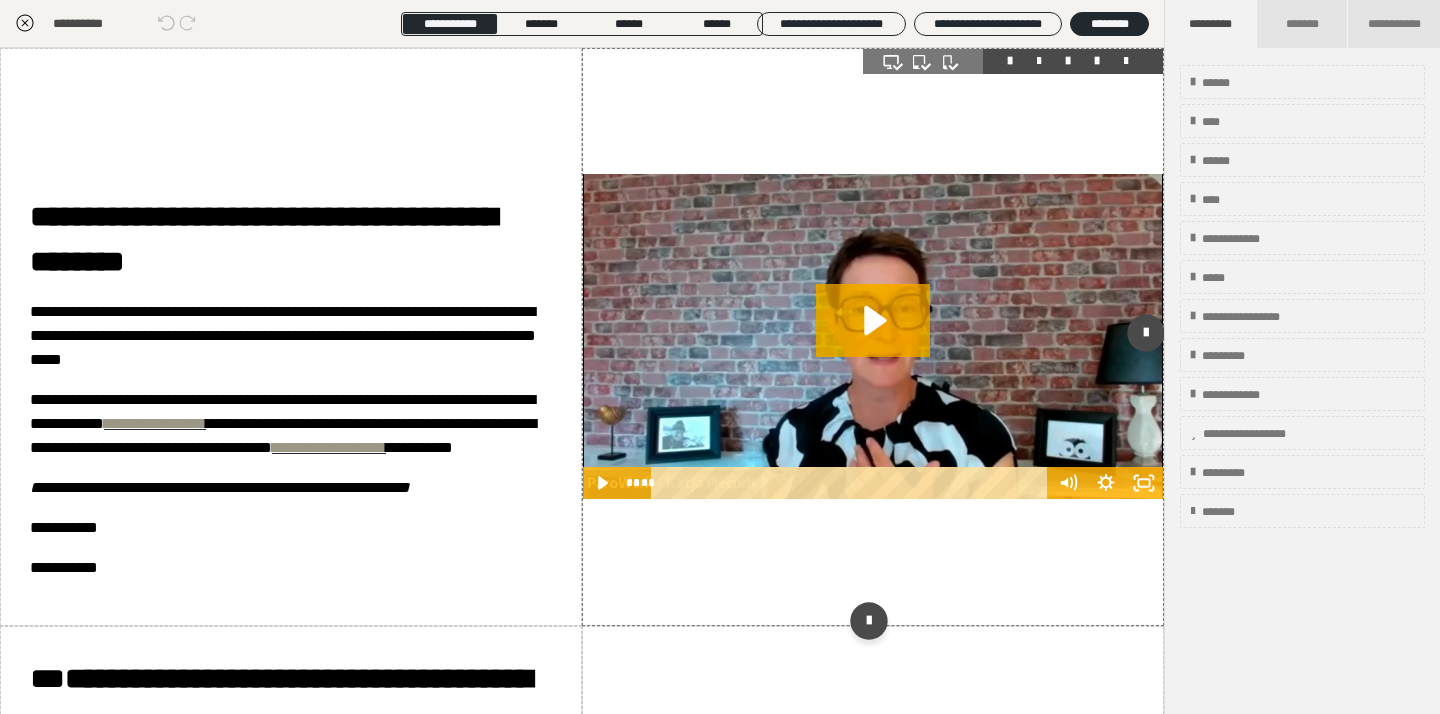scroll, scrollTop: 414, scrollLeft: 0, axis: vertical 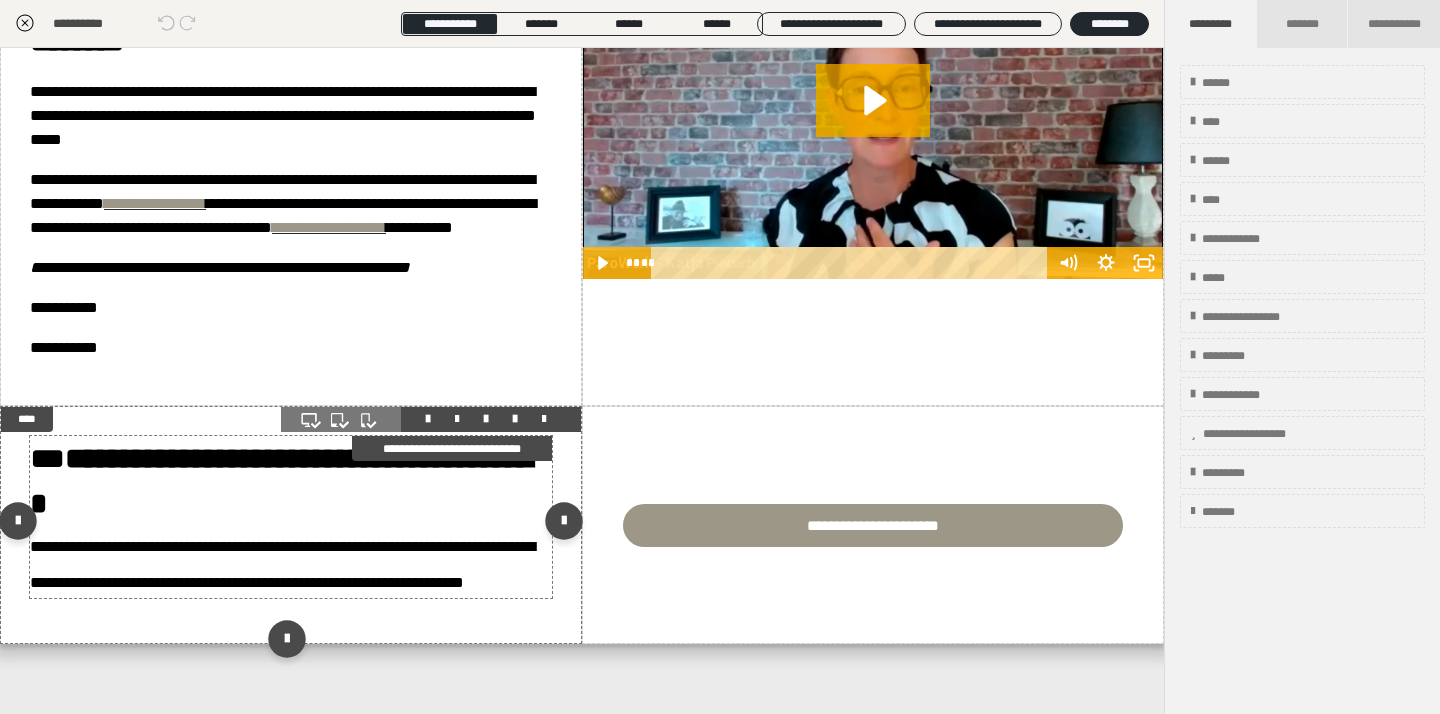 click on "**********" at bounding box center [281, 481] 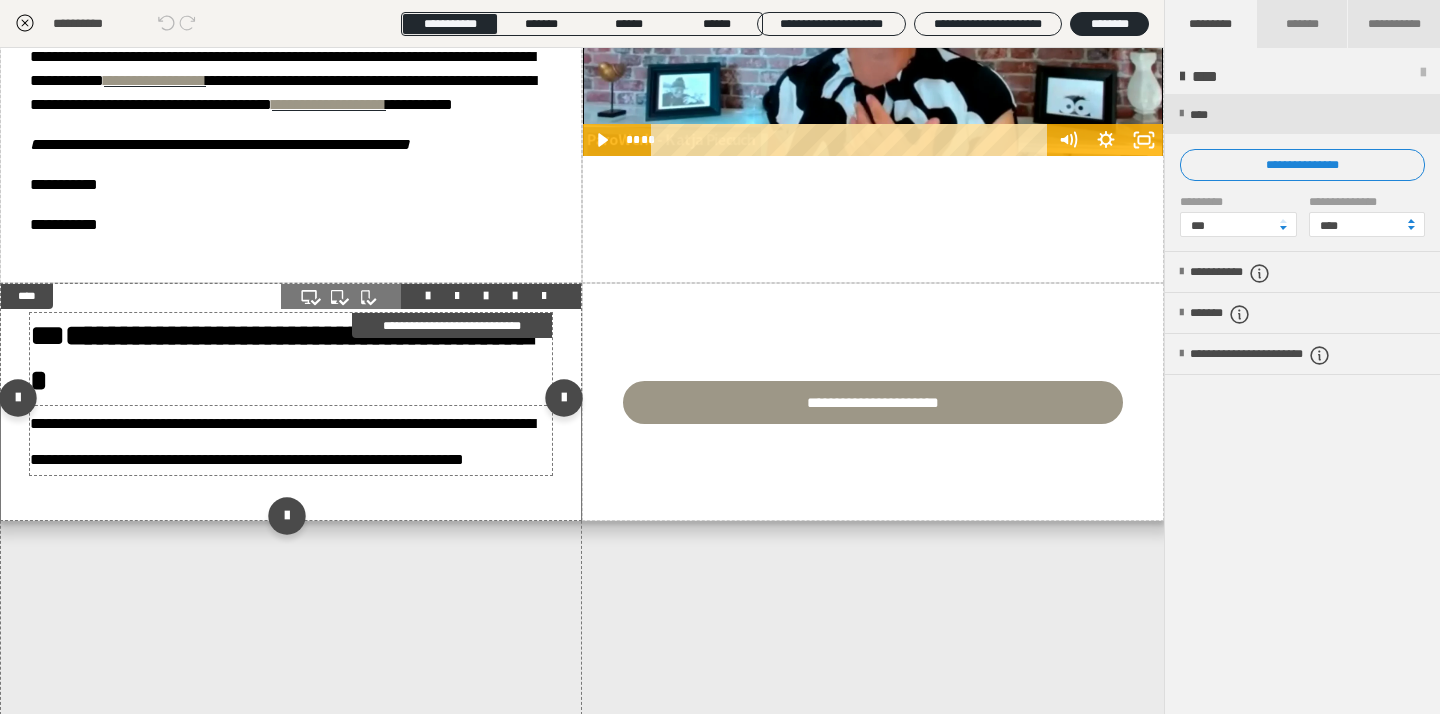 click on "**********" at bounding box center (291, 394) 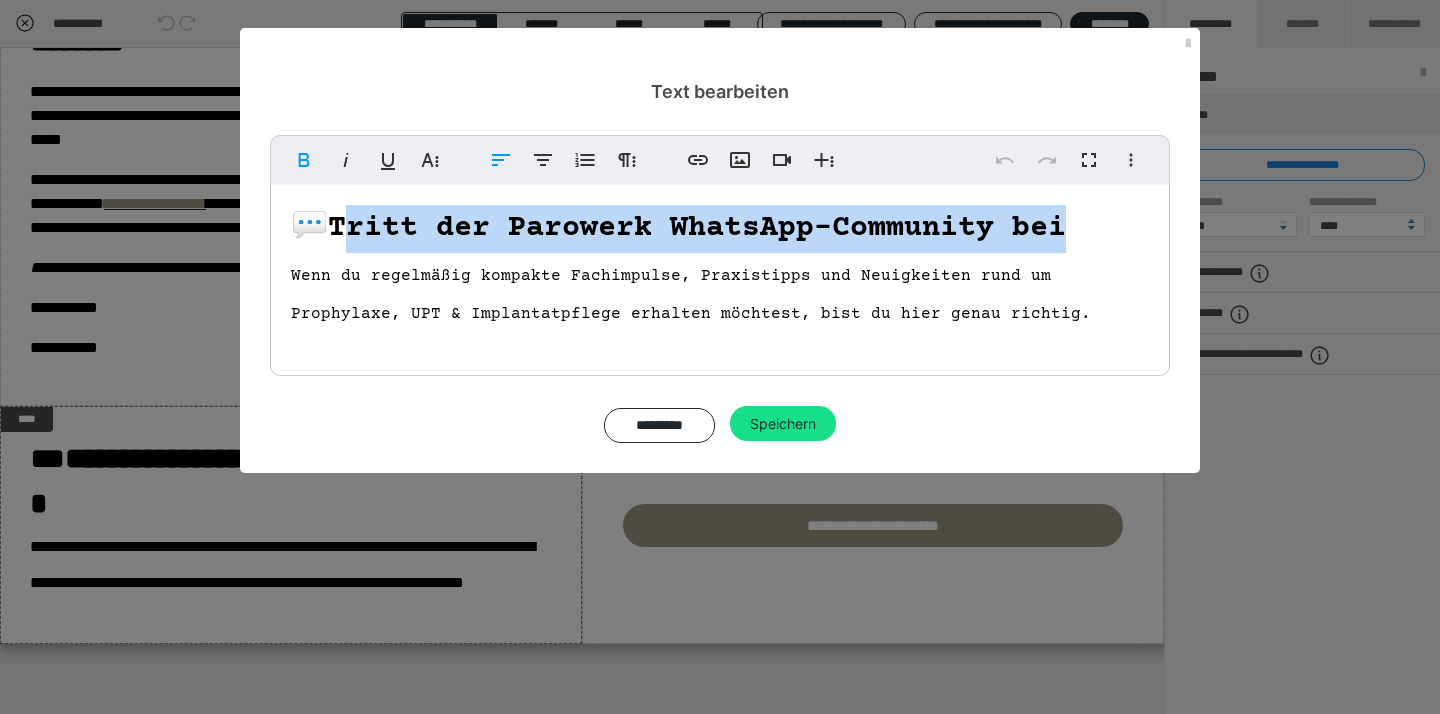 drag, startPoint x: 1084, startPoint y: 218, endPoint x: 361, endPoint y: 223, distance: 723.0173 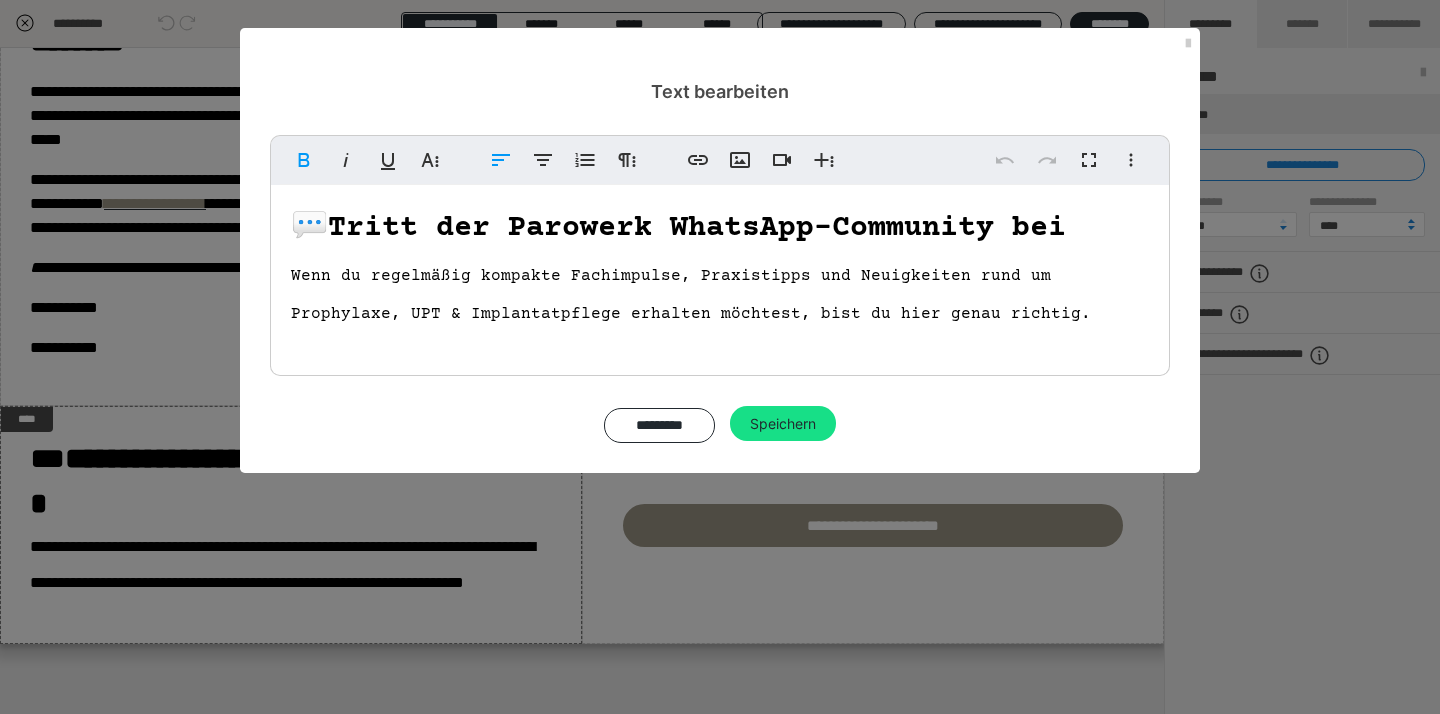 type 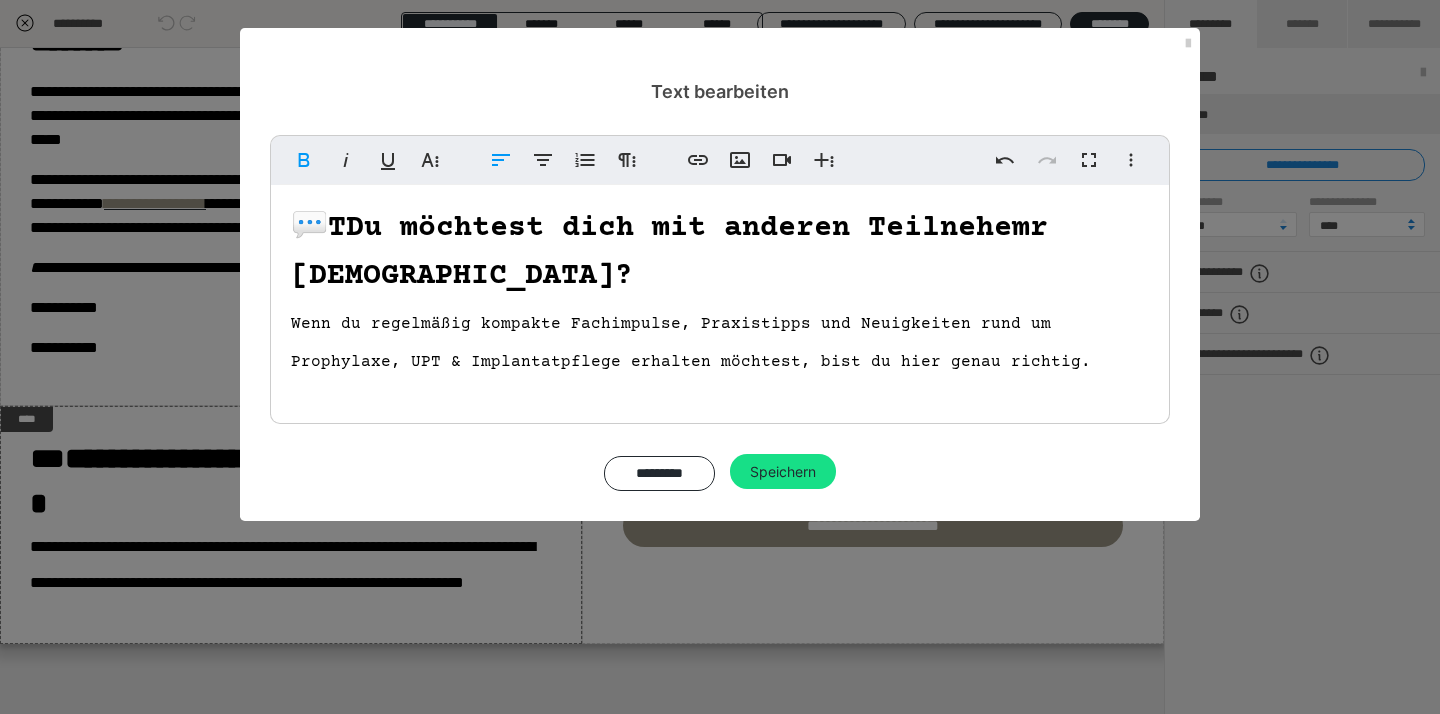 click on "TDu möchtest dich mit anderen Teilnehemr [DEMOGRAPHIC_DATA]?" at bounding box center [669, 252] 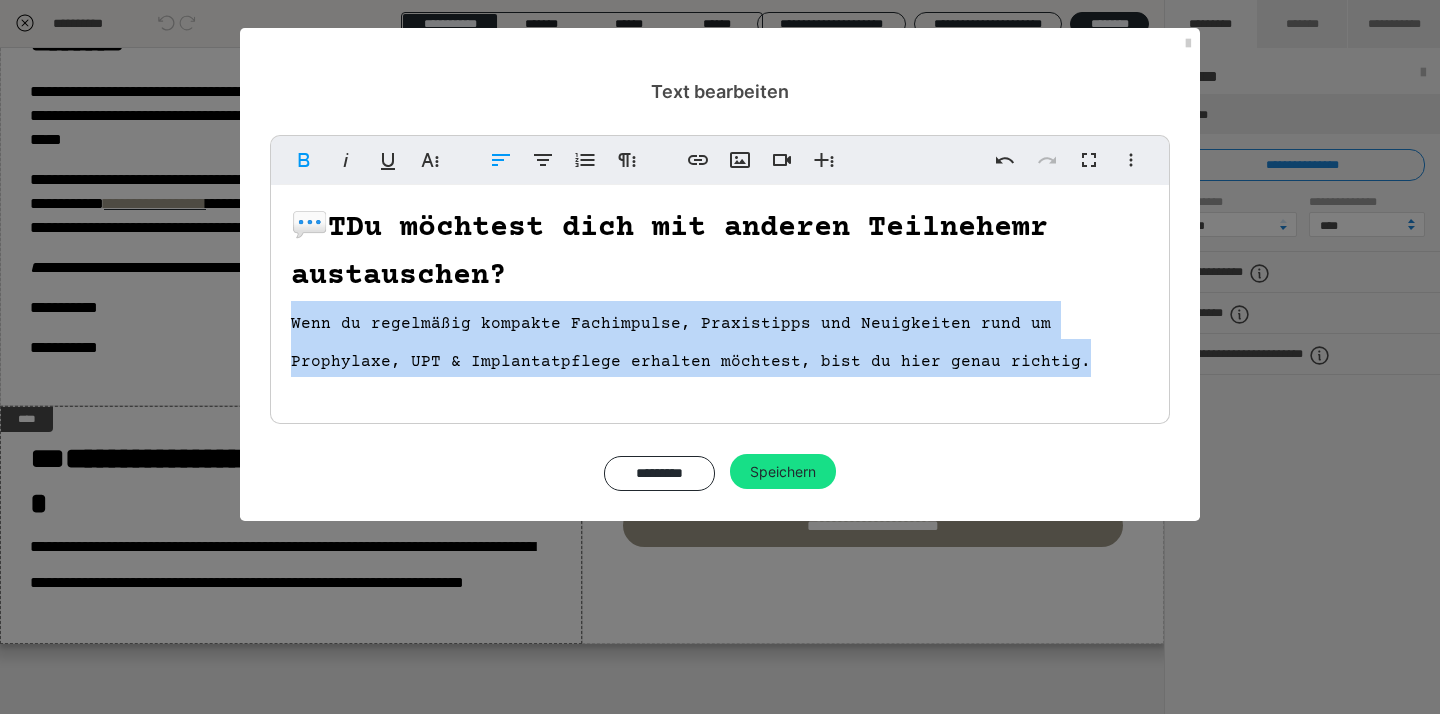 drag, startPoint x: 971, startPoint y: 380, endPoint x: 288, endPoint y: 321, distance: 685.5436 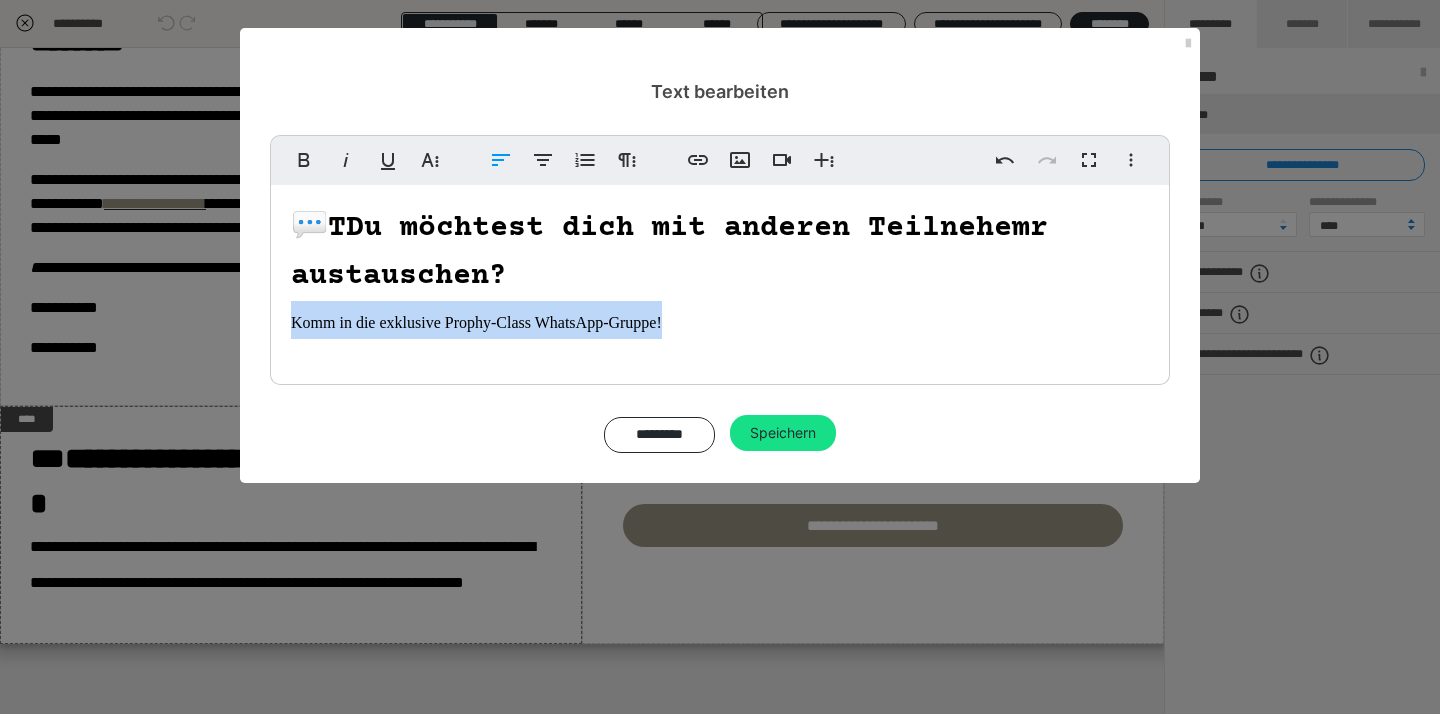 drag, startPoint x: 738, startPoint y: 329, endPoint x: 285, endPoint y: 321, distance: 453.07065 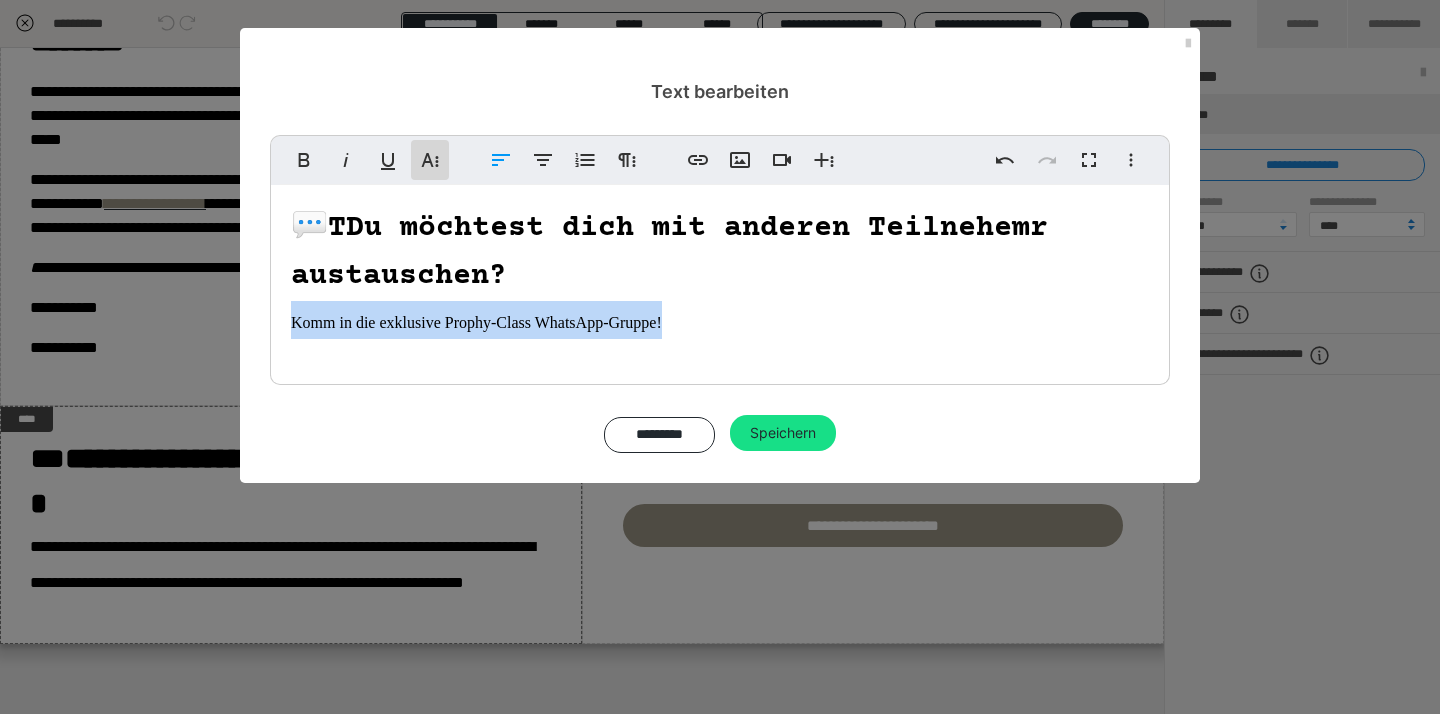 click 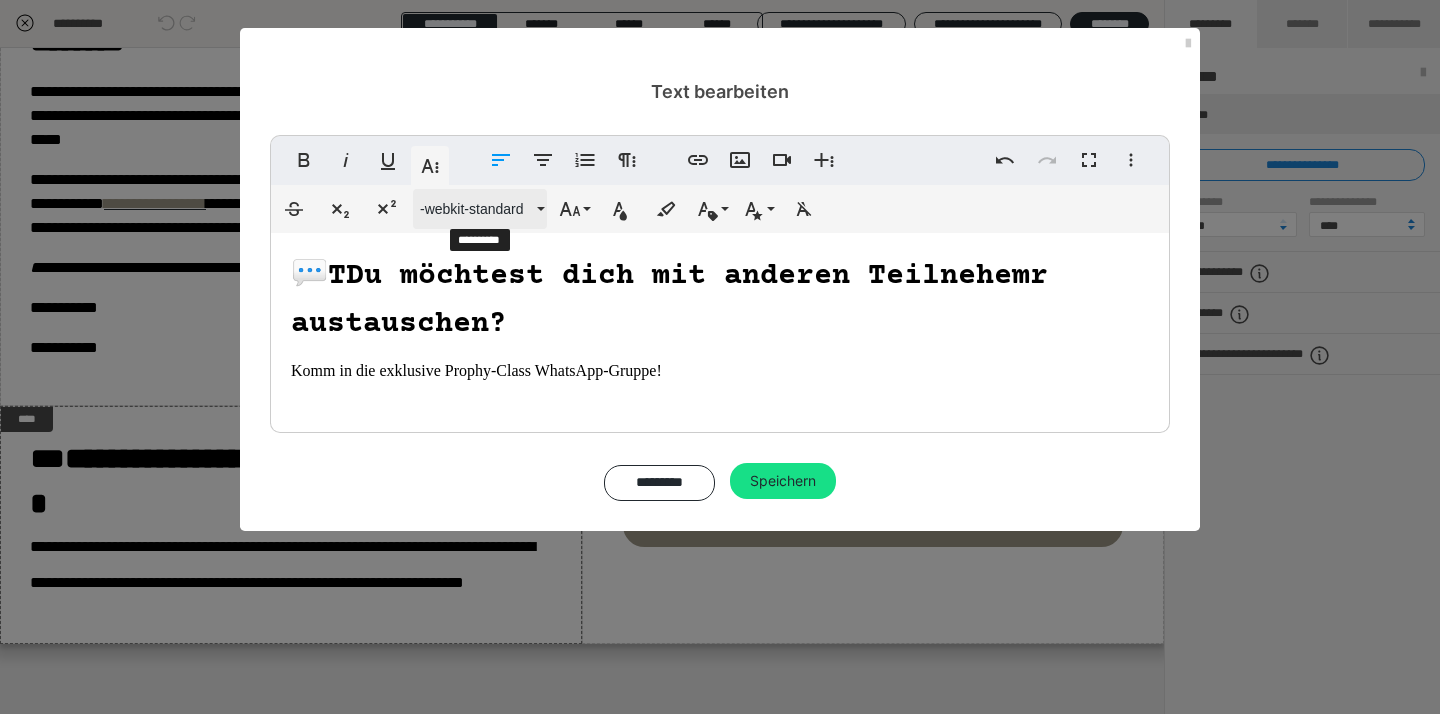 click on "-webkit-standard" at bounding box center (480, 209) 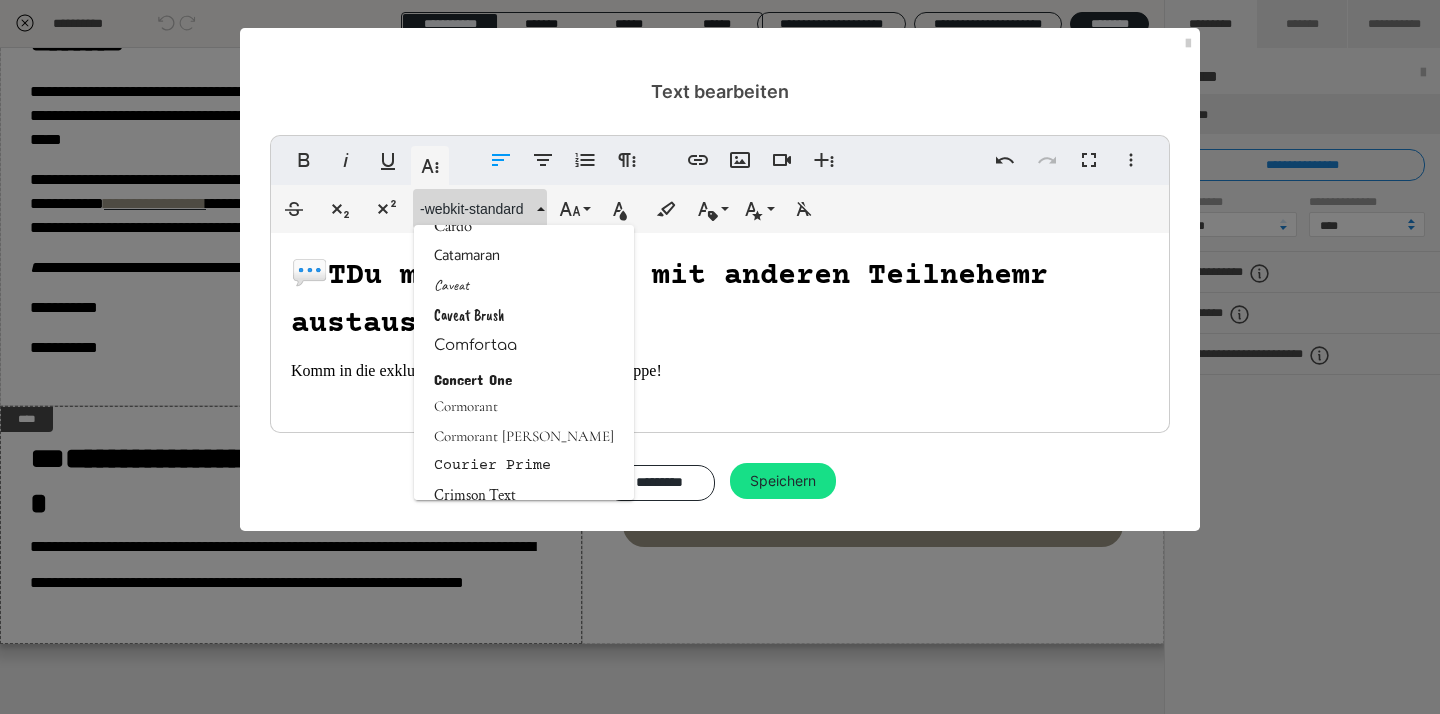 scroll, scrollTop: 750, scrollLeft: 0, axis: vertical 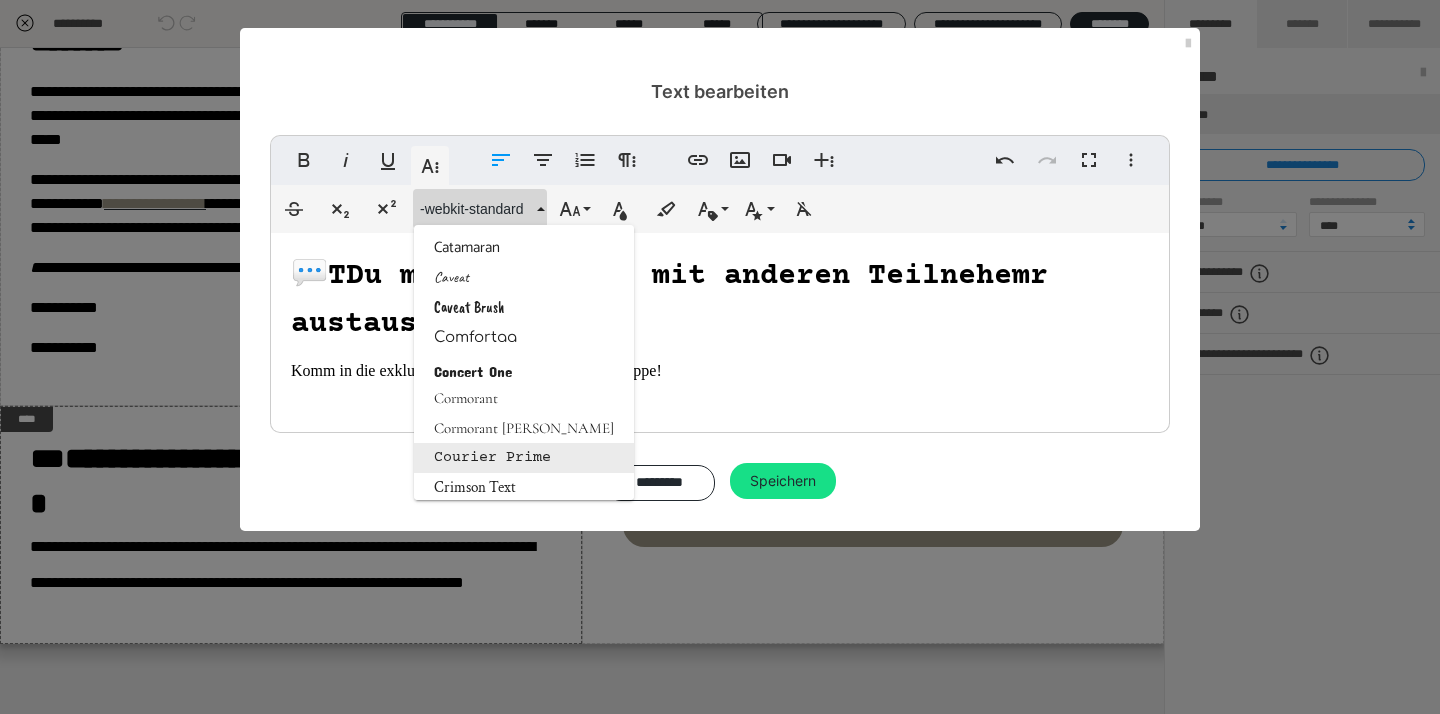 click on "Courier Prime" at bounding box center (524, 458) 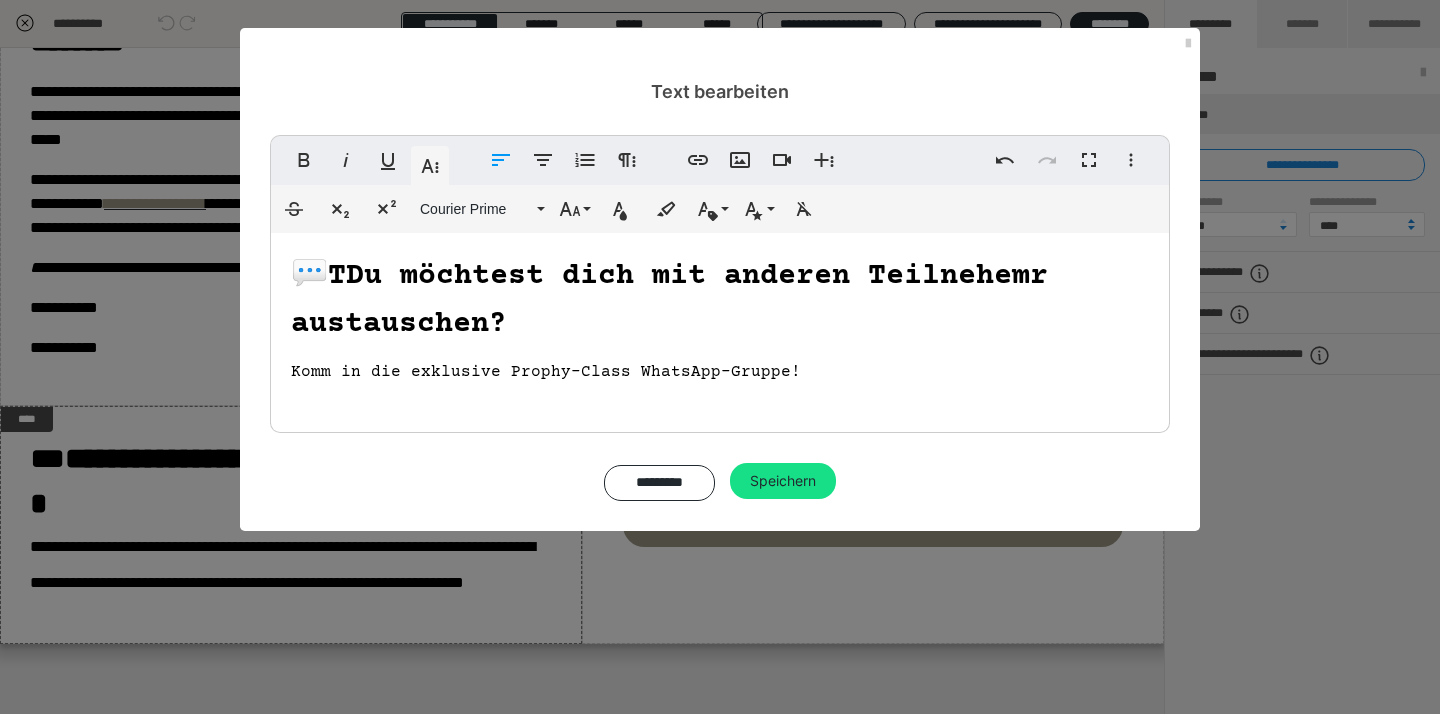 click on "TDu möchtest dich mit anderen Teilnehemr austauschen?" at bounding box center [669, 300] 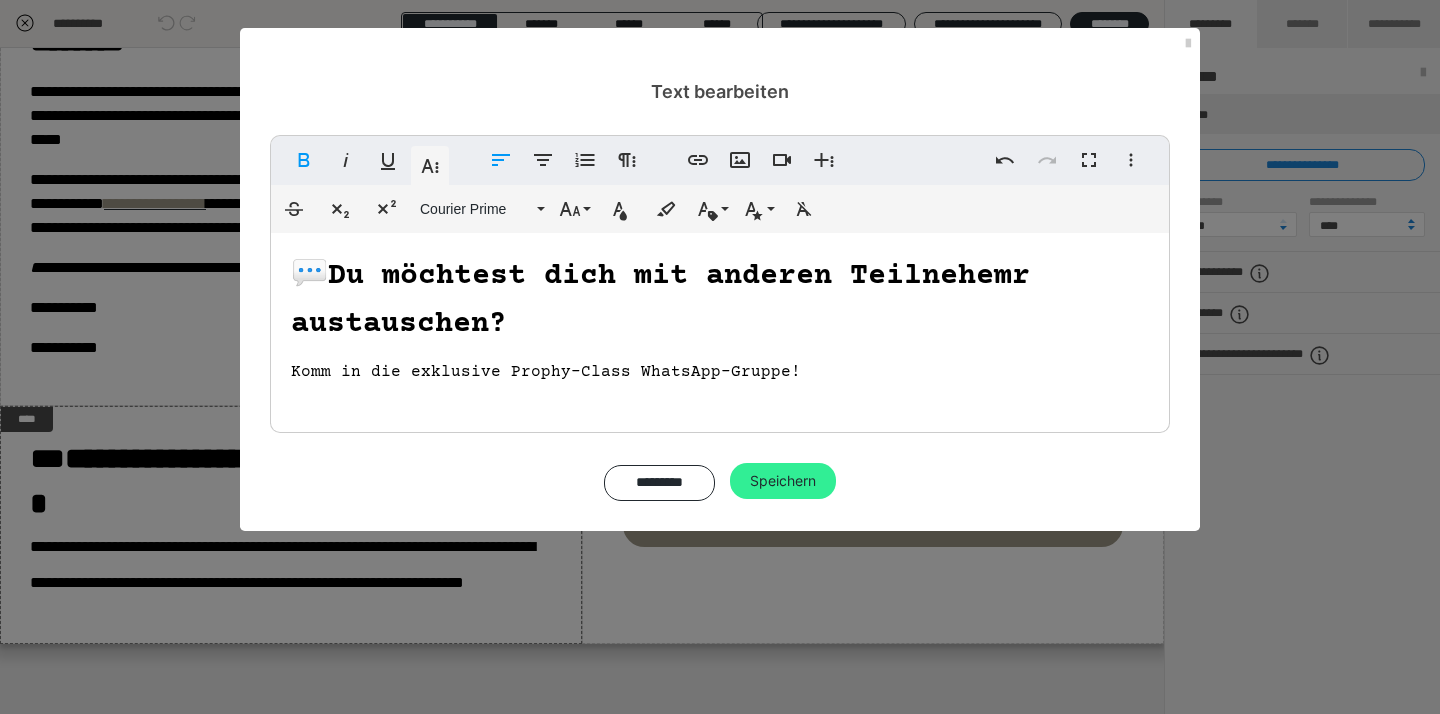 click on "Speichern" at bounding box center [783, 481] 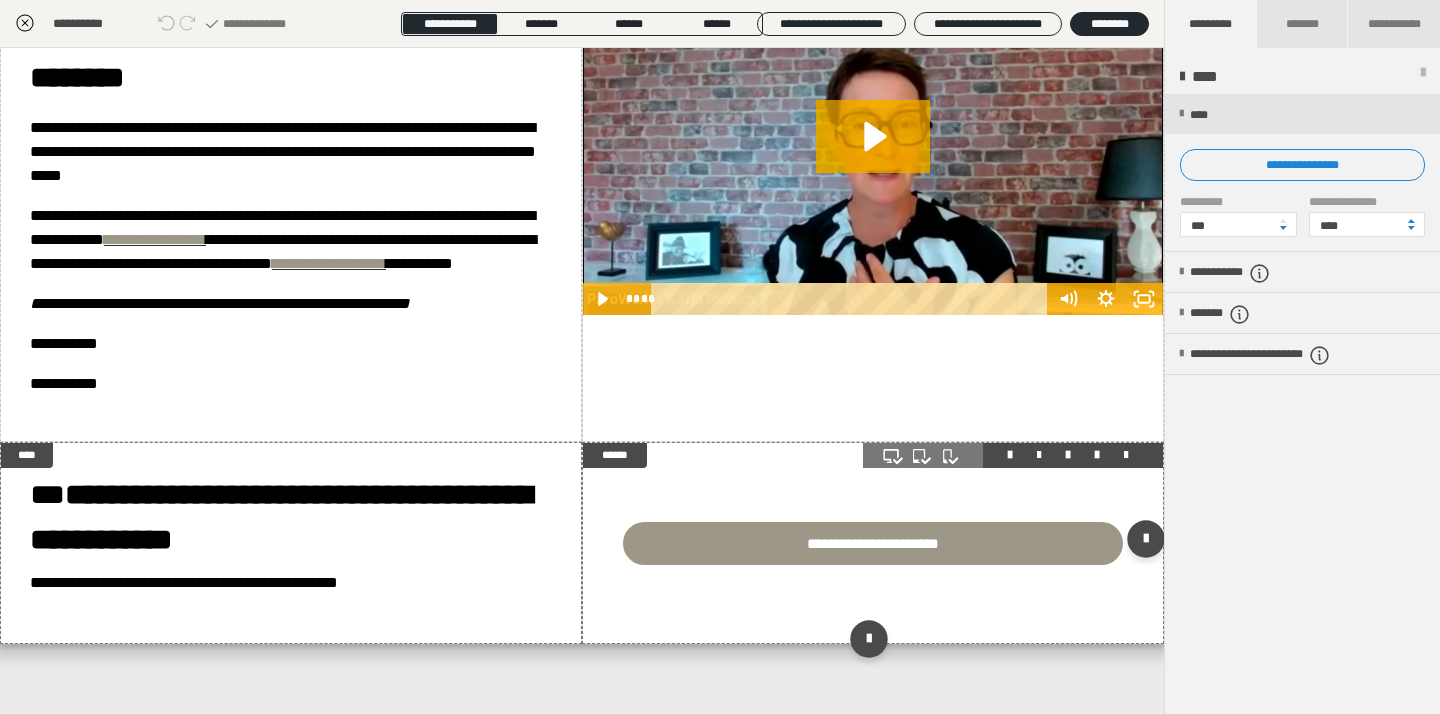 click on "**********" at bounding box center (873, 543) 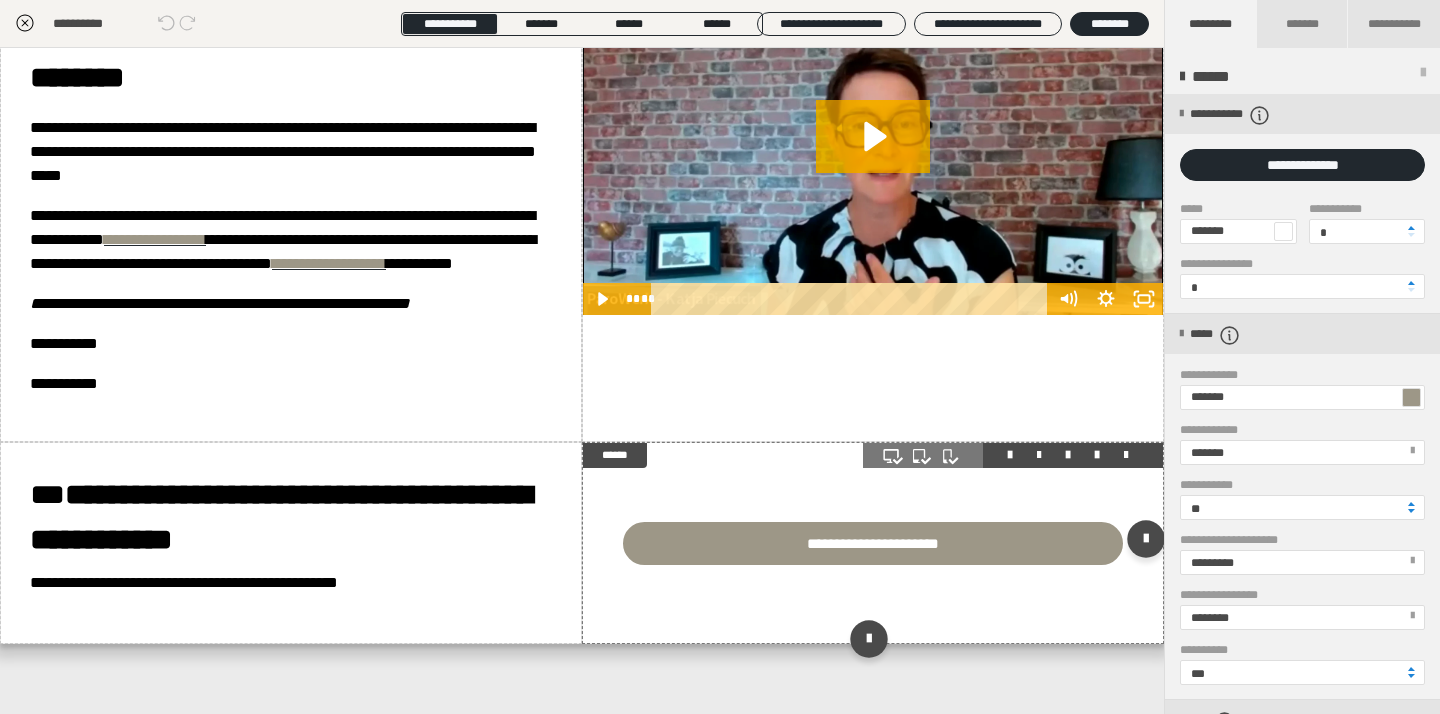 click on "**********" at bounding box center (873, 543) 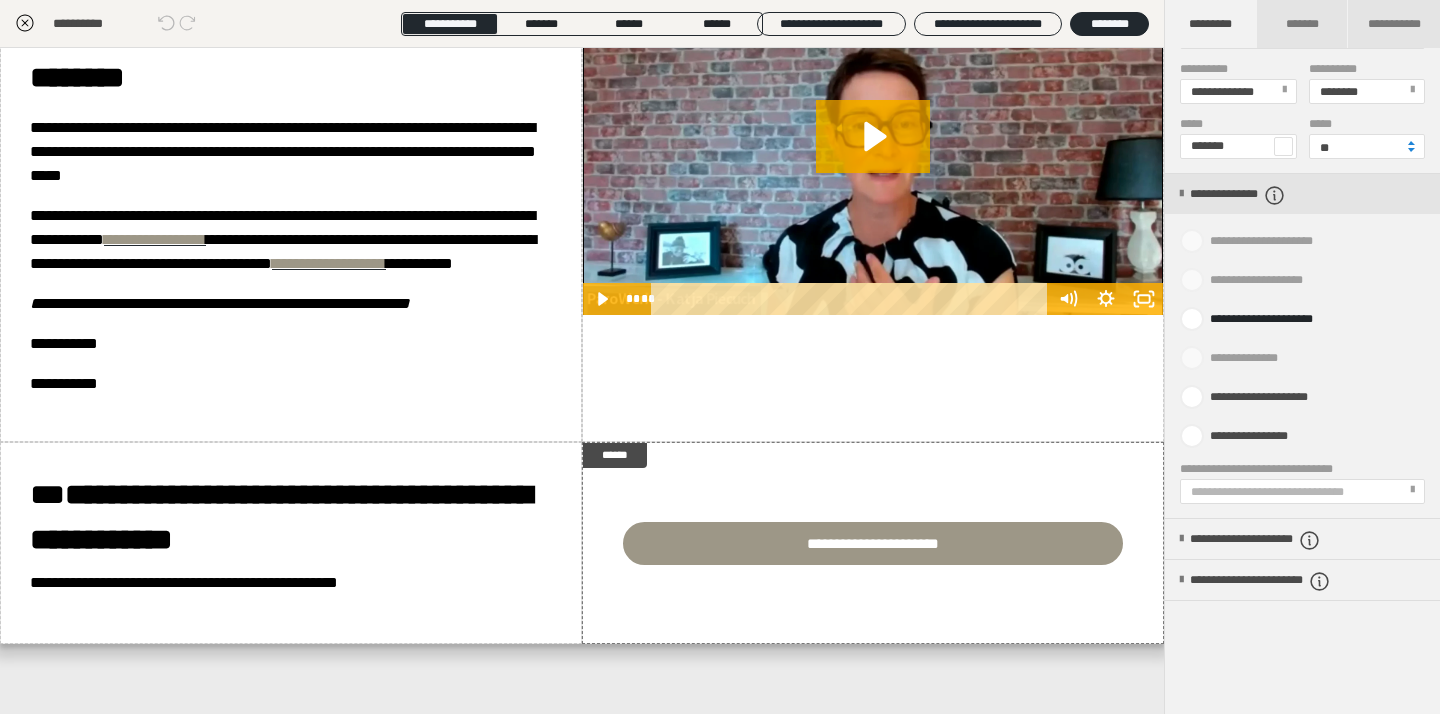 scroll, scrollTop: 749, scrollLeft: 0, axis: vertical 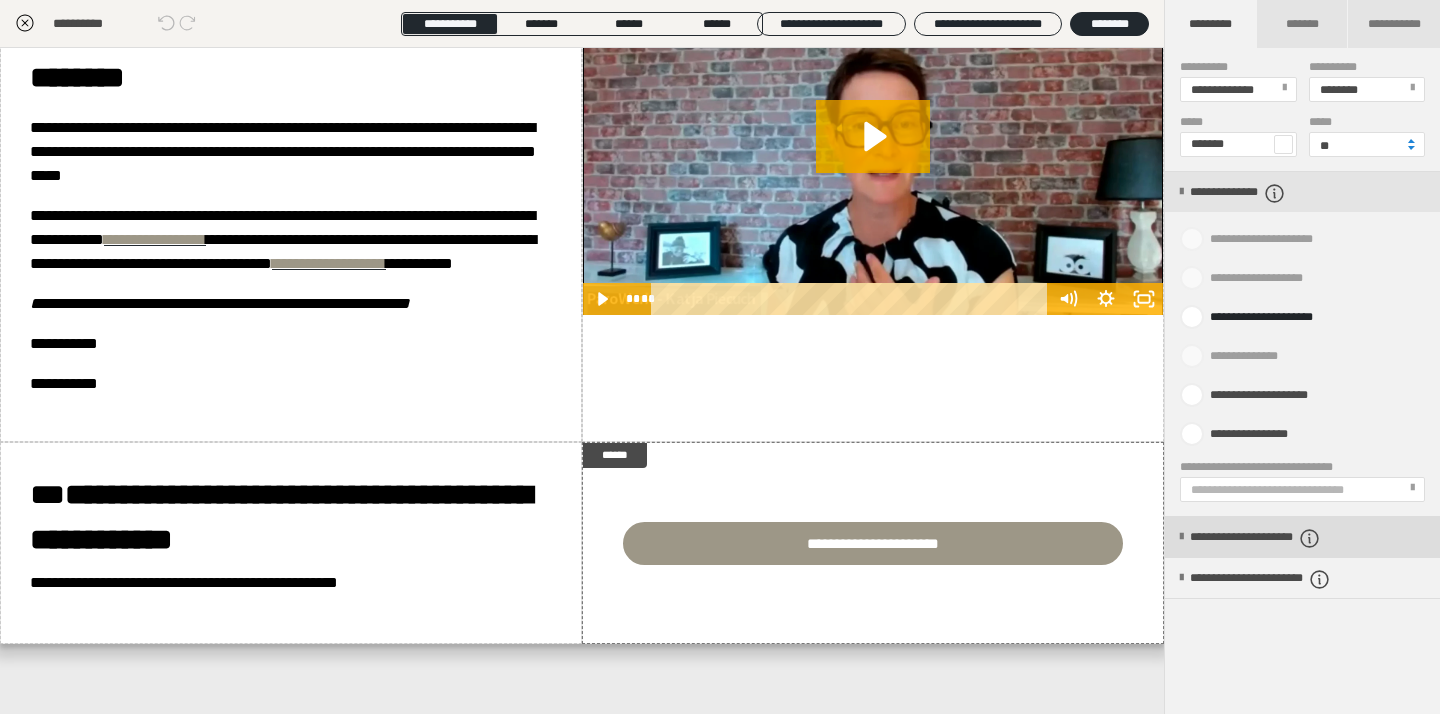 click on "**********" at bounding box center (1286, 538) 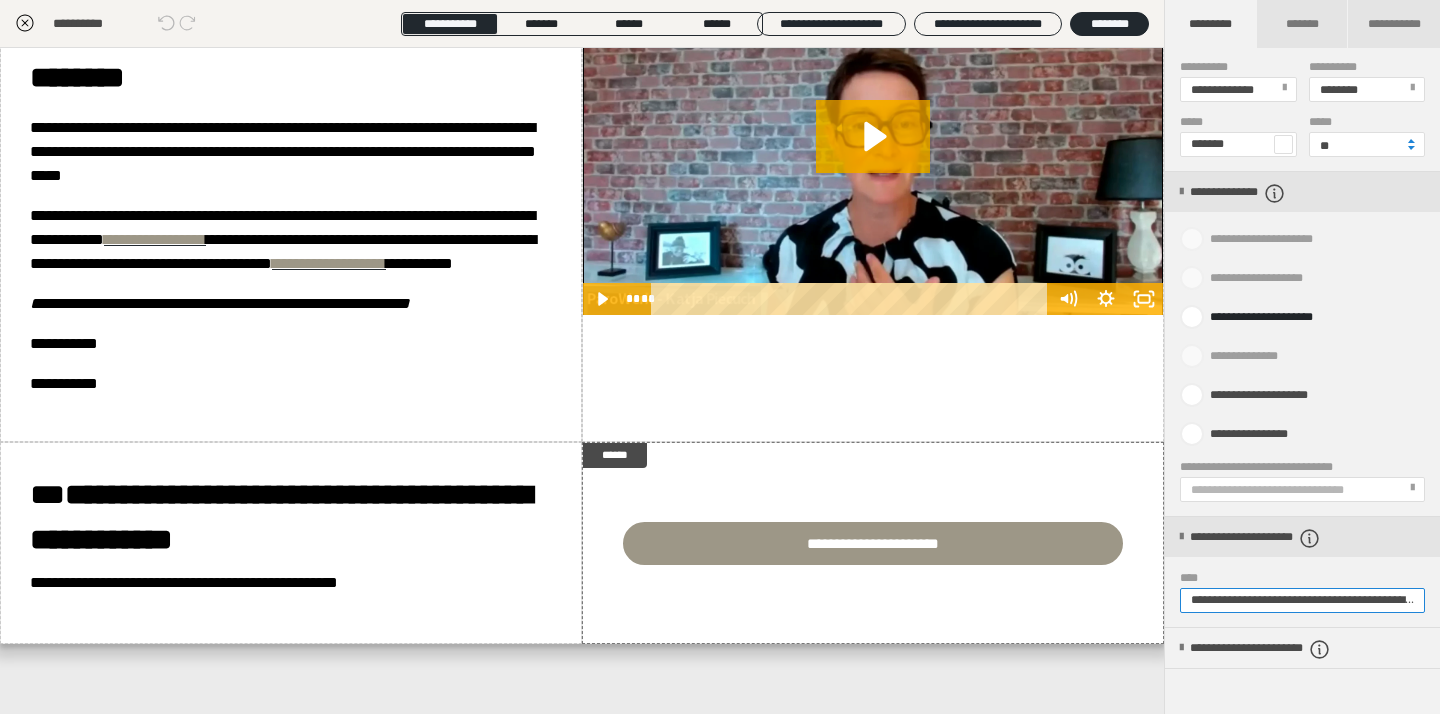 scroll, scrollTop: 0, scrollLeft: 99, axis: horizontal 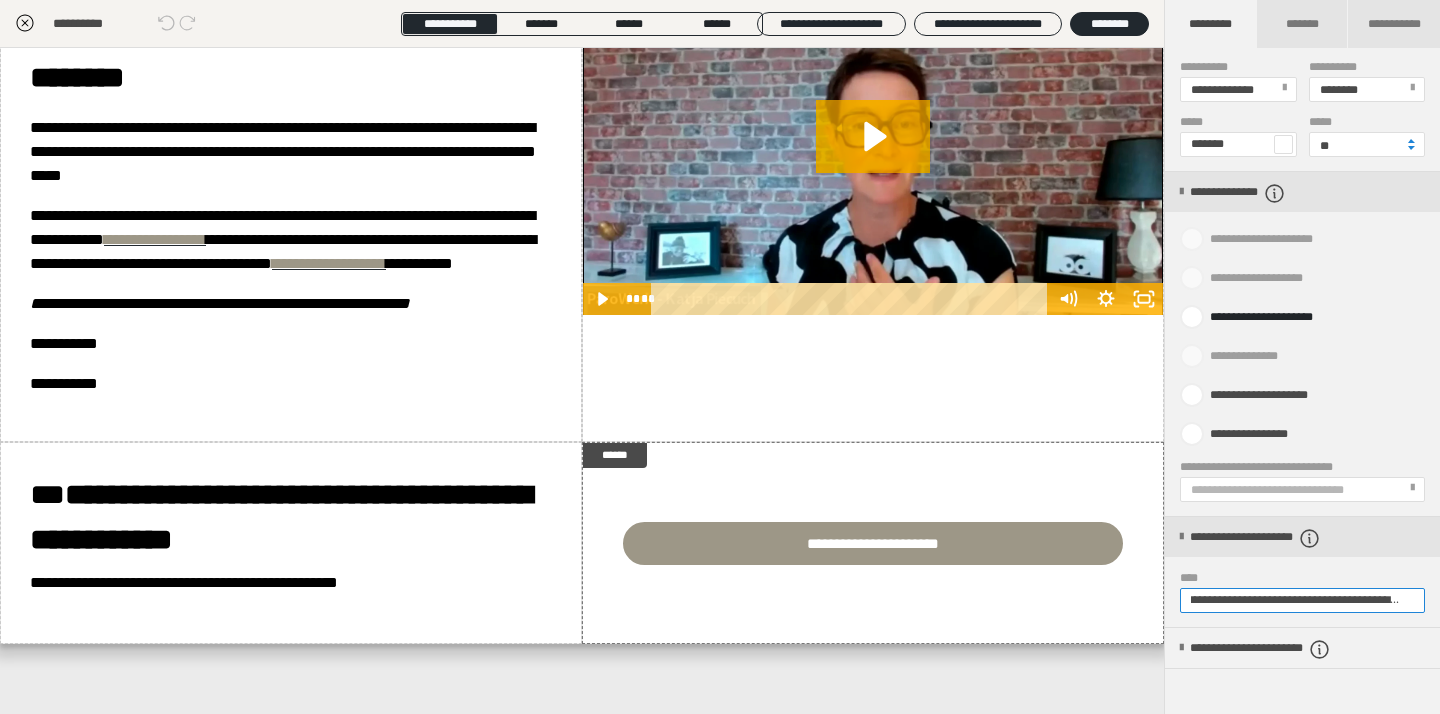 drag, startPoint x: 1192, startPoint y: 598, endPoint x: 1439, endPoint y: 598, distance: 247 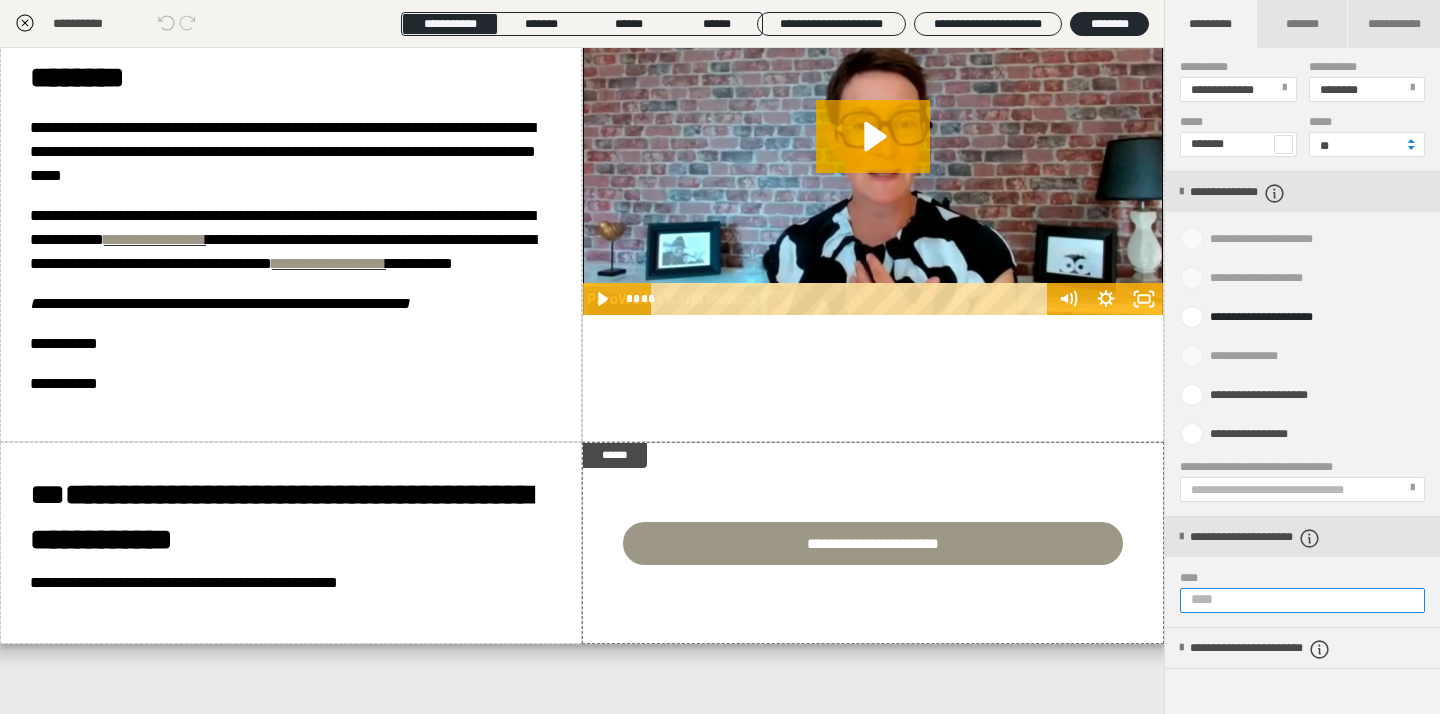 scroll, scrollTop: 0, scrollLeft: 0, axis: both 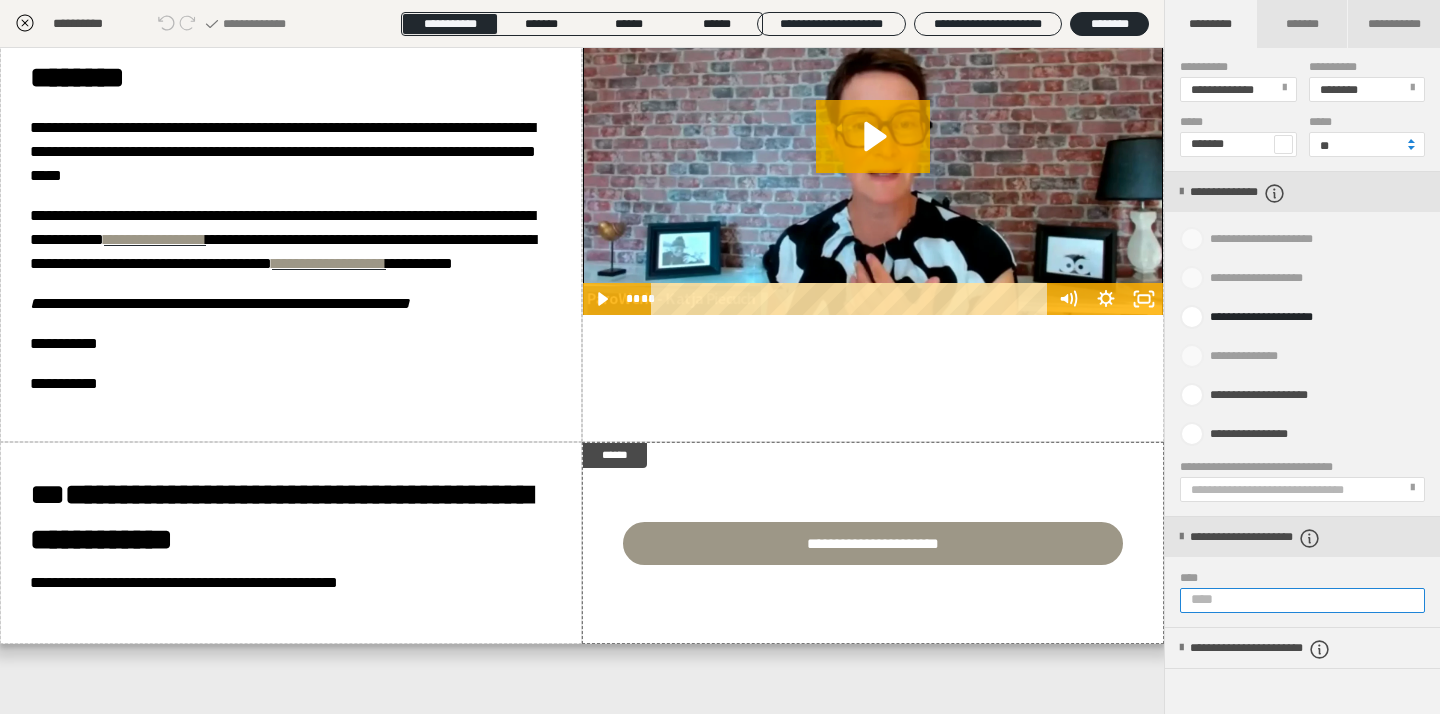 paste on "**********" 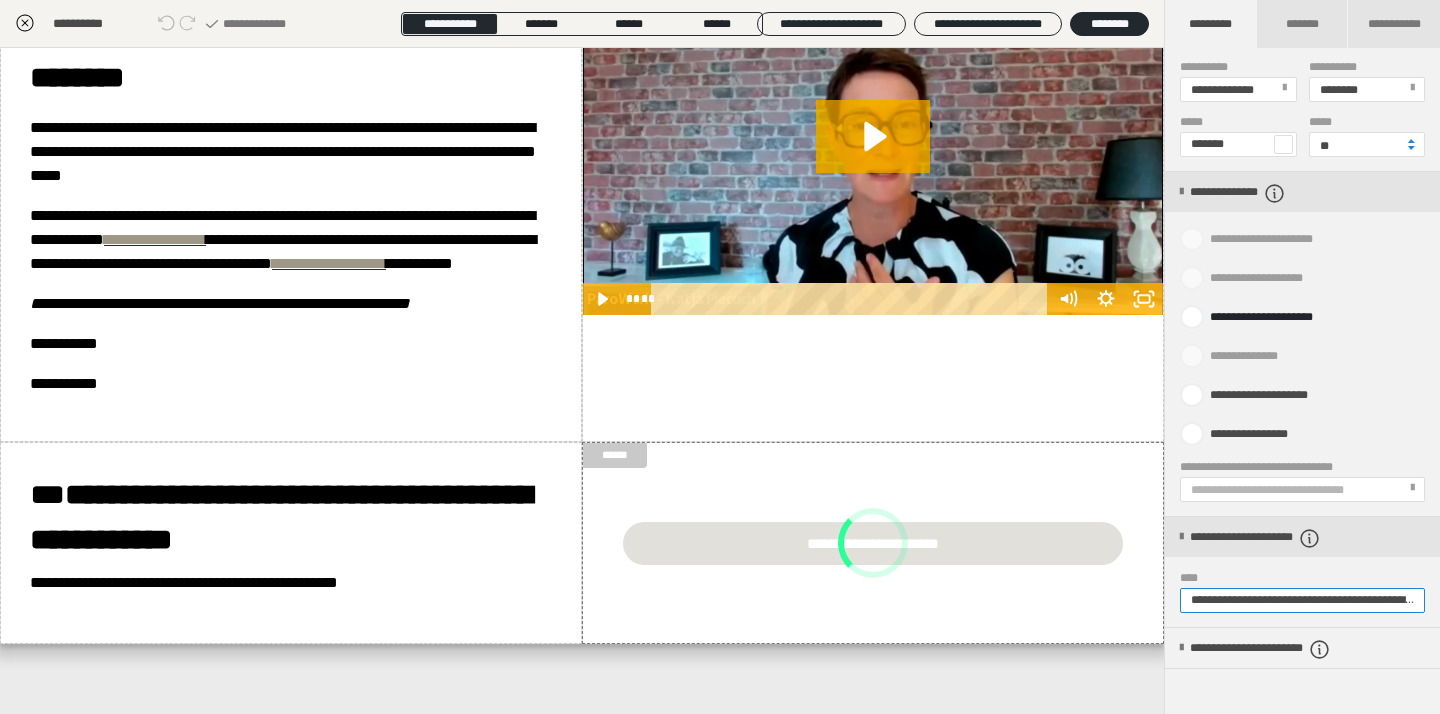 scroll, scrollTop: 0, scrollLeft: 78, axis: horizontal 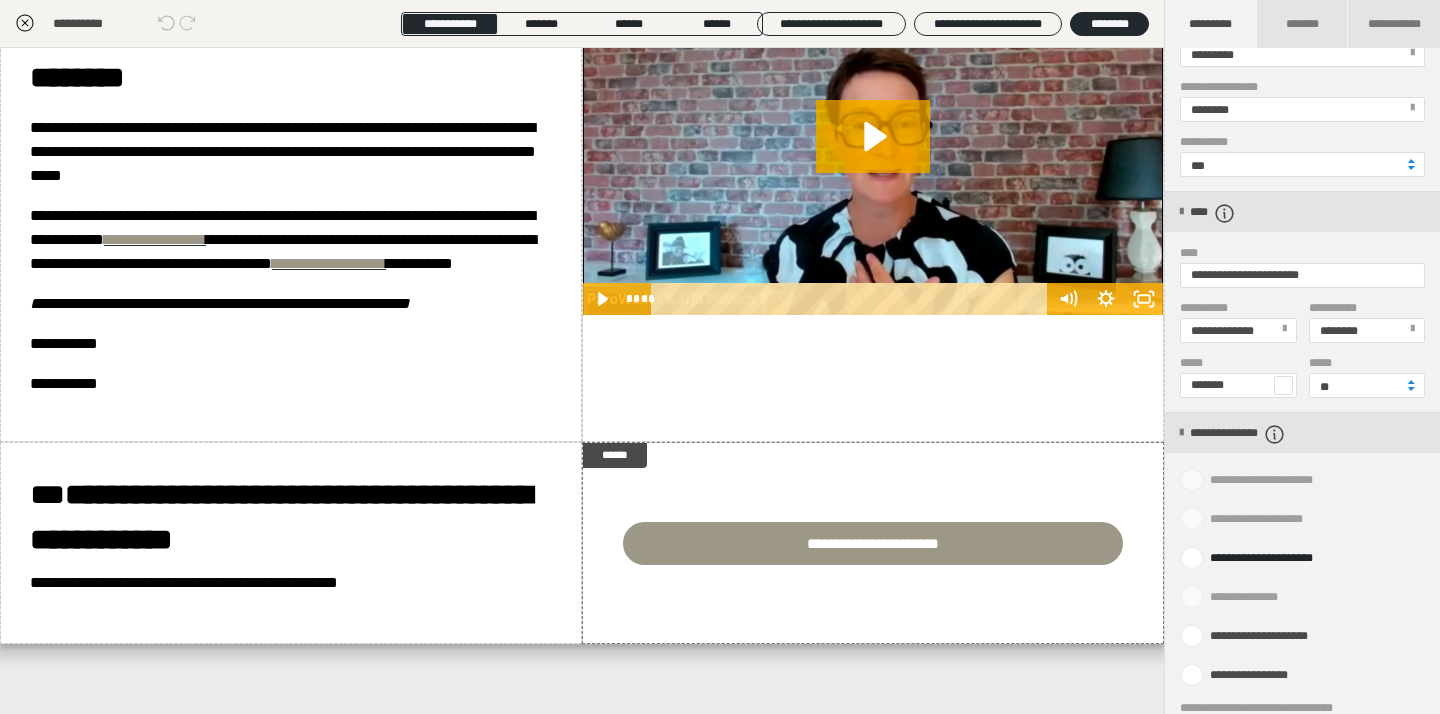 type on "**********" 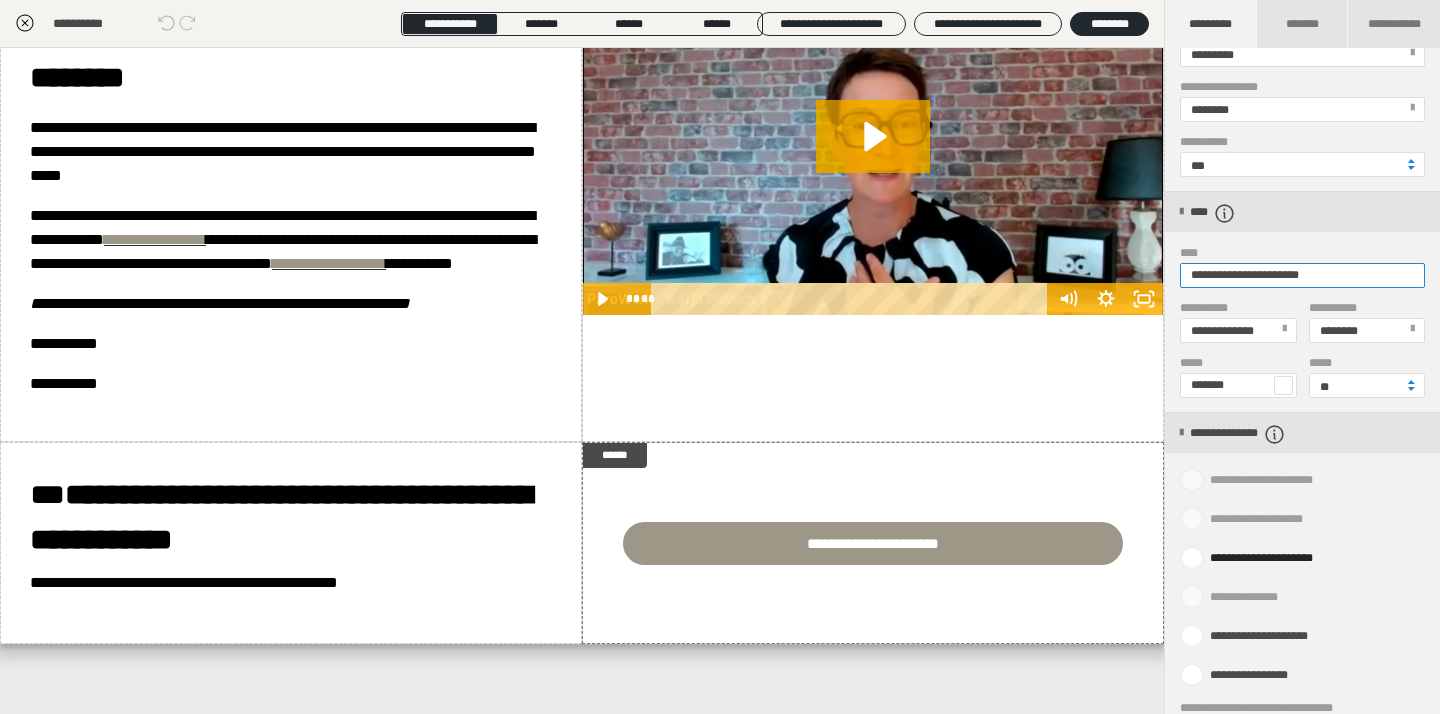 scroll, scrollTop: 0, scrollLeft: 0, axis: both 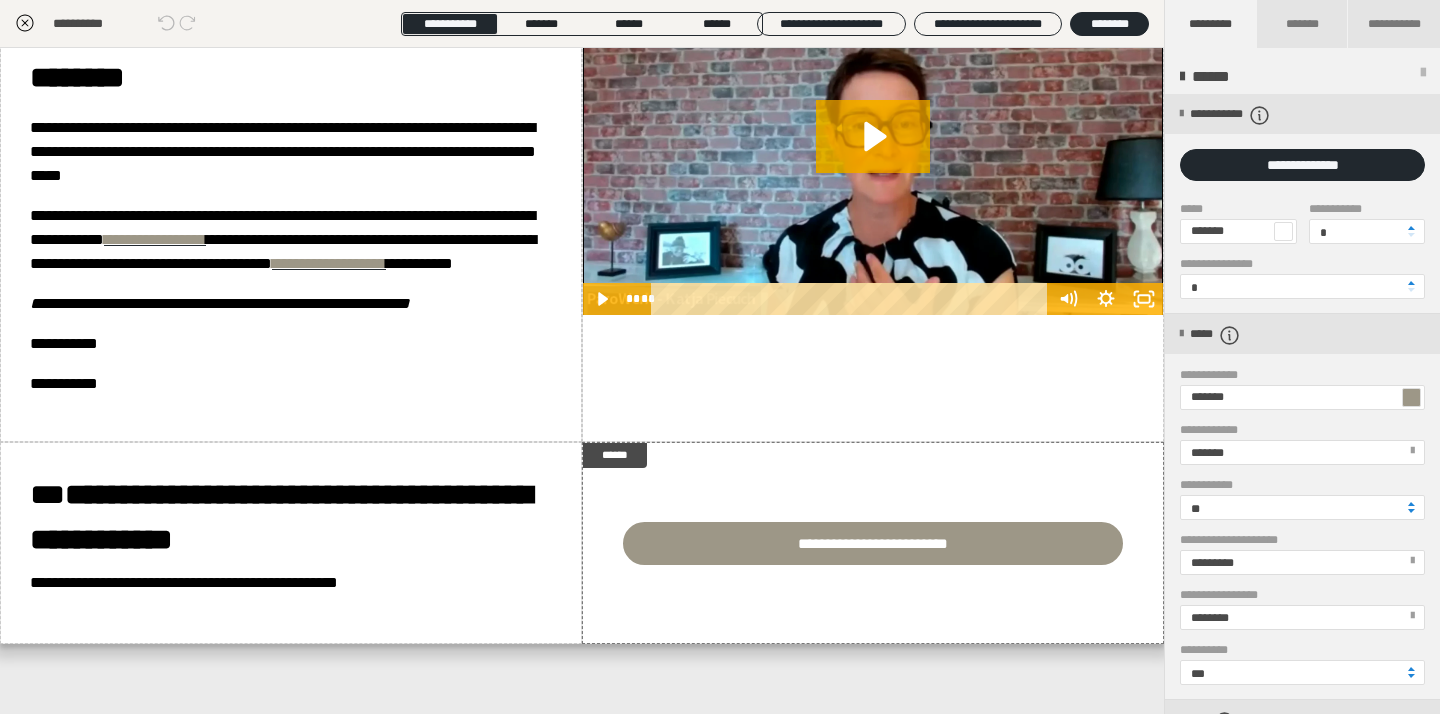 type on "**********" 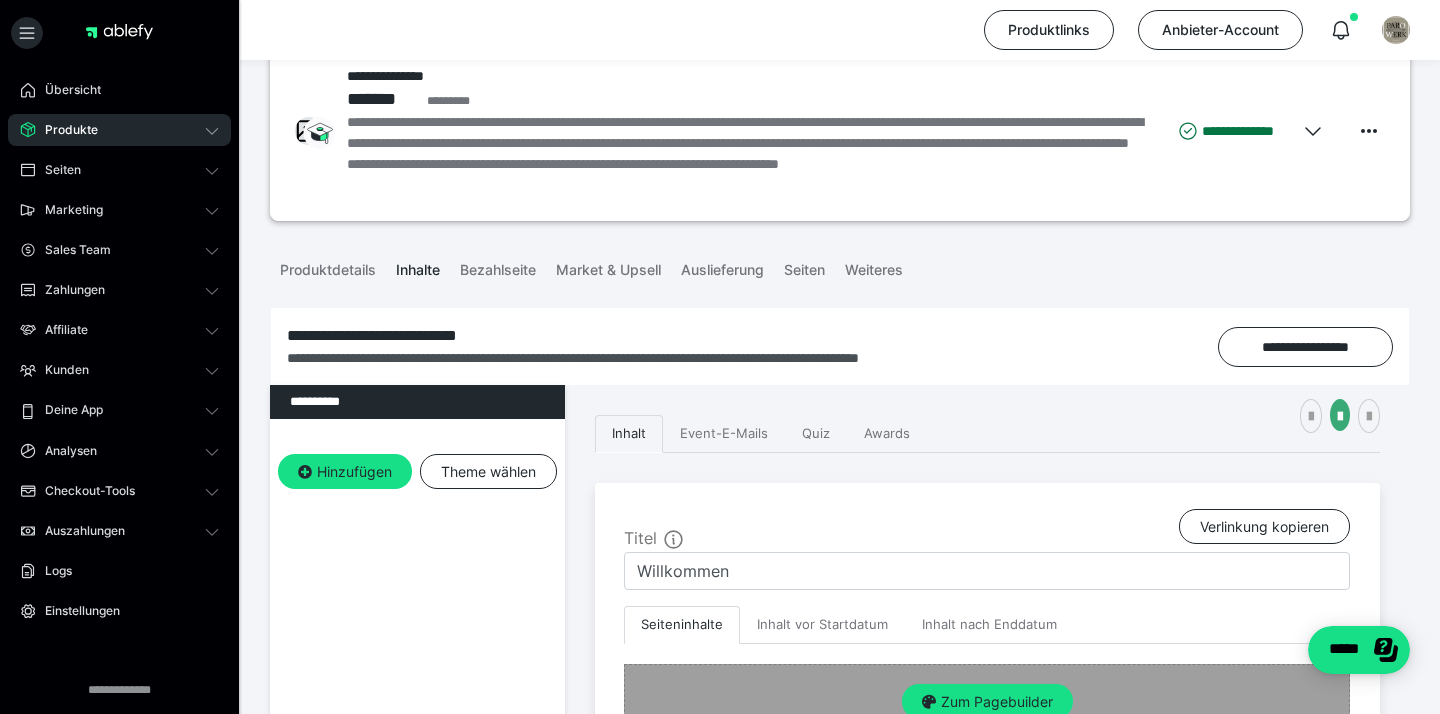 scroll, scrollTop: 0, scrollLeft: 0, axis: both 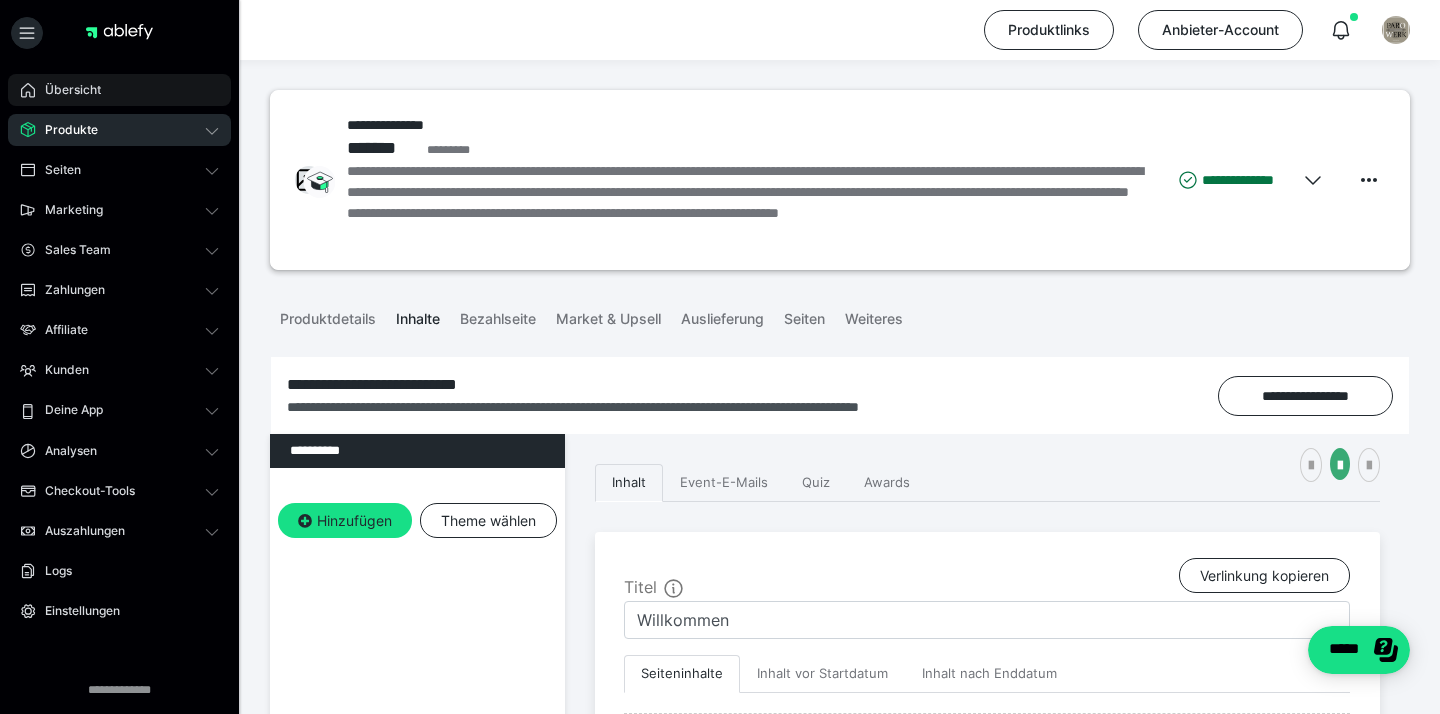 click on "Übersicht" at bounding box center (66, 90) 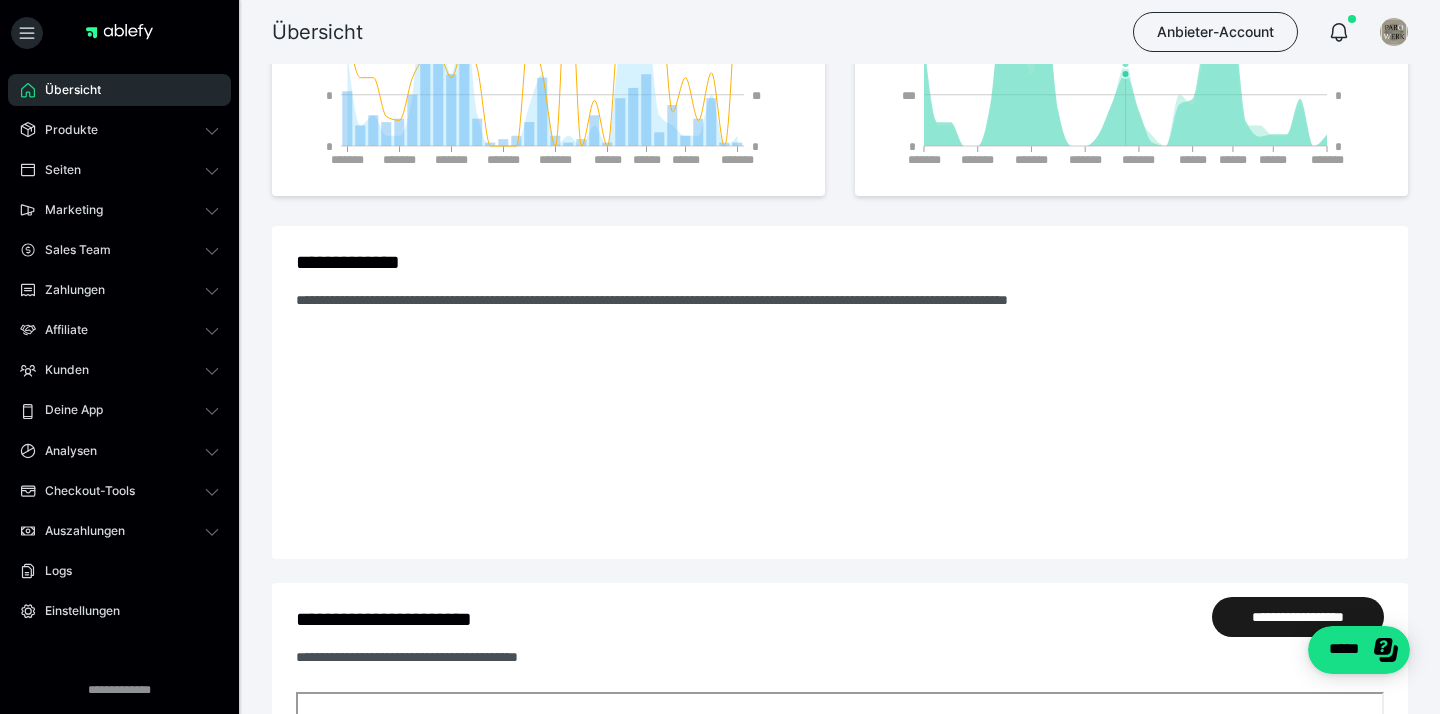 scroll, scrollTop: 269, scrollLeft: 0, axis: vertical 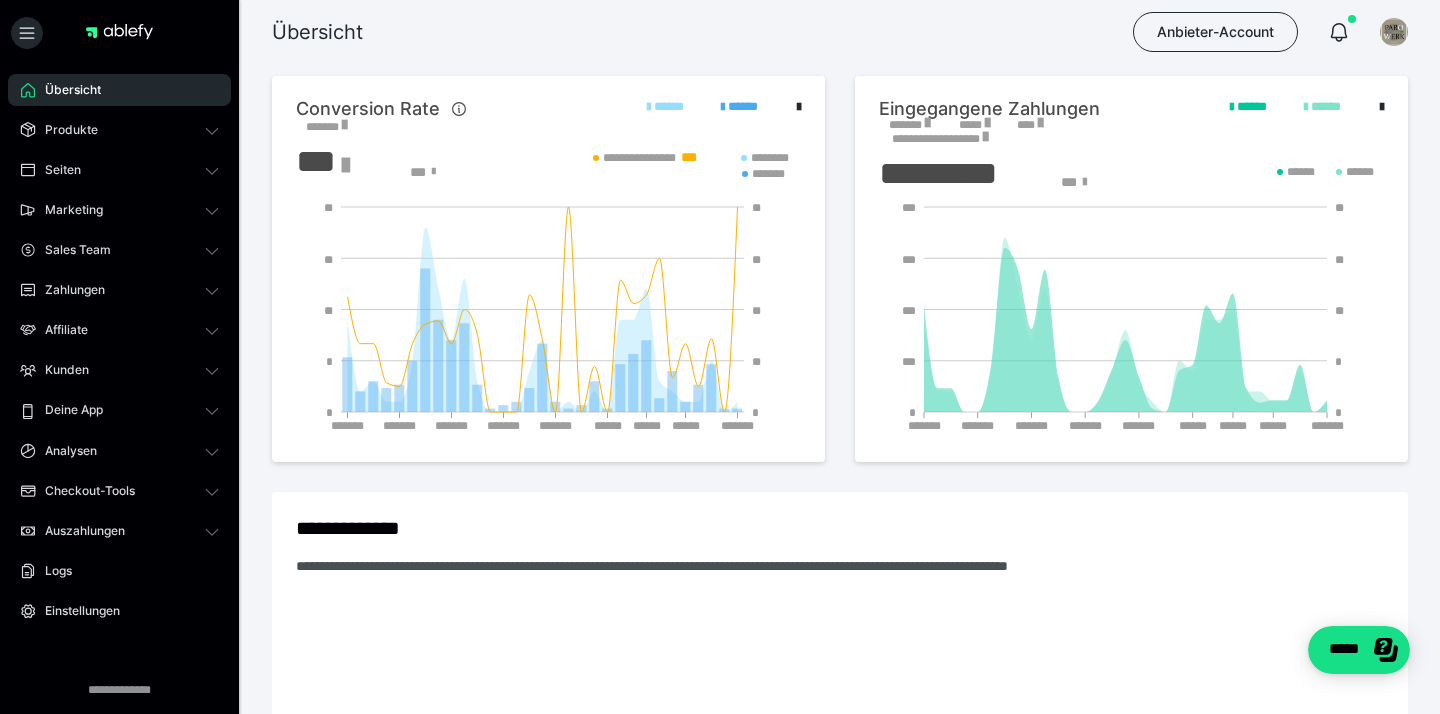 click on "Übersicht" at bounding box center (119, 90) 